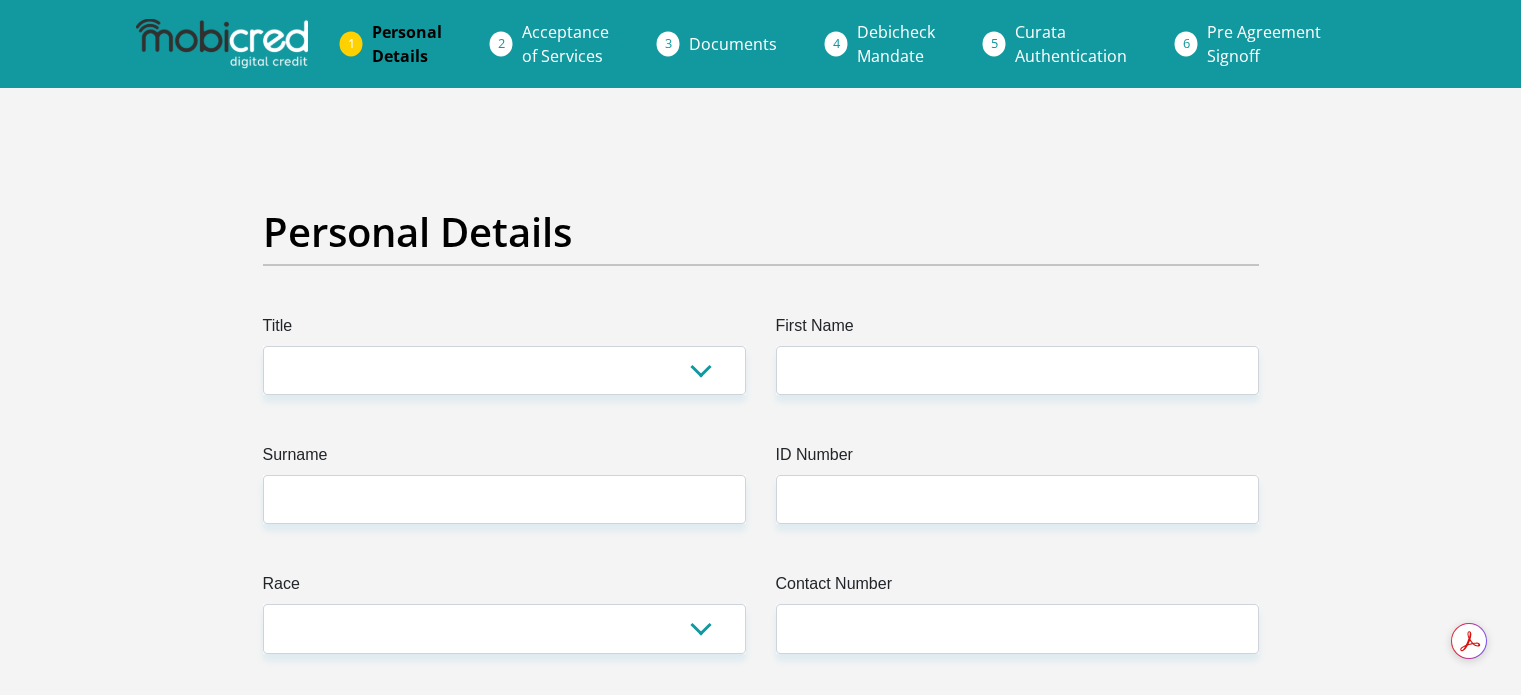scroll, scrollTop: 0, scrollLeft: 0, axis: both 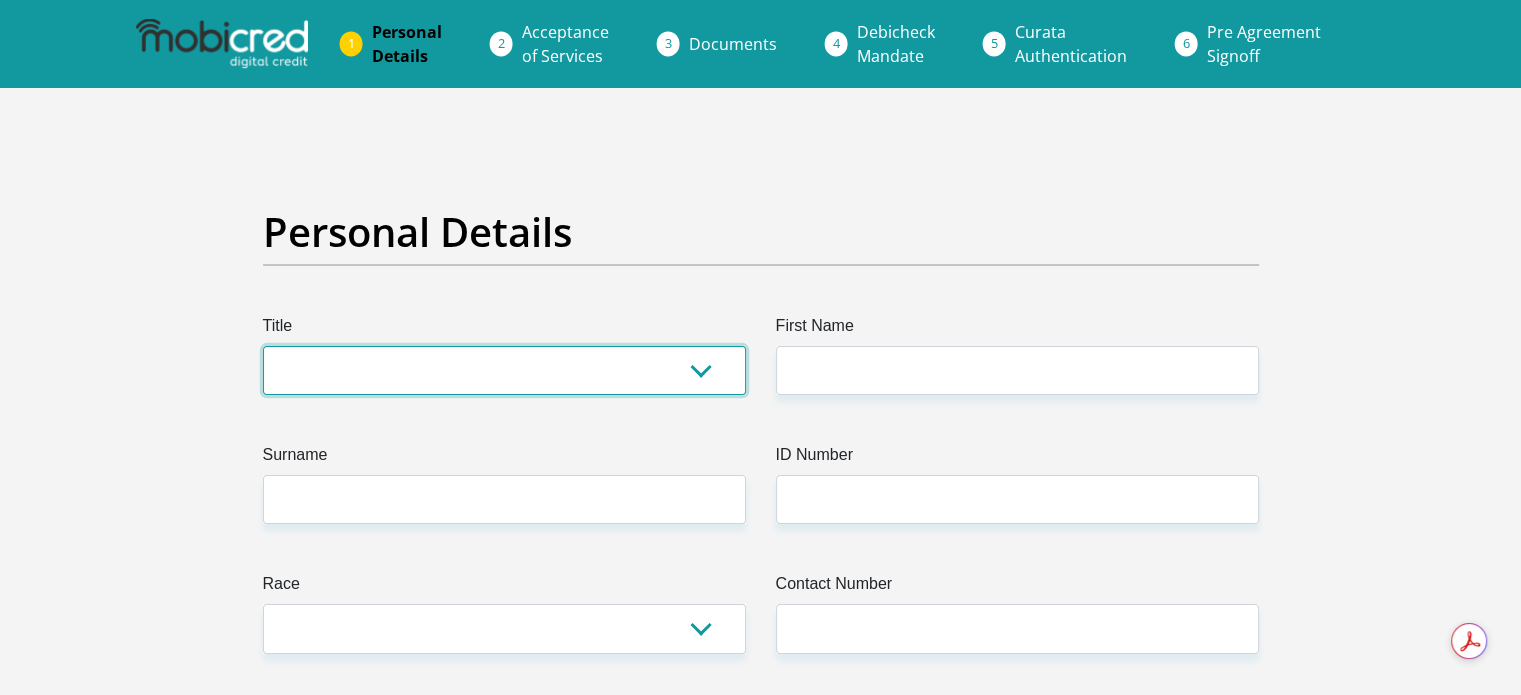 click on "Mr
Ms
Mrs
Dr
Other" at bounding box center (504, 370) 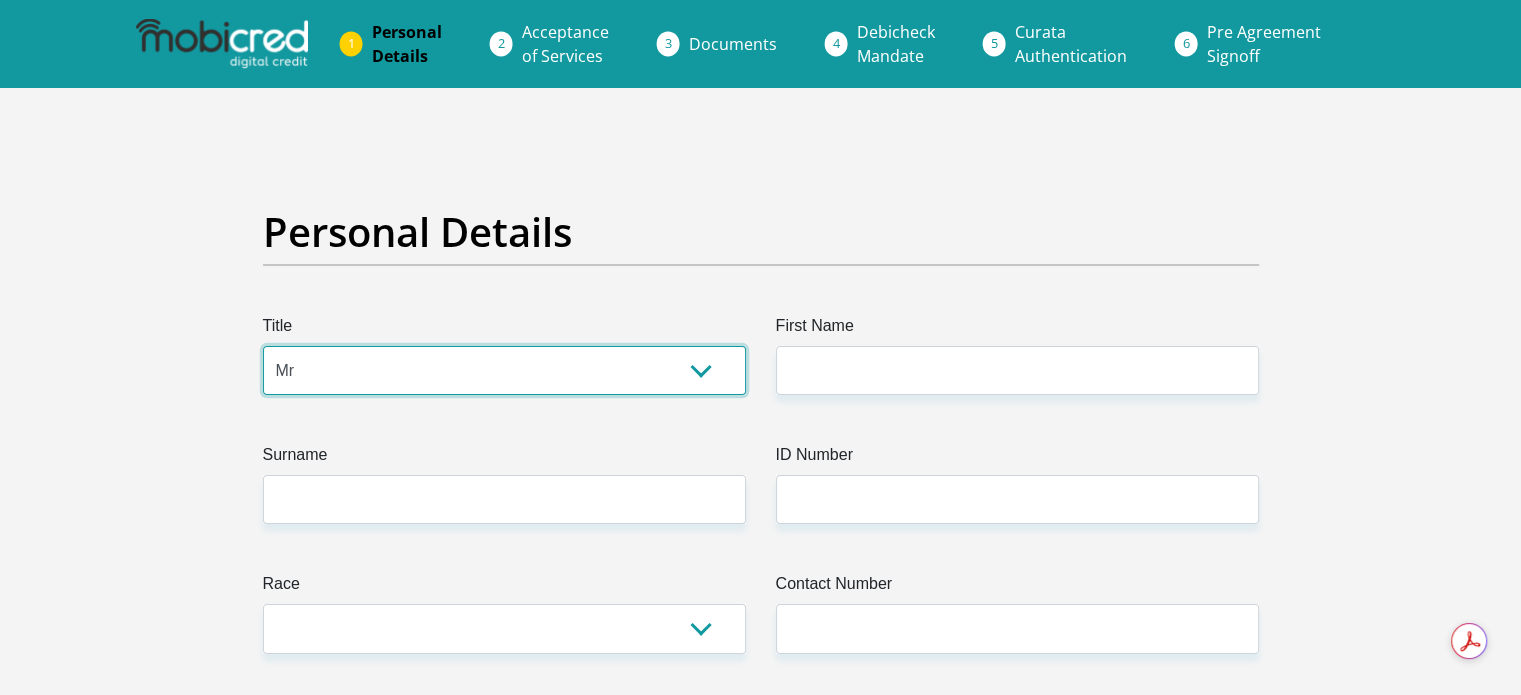 click on "Mr
Ms
Mrs
Dr
Other" at bounding box center (504, 370) 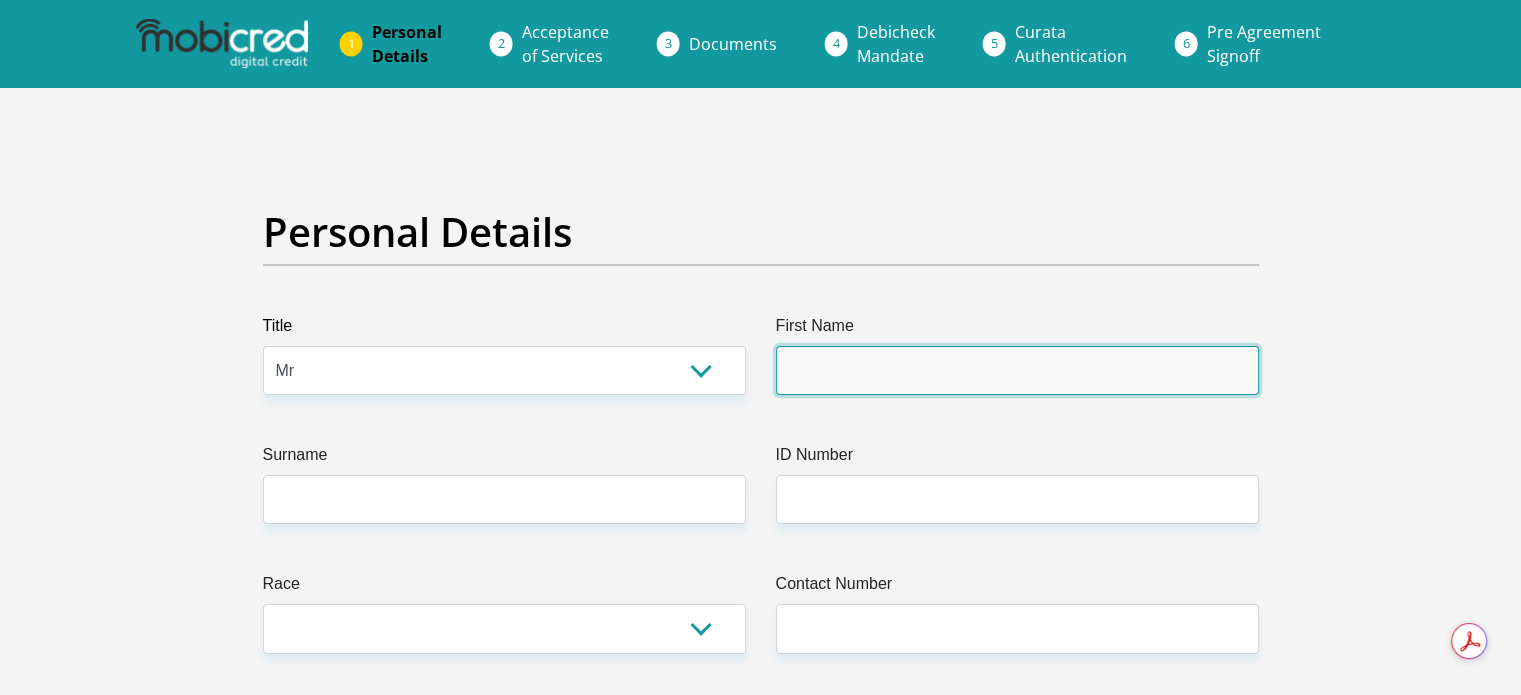 click on "First Name" at bounding box center [1017, 370] 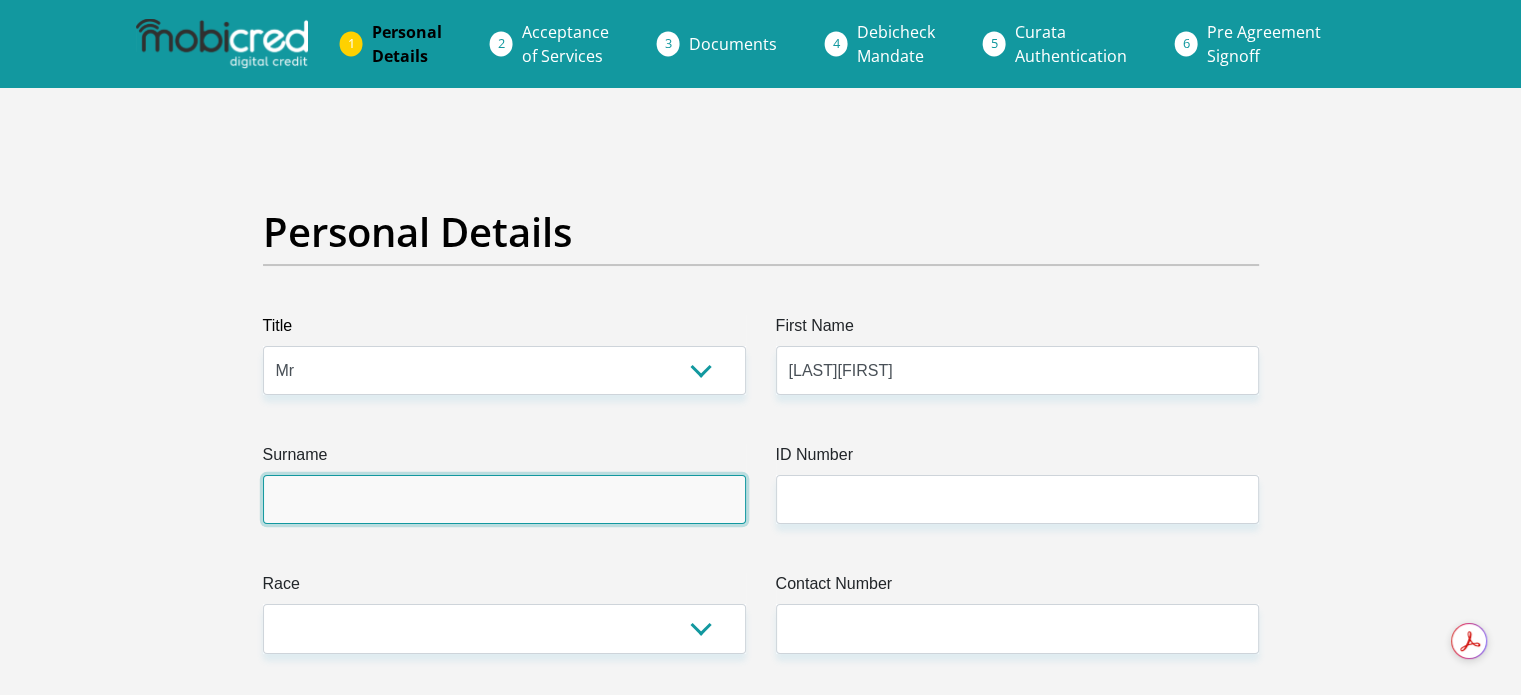 type on "SITHOLE" 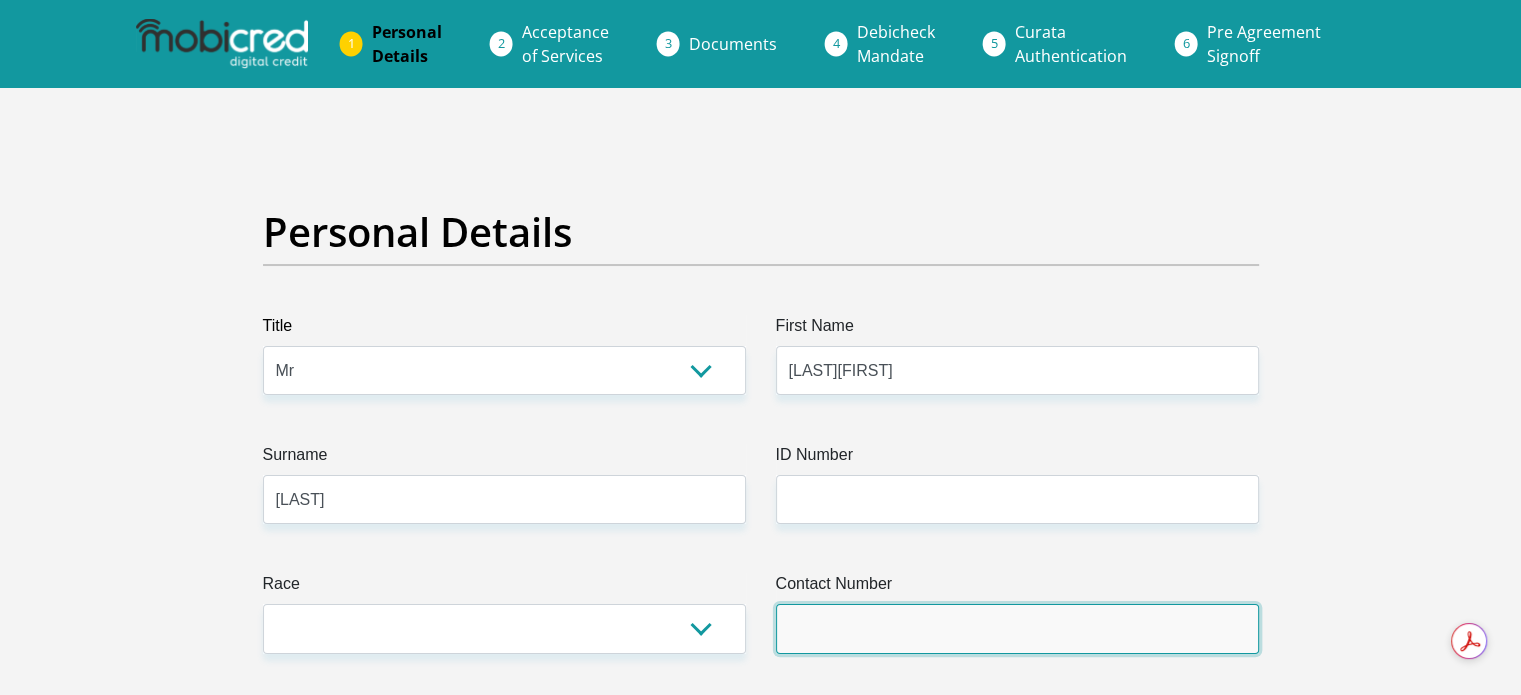 type on "0837320767" 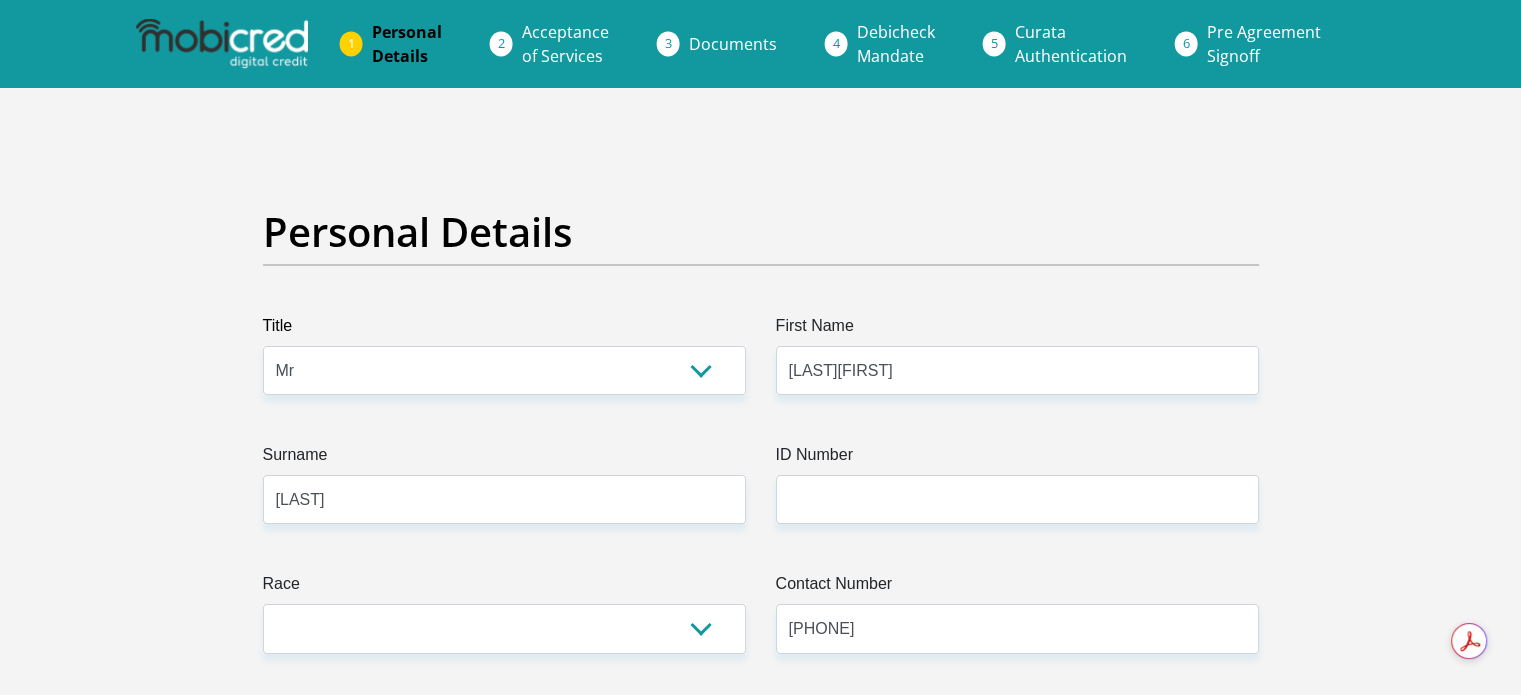select on "ZAF" 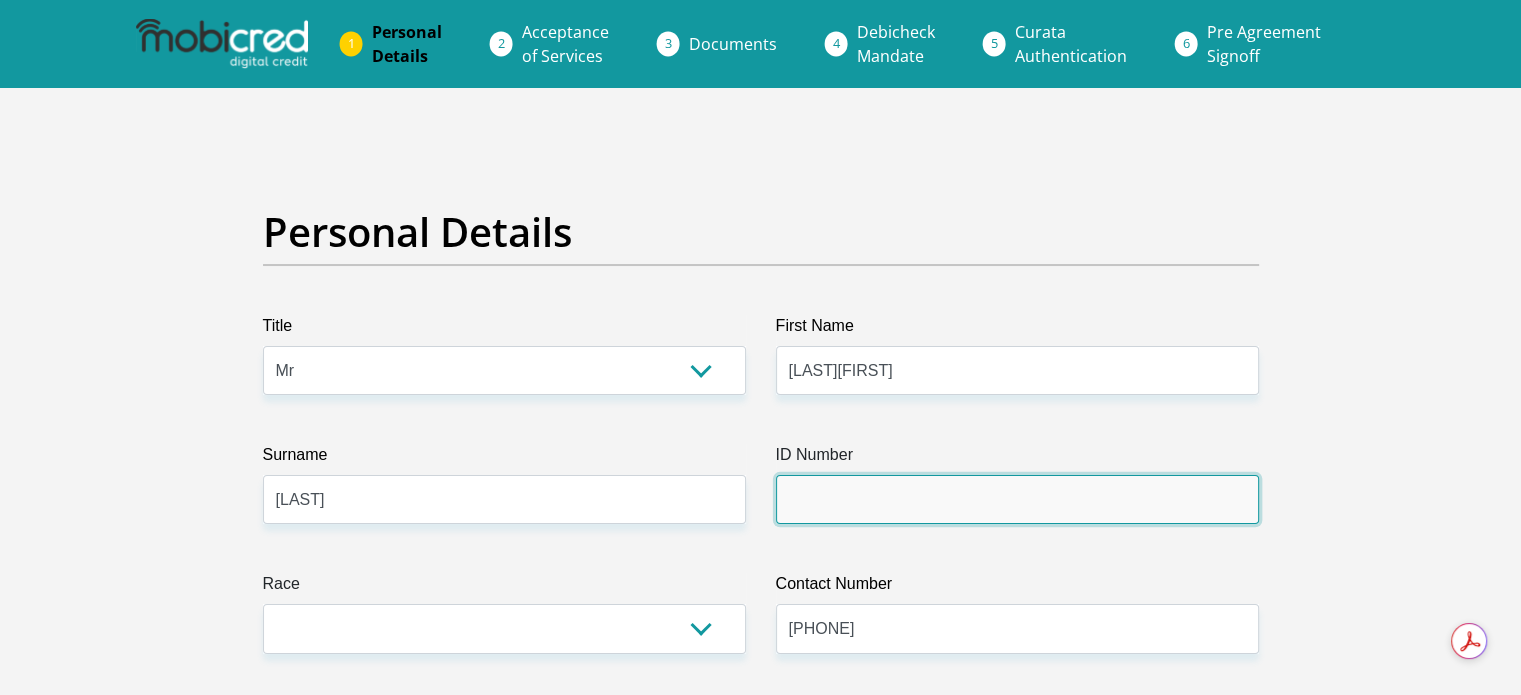 click on "ID Number" at bounding box center (1017, 499) 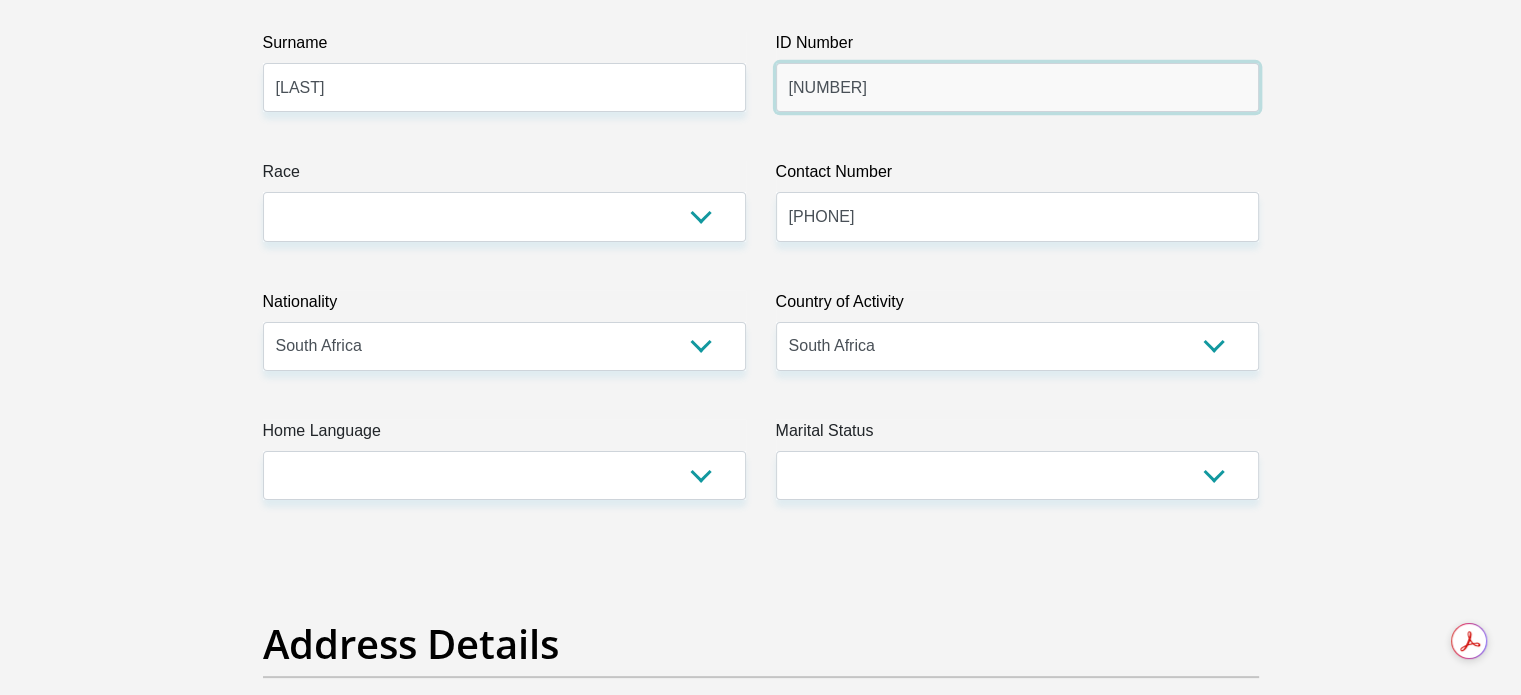 scroll, scrollTop: 425, scrollLeft: 0, axis: vertical 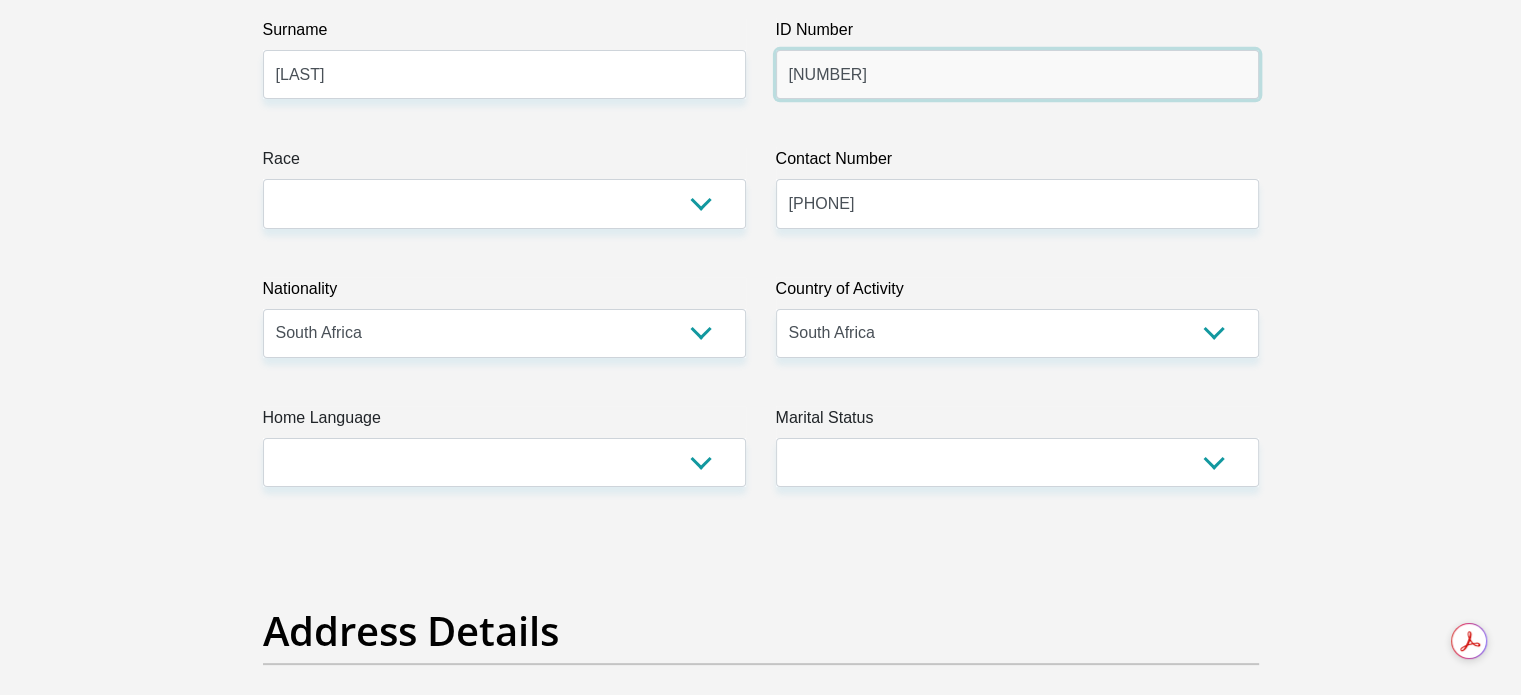 type on "8802156082084" 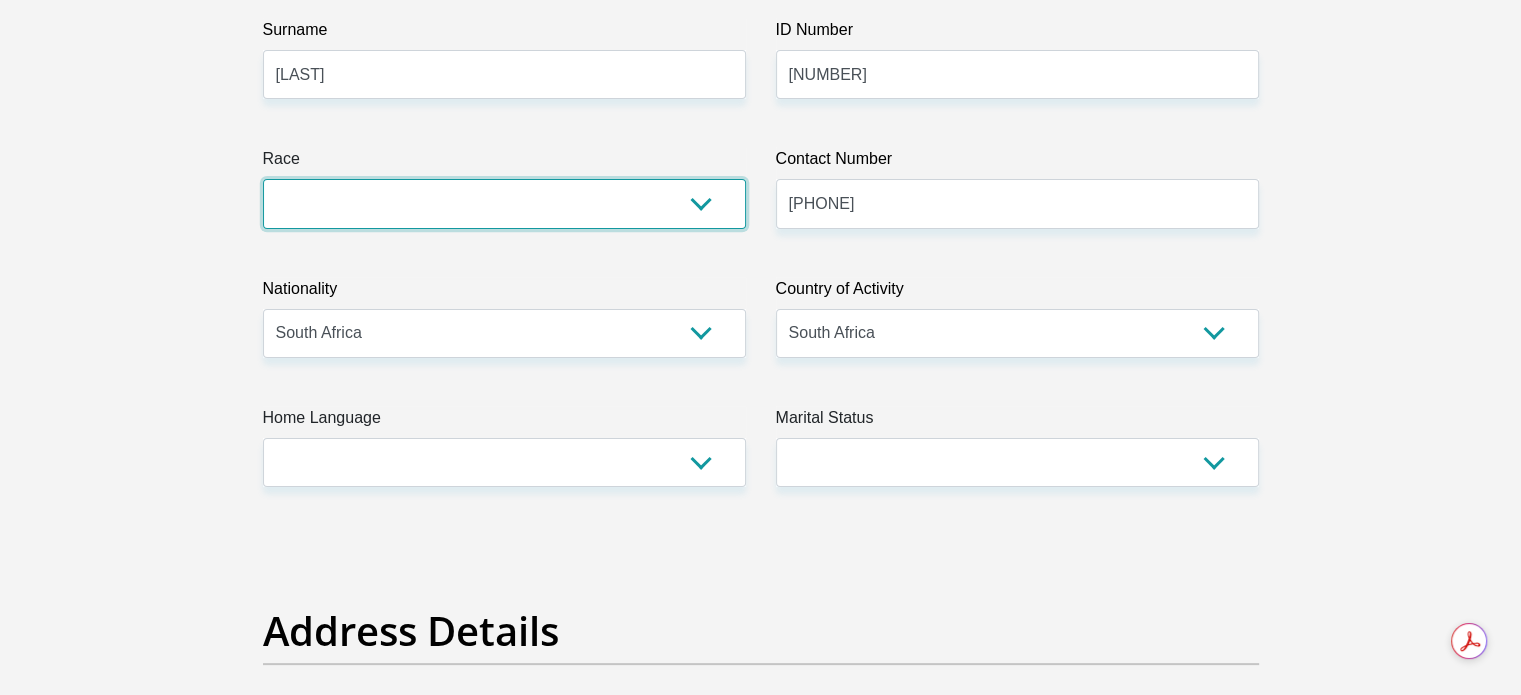click on "Black
Coloured
Indian
White
Other" at bounding box center (504, 203) 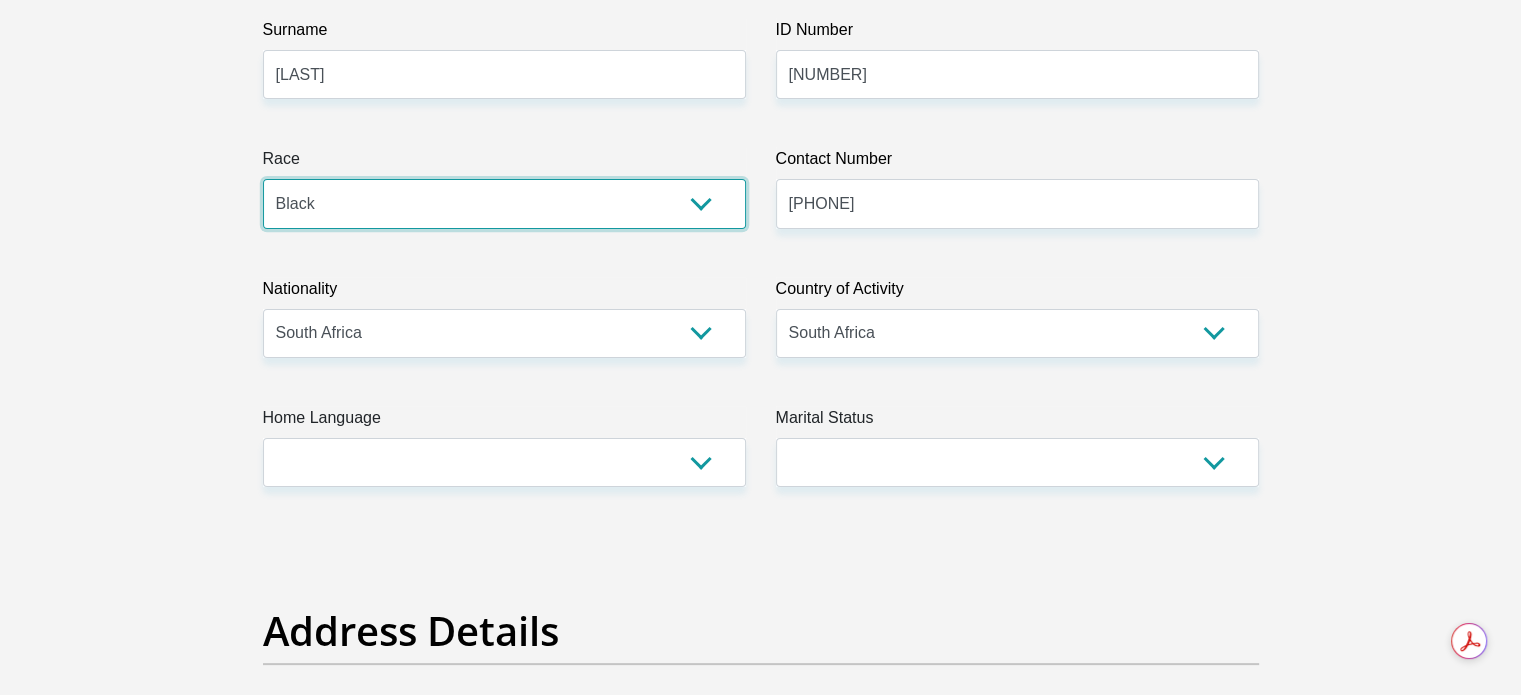 click on "Black
Coloured
Indian
White
Other" at bounding box center (504, 203) 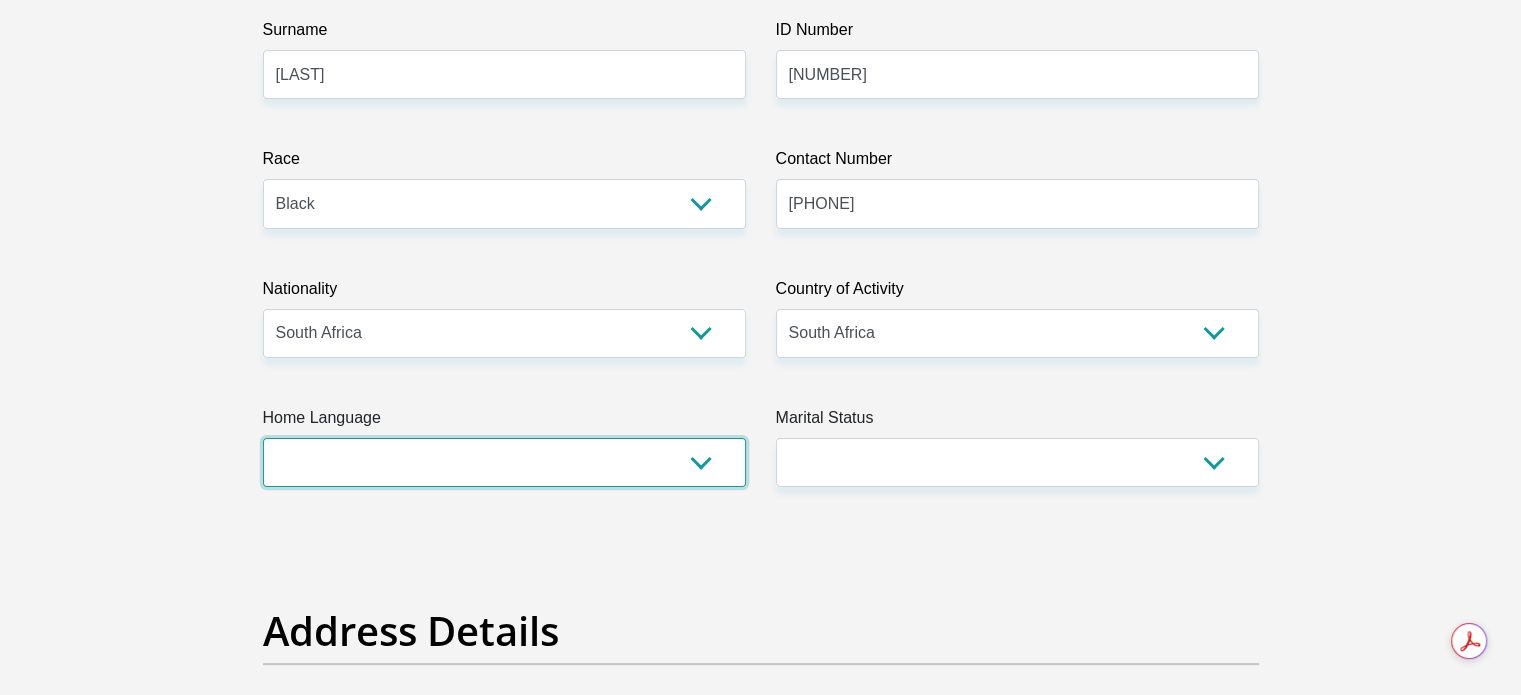 click on "Afrikaans
English
Sepedi
South Ndebele
Southern Sotho
Swati
Tsonga
Tswana
Venda
Xhosa
Zulu
Other" at bounding box center [504, 462] 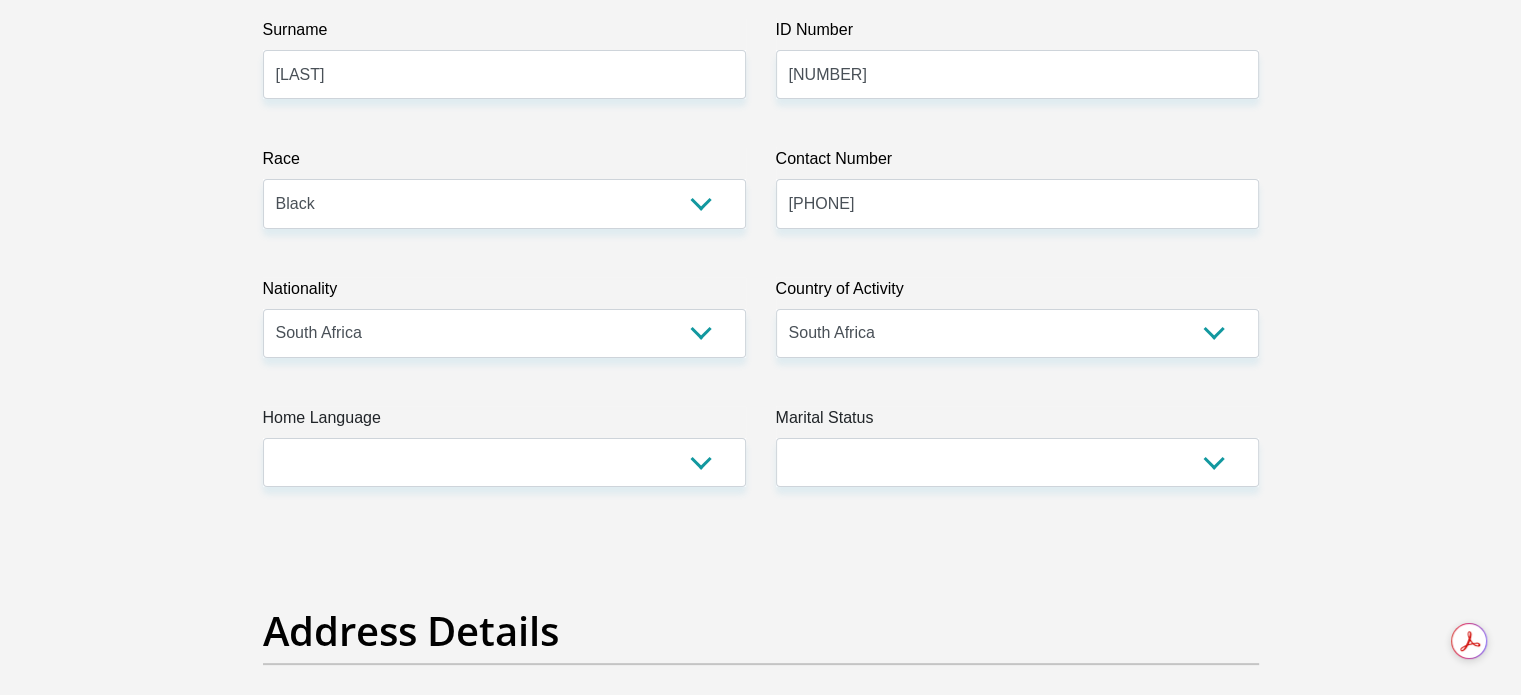 click on "Title
Mr
Ms
Mrs
Dr
Other
First Name
KHULUMAJAMES
Surname
SITHOLE
ID Number
8802156082084
Please input valid ID number
Race
Black
Coloured
Indian
White
Other
Contact Number
0837320767
Please input valid contact number
Nationality
South Africa
Afghanistan
Aland Islands  Albania" at bounding box center [761, 3142] 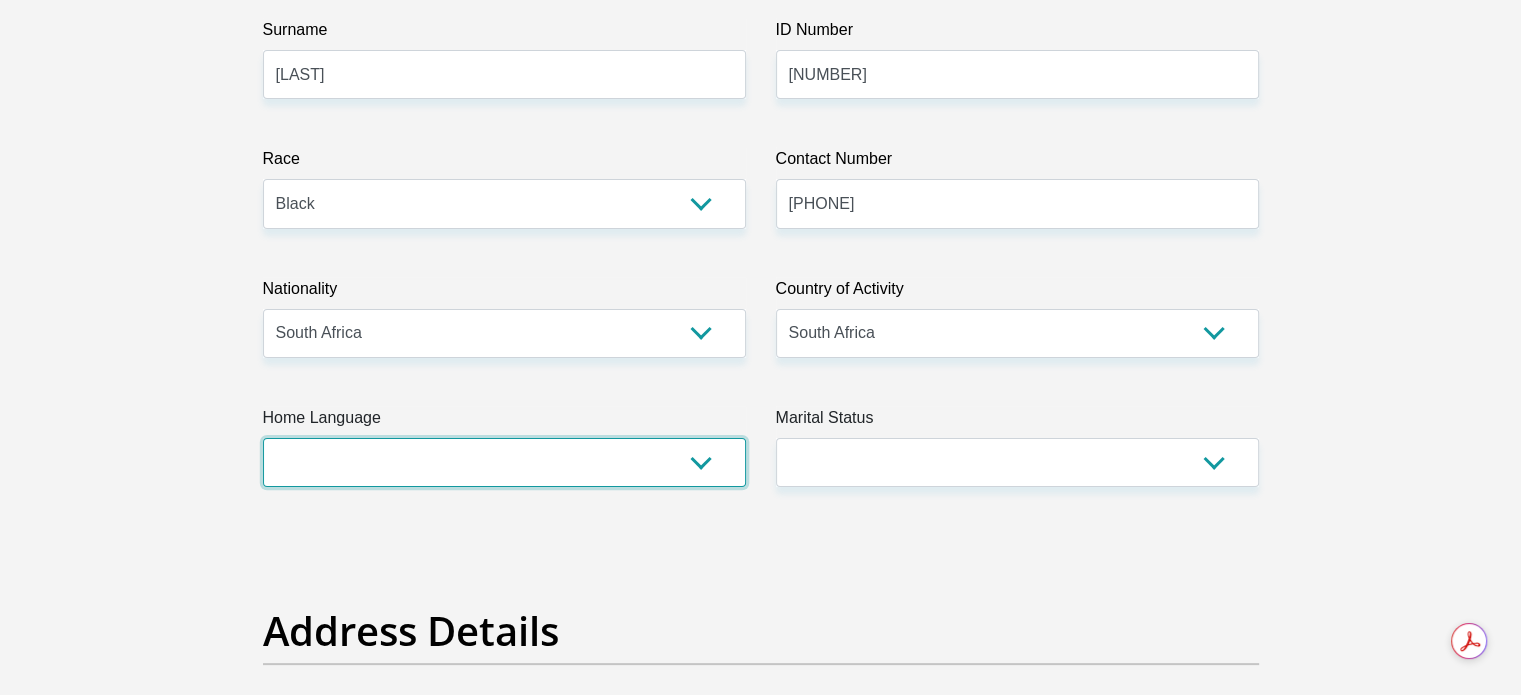 click on "Afrikaans
English
Sepedi
South Ndebele
Southern Sotho
Swati
Tsonga
Tswana
Venda
Xhosa
Zulu
Other" at bounding box center [504, 462] 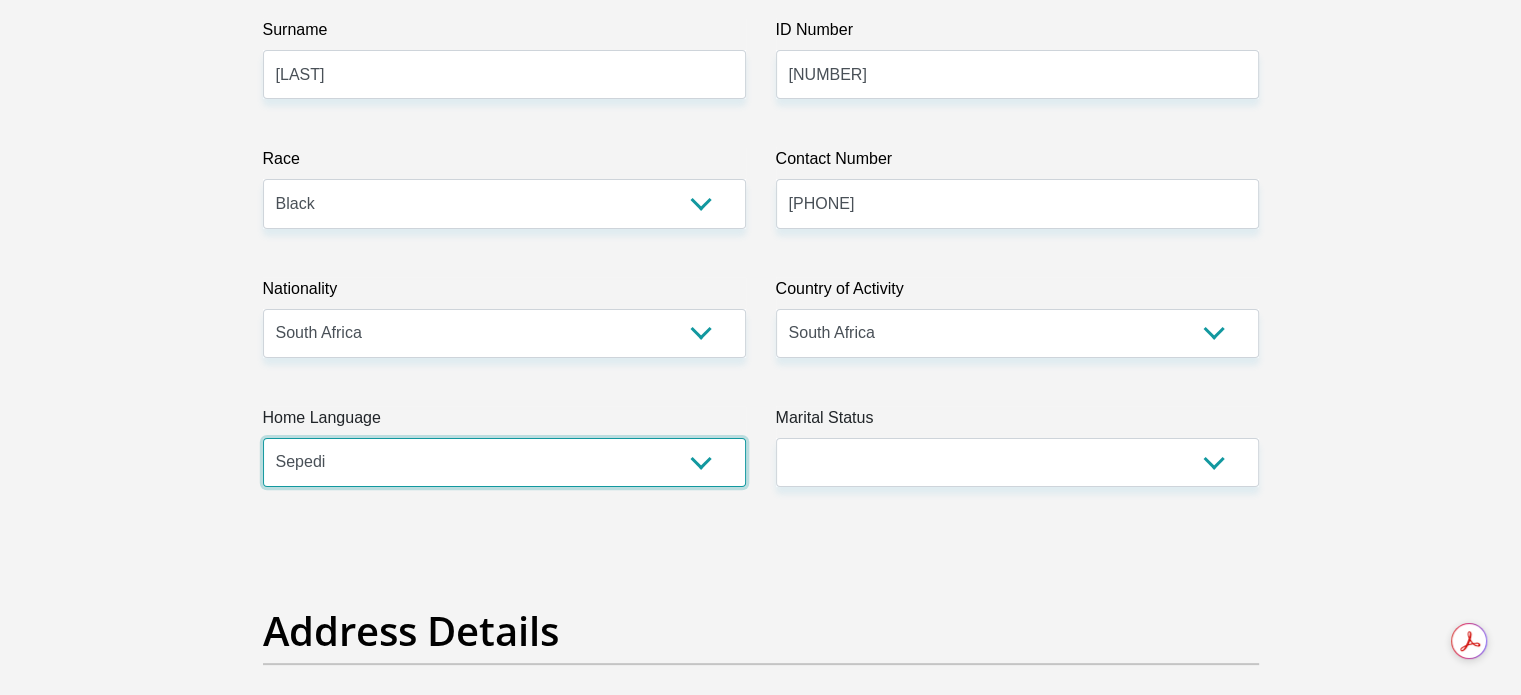 click on "Afrikaans
English
Sepedi
South Ndebele
Southern Sotho
Swati
Tsonga
Tswana
Venda
Xhosa
Zulu
Other" at bounding box center (504, 462) 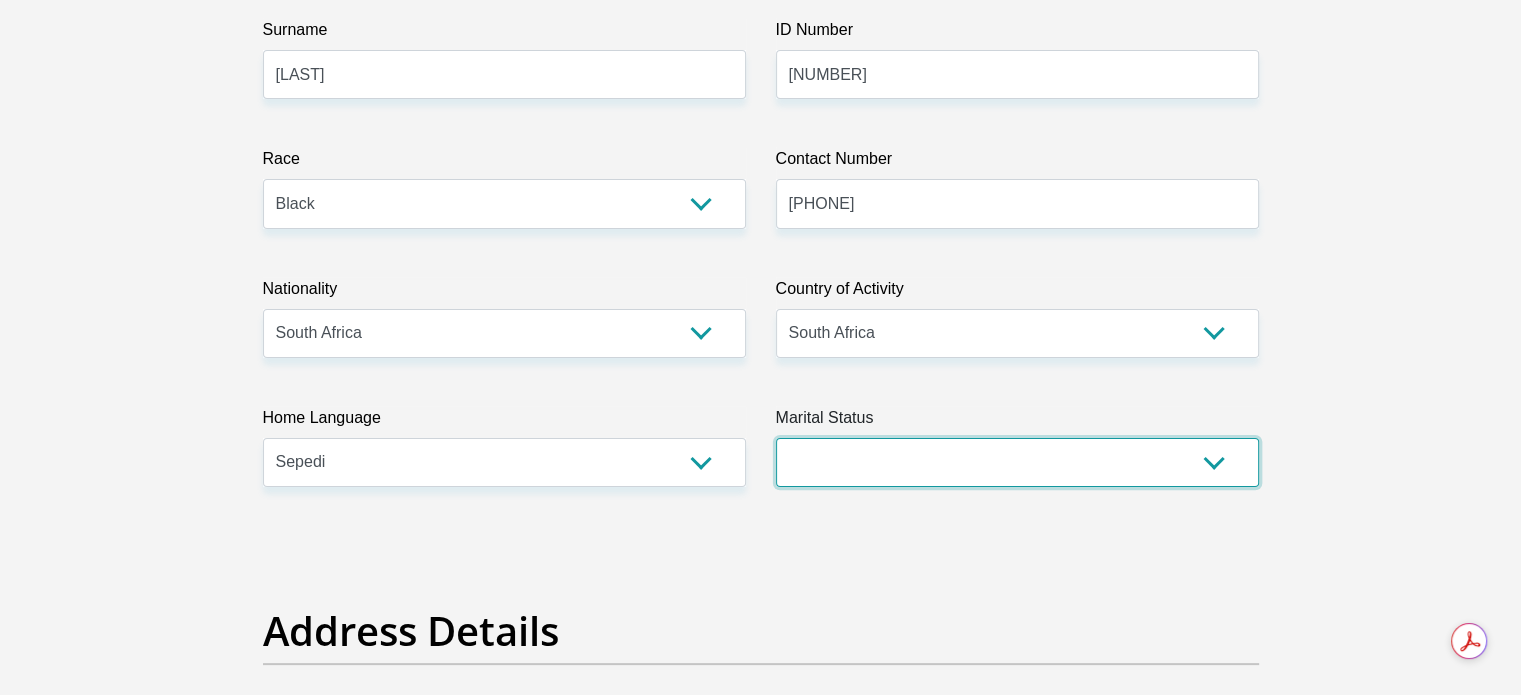 click on "Married ANC
Single
Divorced
Widowed
Married COP or Customary Law" at bounding box center [1017, 462] 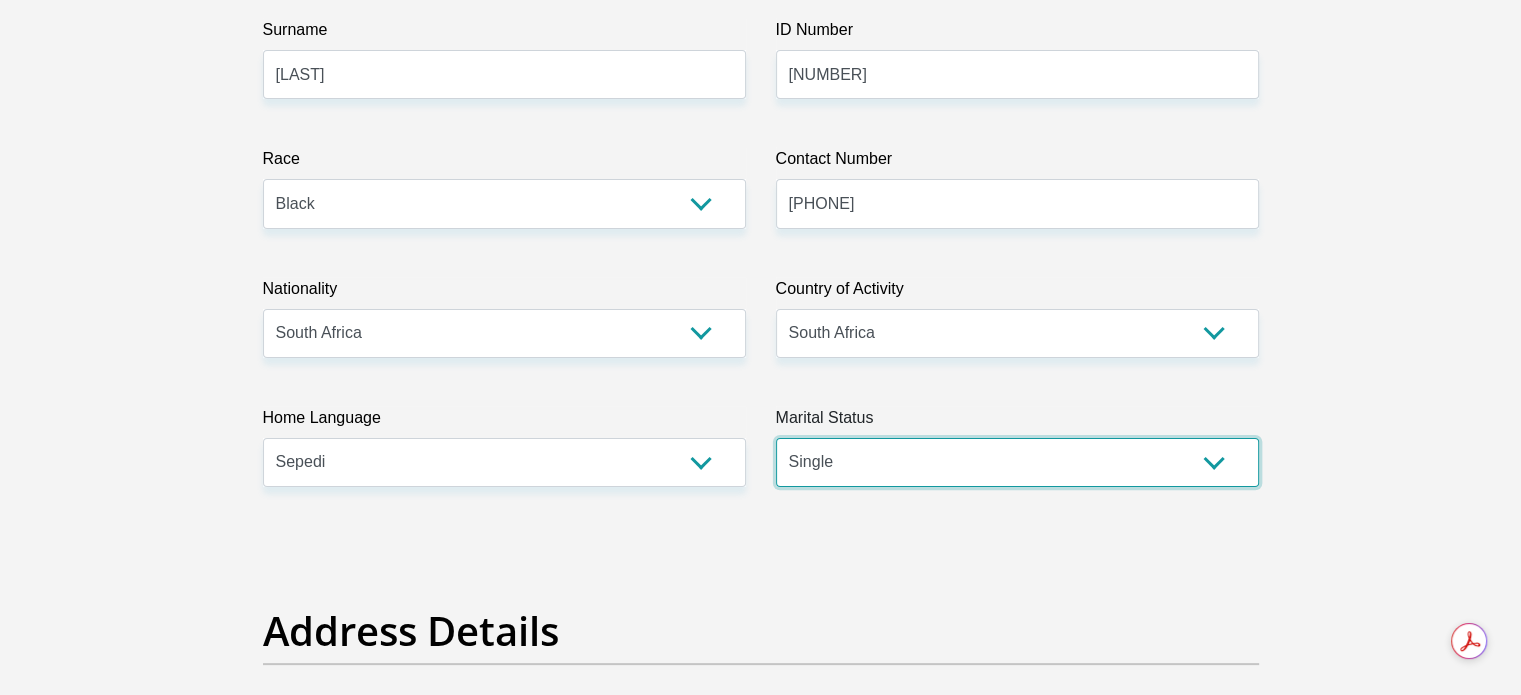 click on "Married ANC
Single
Divorced
Widowed
Married COP or Customary Law" at bounding box center [1017, 462] 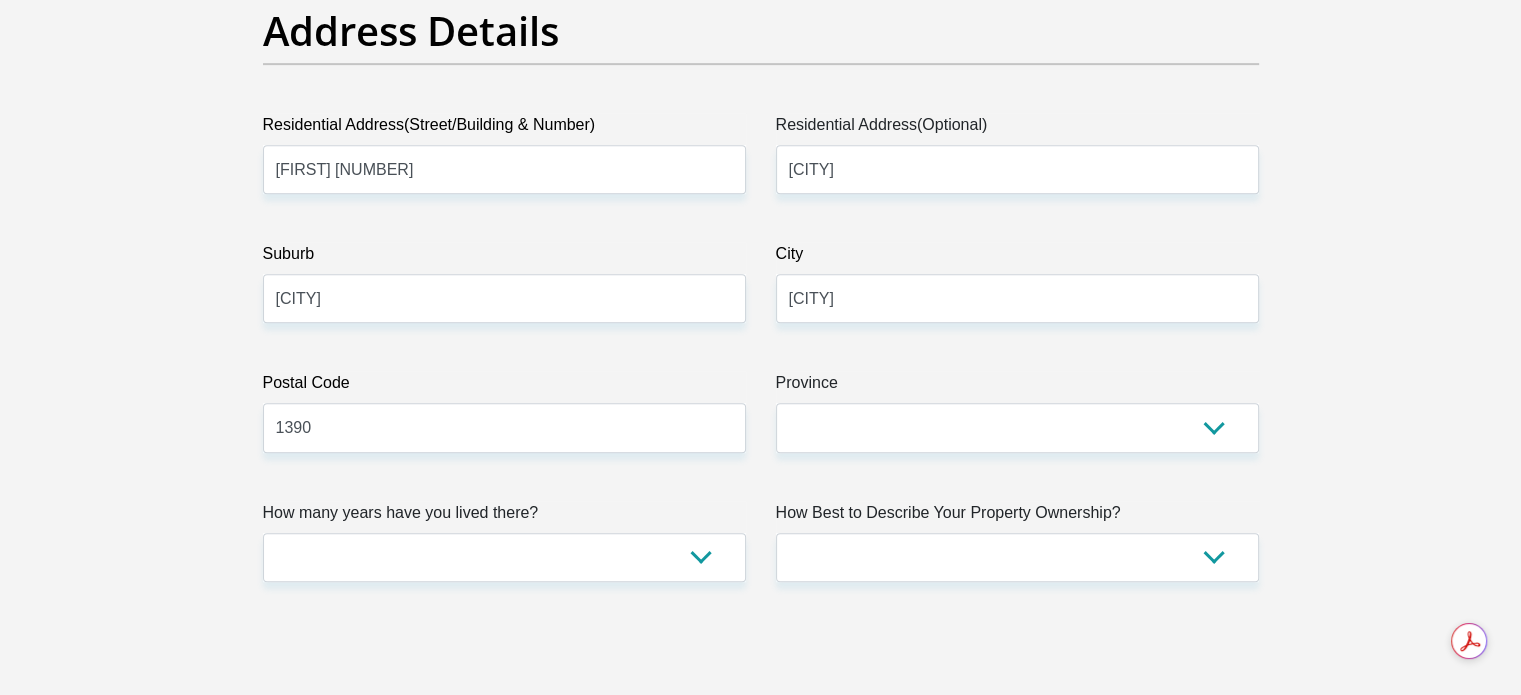 scroll, scrollTop: 1065, scrollLeft: 0, axis: vertical 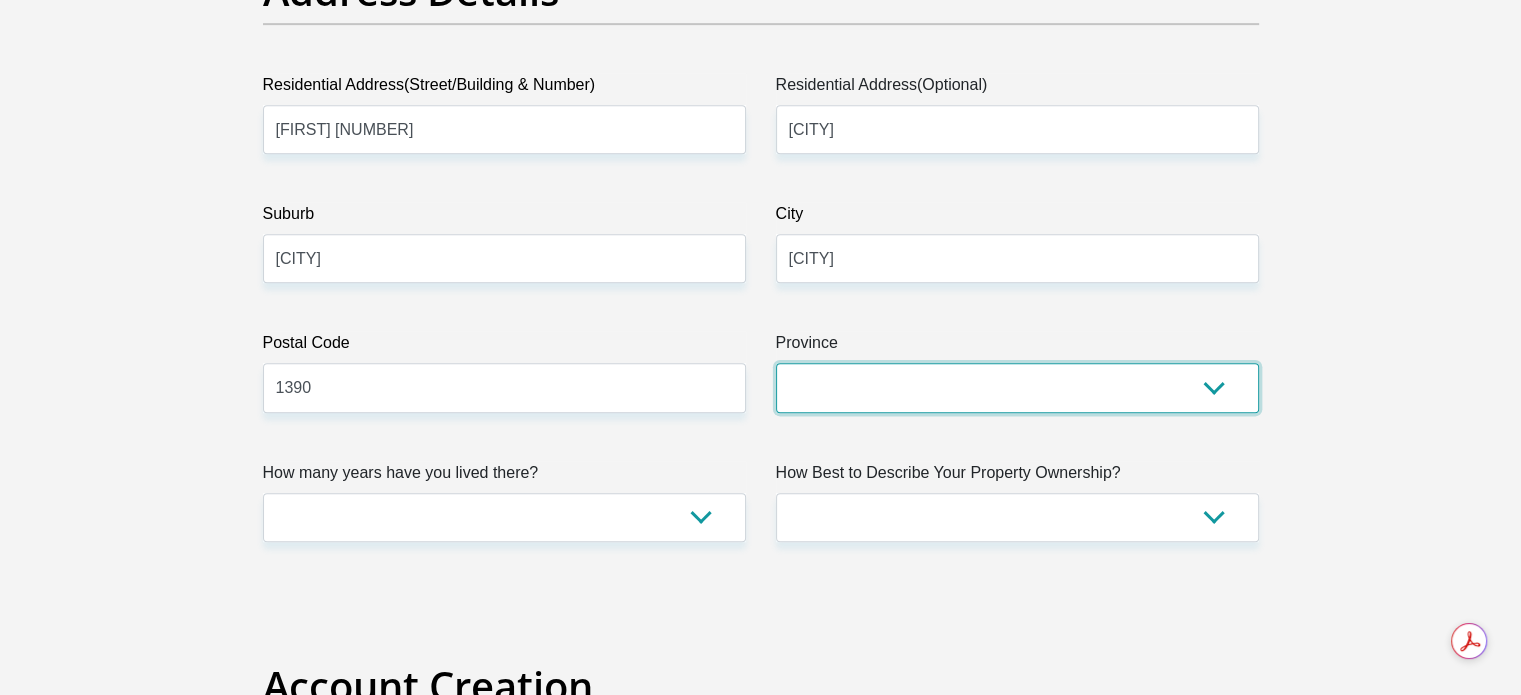 click on "Eastern Cape
Free State
Gauteng
KwaZulu-Natal
Limpopo
Mpumalanga
Northern Cape
North West
Western Cape" at bounding box center (1017, 387) 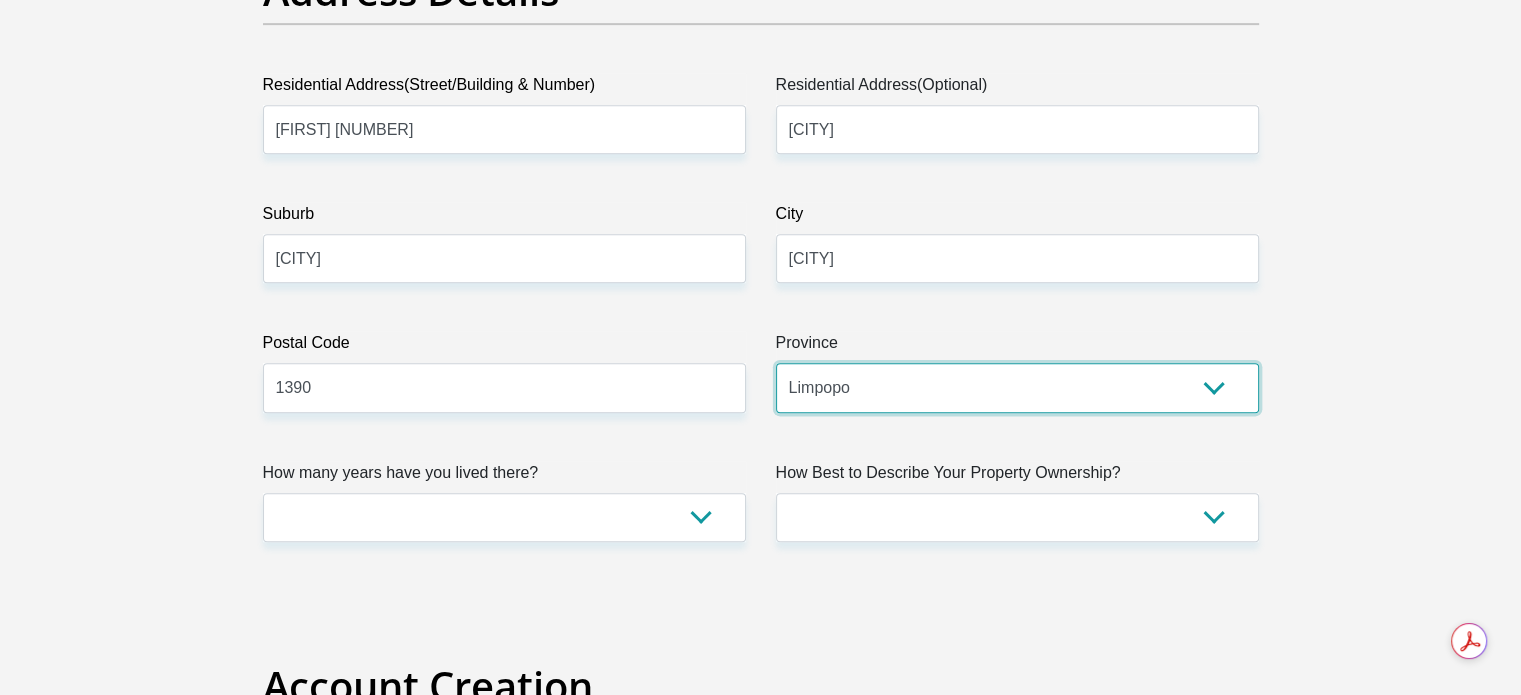 click on "Eastern Cape
Free State
Gauteng
KwaZulu-Natal
Limpopo
Mpumalanga
Northern Cape
North West
Western Cape" at bounding box center (1017, 387) 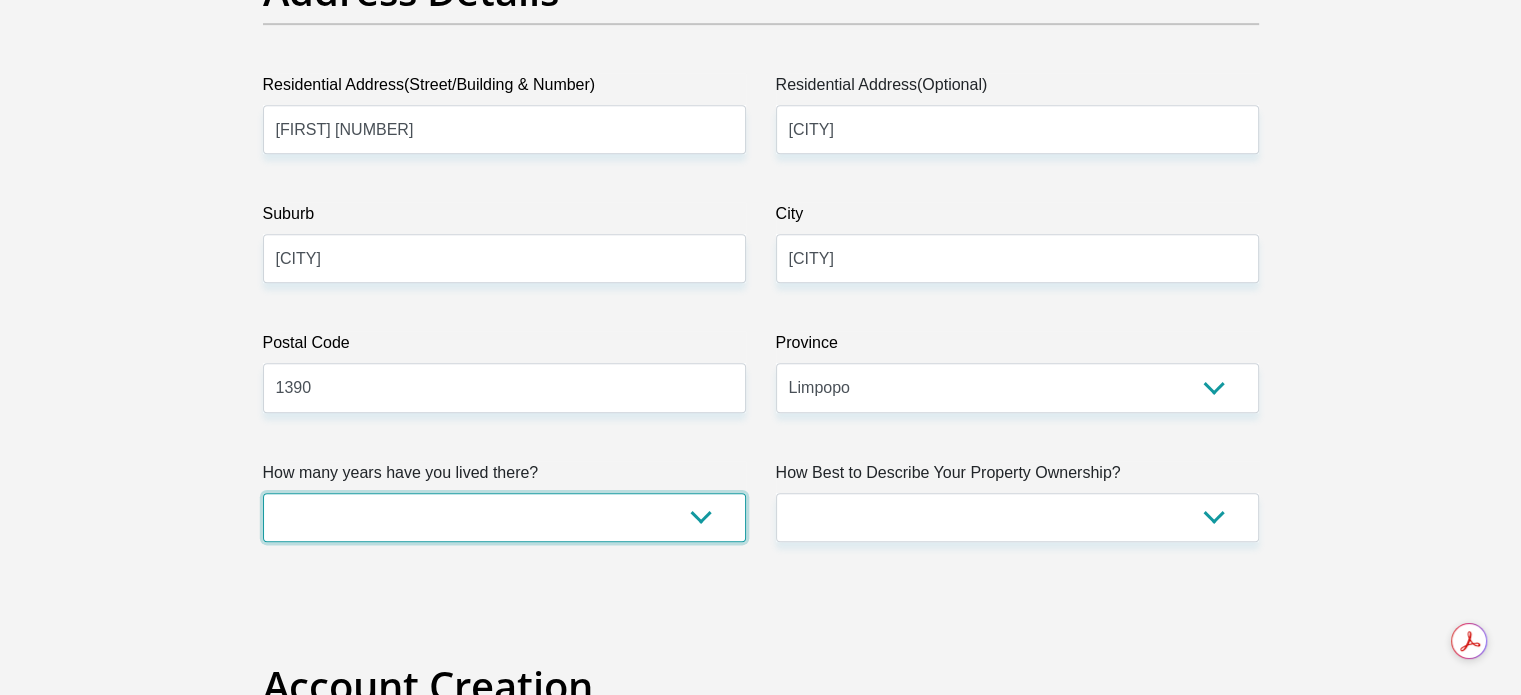 click on "less than 1 year
1-3 years
3-5 years
5+ years" at bounding box center (504, 517) 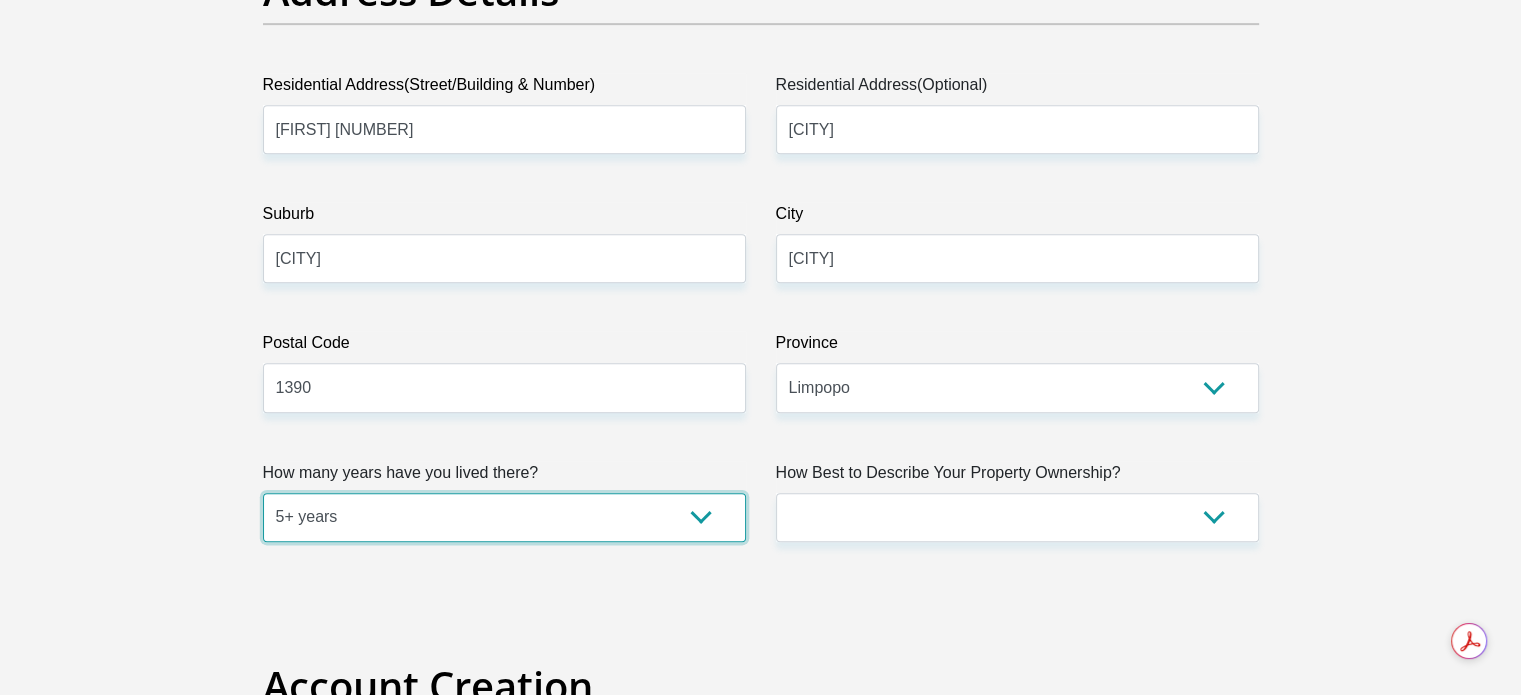 click on "less than 1 year
1-3 years
3-5 years
5+ years" at bounding box center [504, 517] 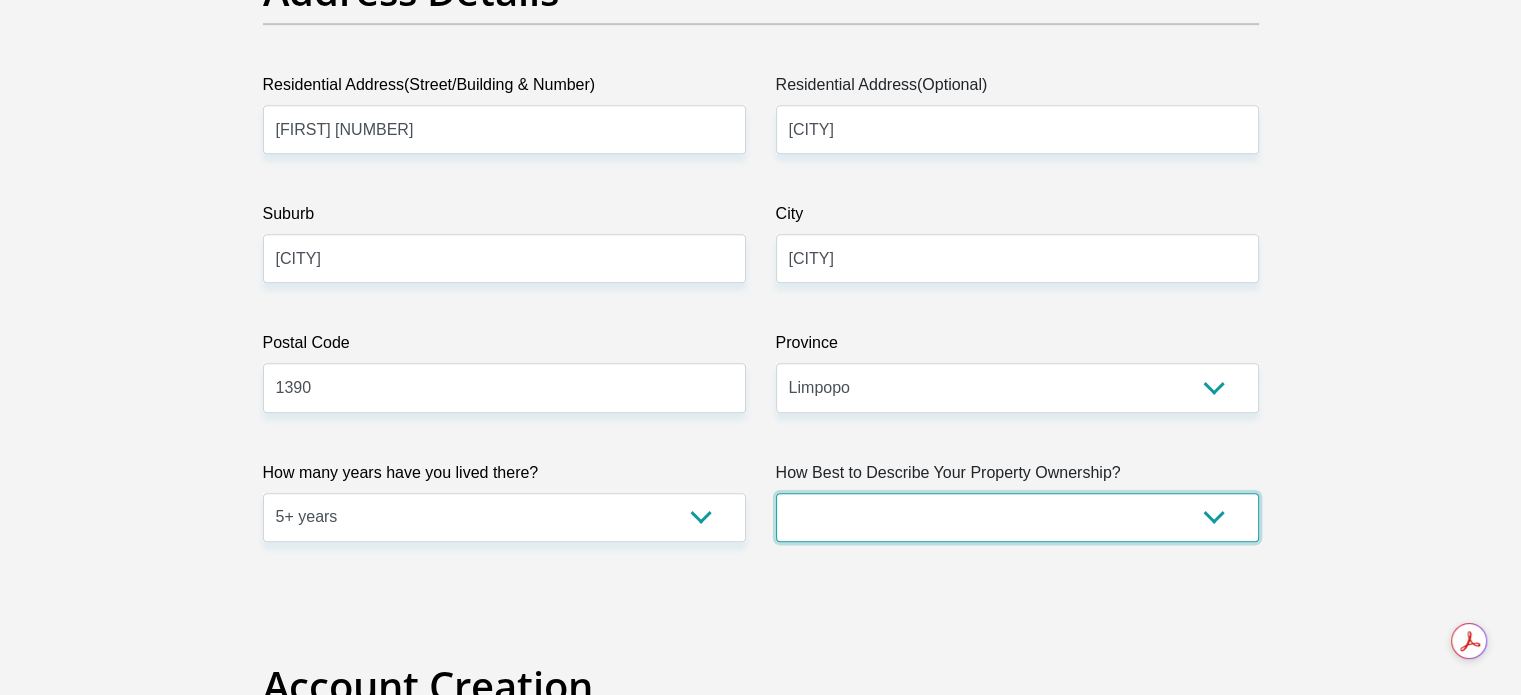 click on "Owned
Rented
Family Owned
Company Dwelling" at bounding box center [1017, 517] 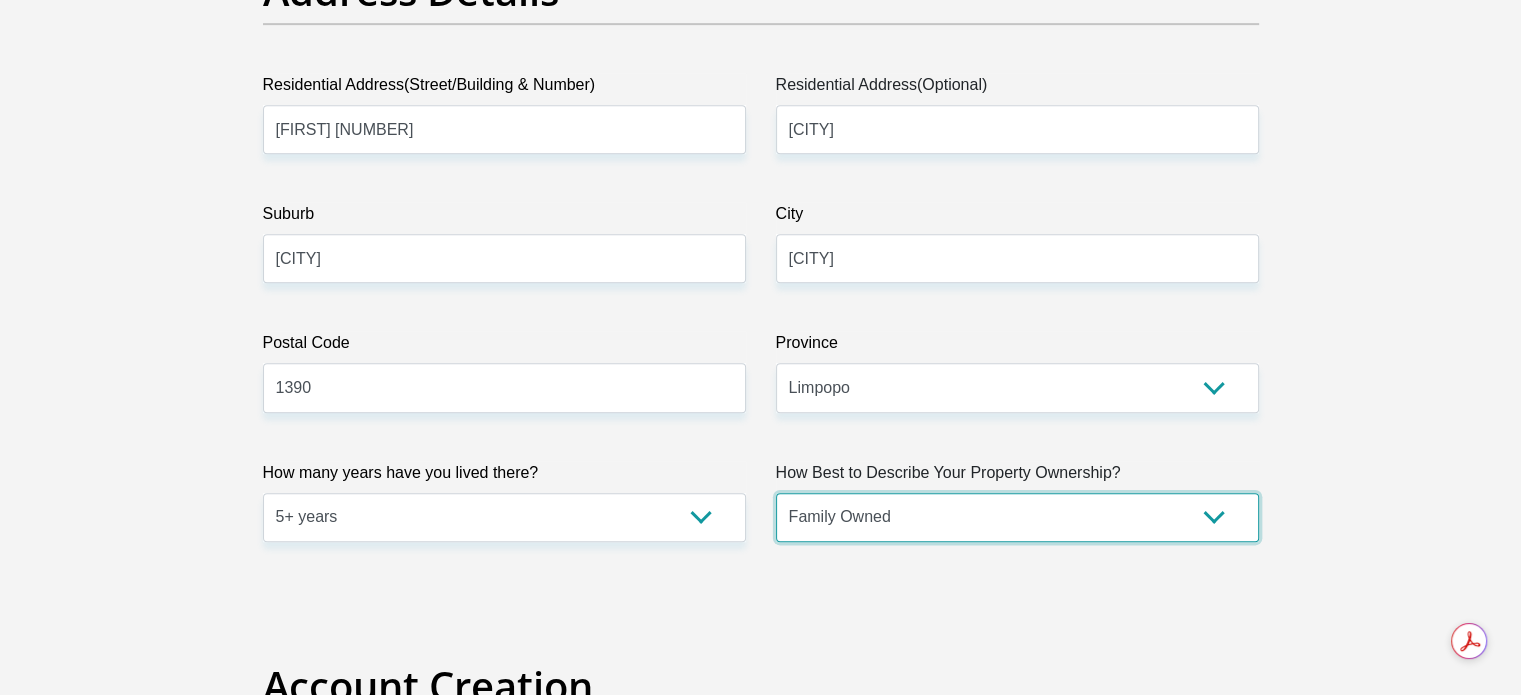 click on "Owned
Rented
Family Owned
Company Dwelling" at bounding box center [1017, 517] 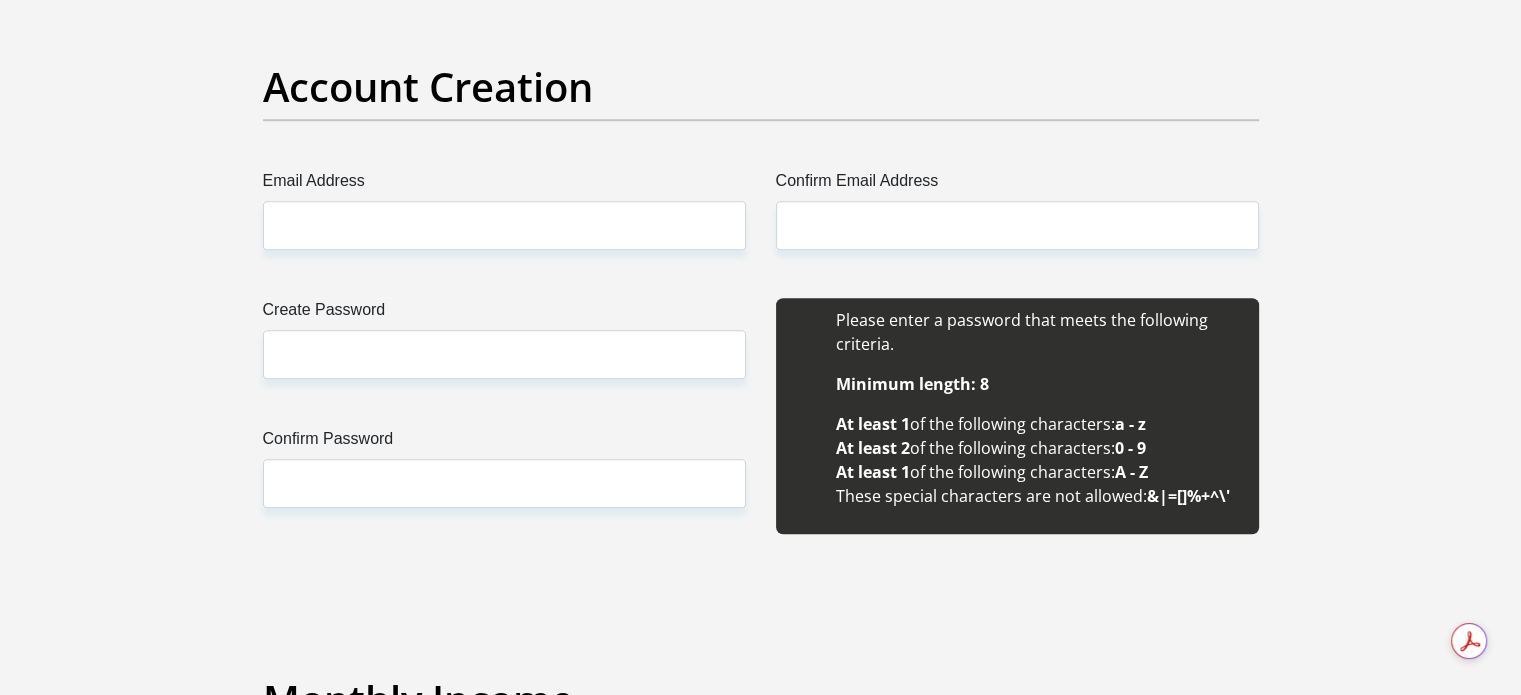 scroll, scrollTop: 1704, scrollLeft: 0, axis: vertical 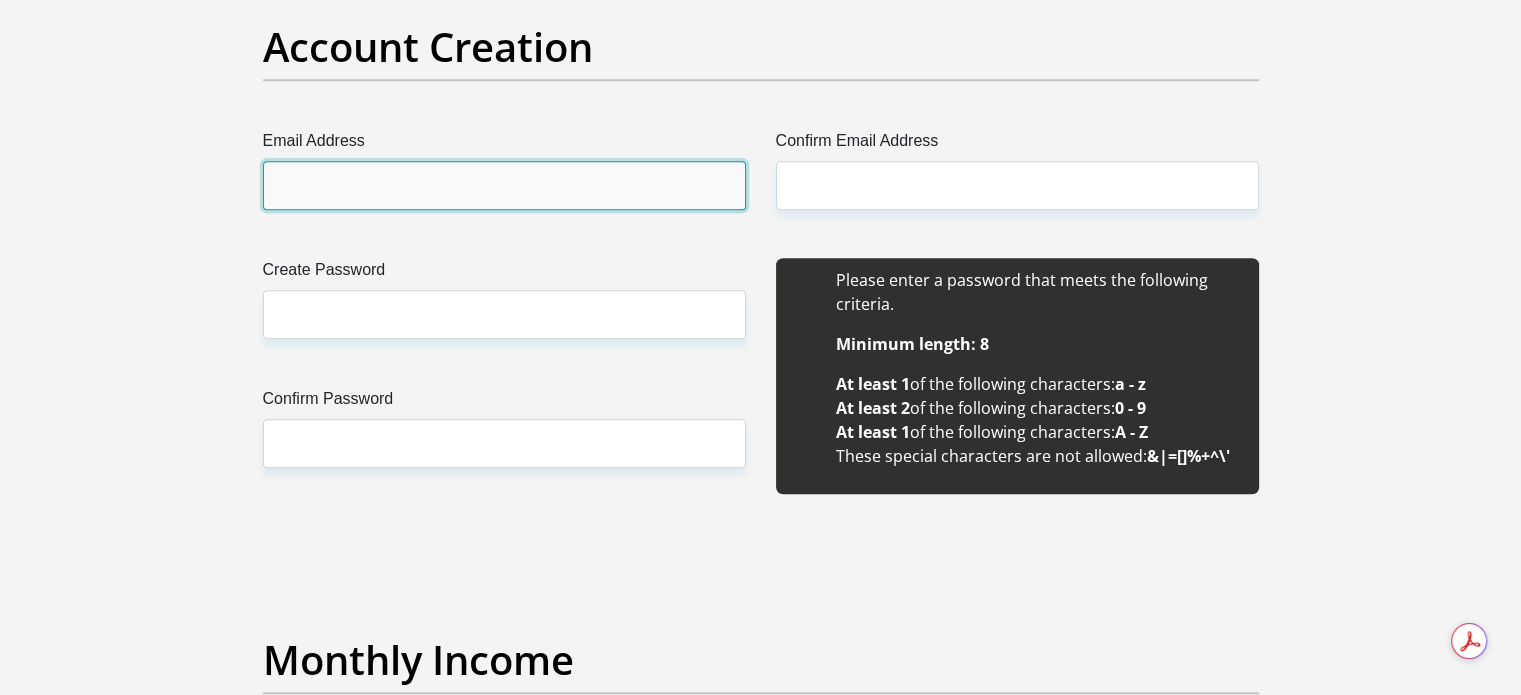click on "Email Address" at bounding box center [504, 185] 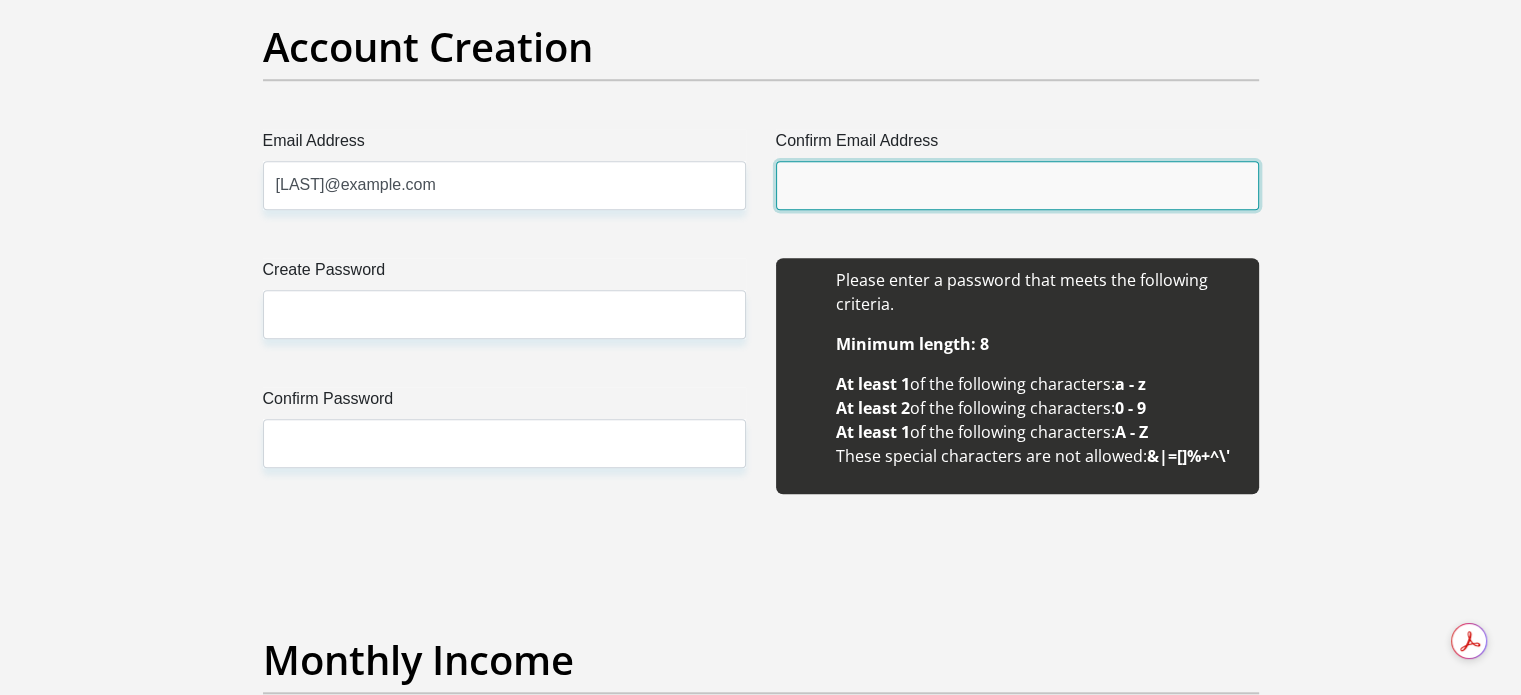 type on "Sitholekj@gmail.com" 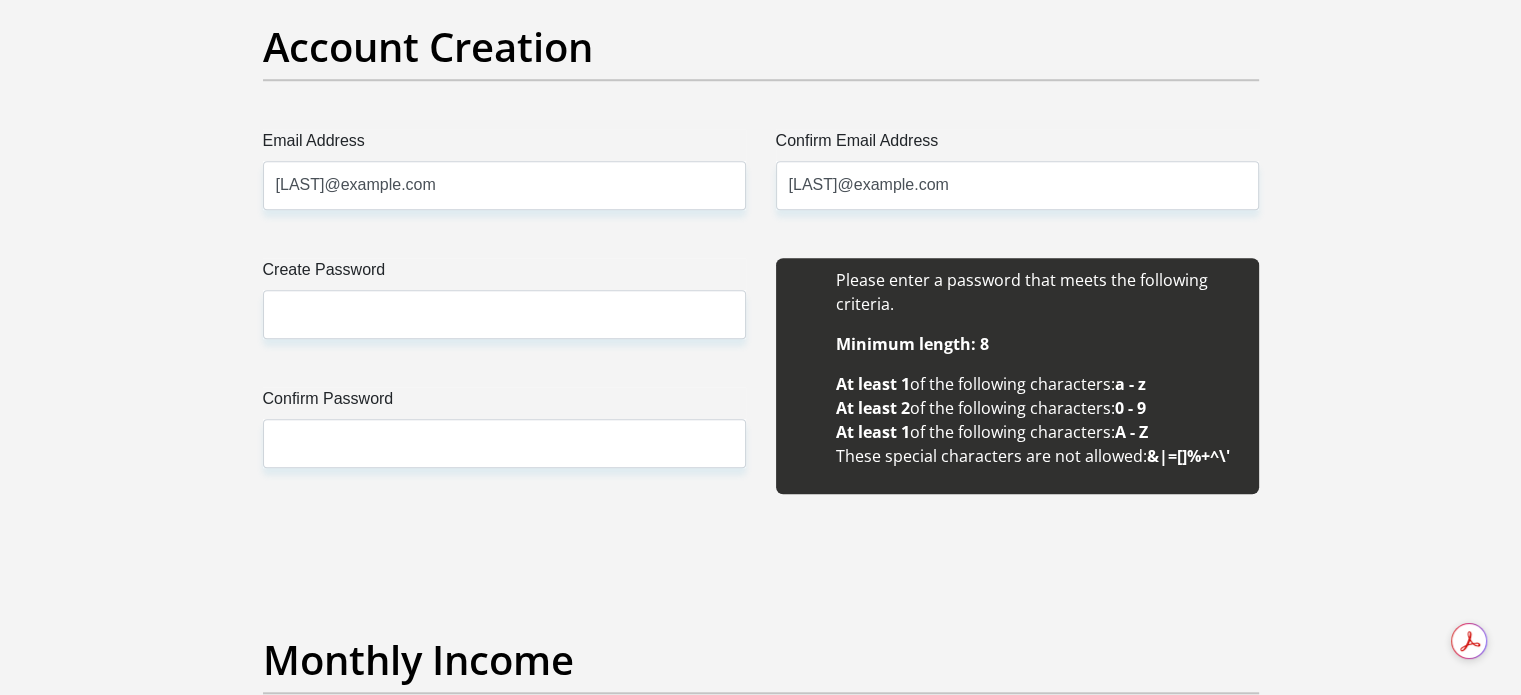 type 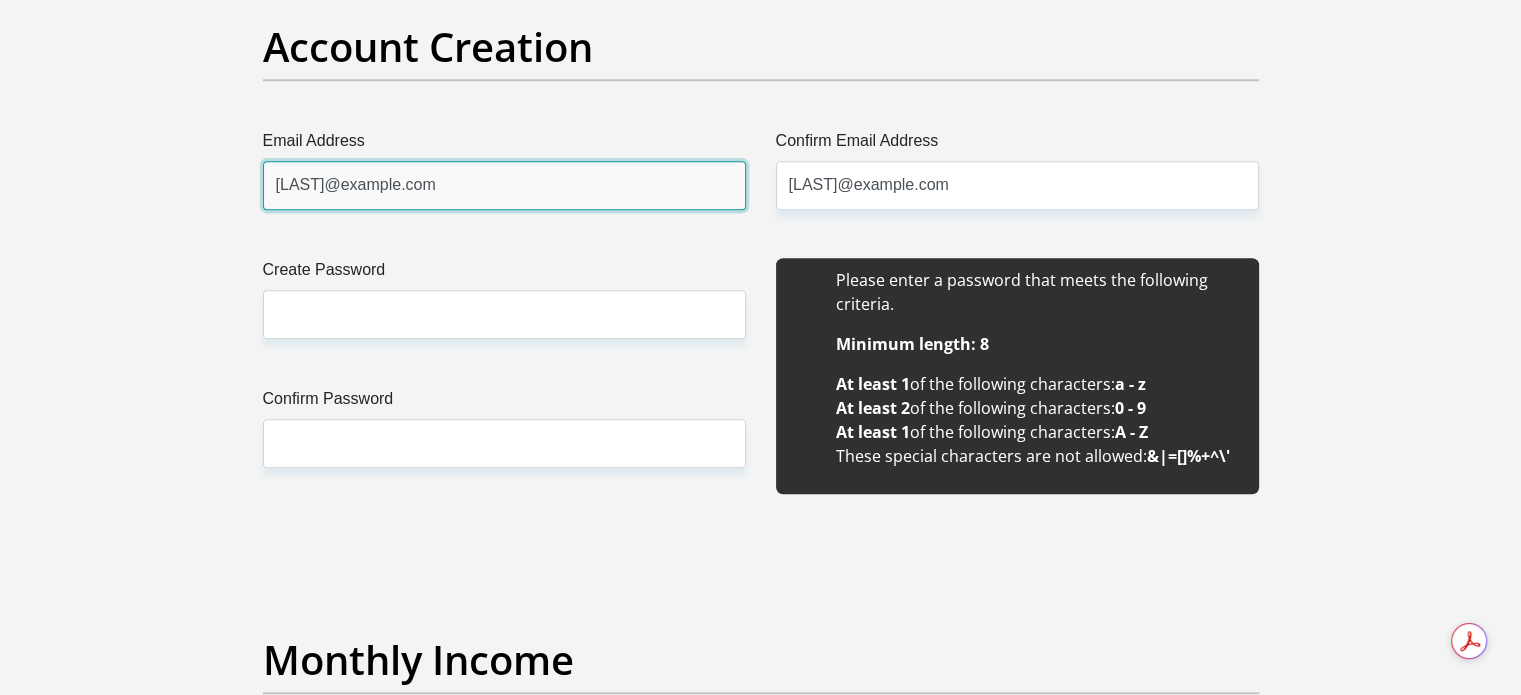 type 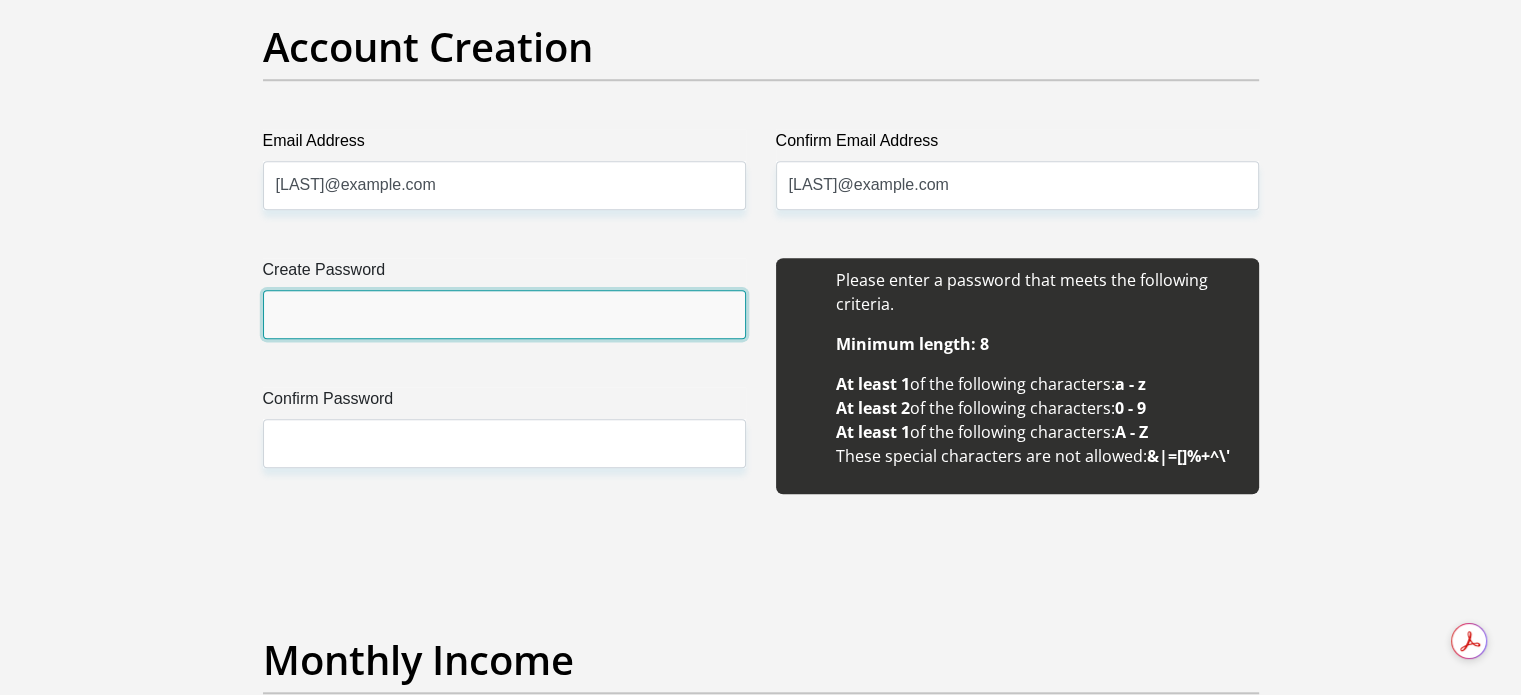 click on "Create Password" at bounding box center (504, 314) 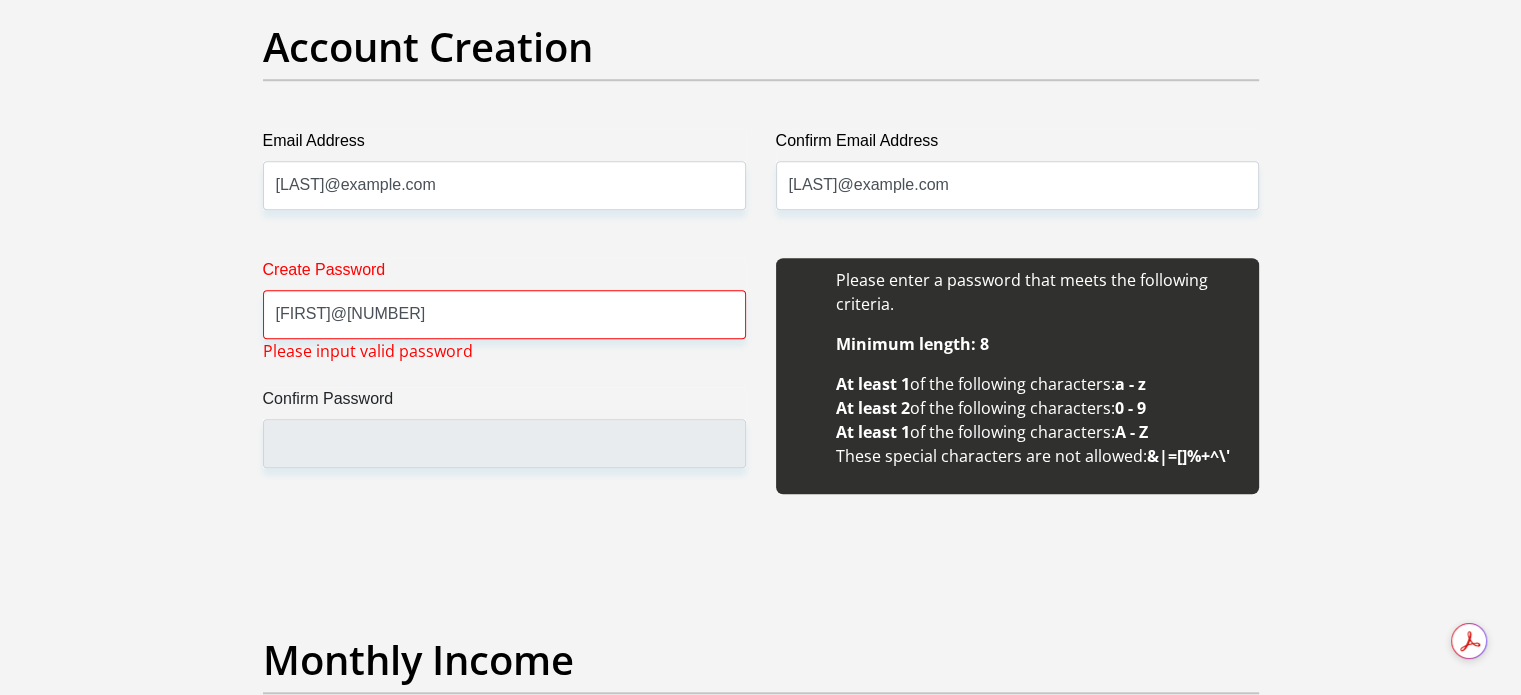 click on "Title
Mr
Ms
Mrs
Dr
Other
First Name
KHULUMAJAMES
Surname
SITHOLE
ID Number
8802156082084
Please input valid ID number
Race
Black
Coloured
Indian
White
Other
Contact Number
0837320767
Please input valid contact number
Nationality
South Africa
Afghanistan
Aland Islands  Albania" at bounding box center (761, 1875) 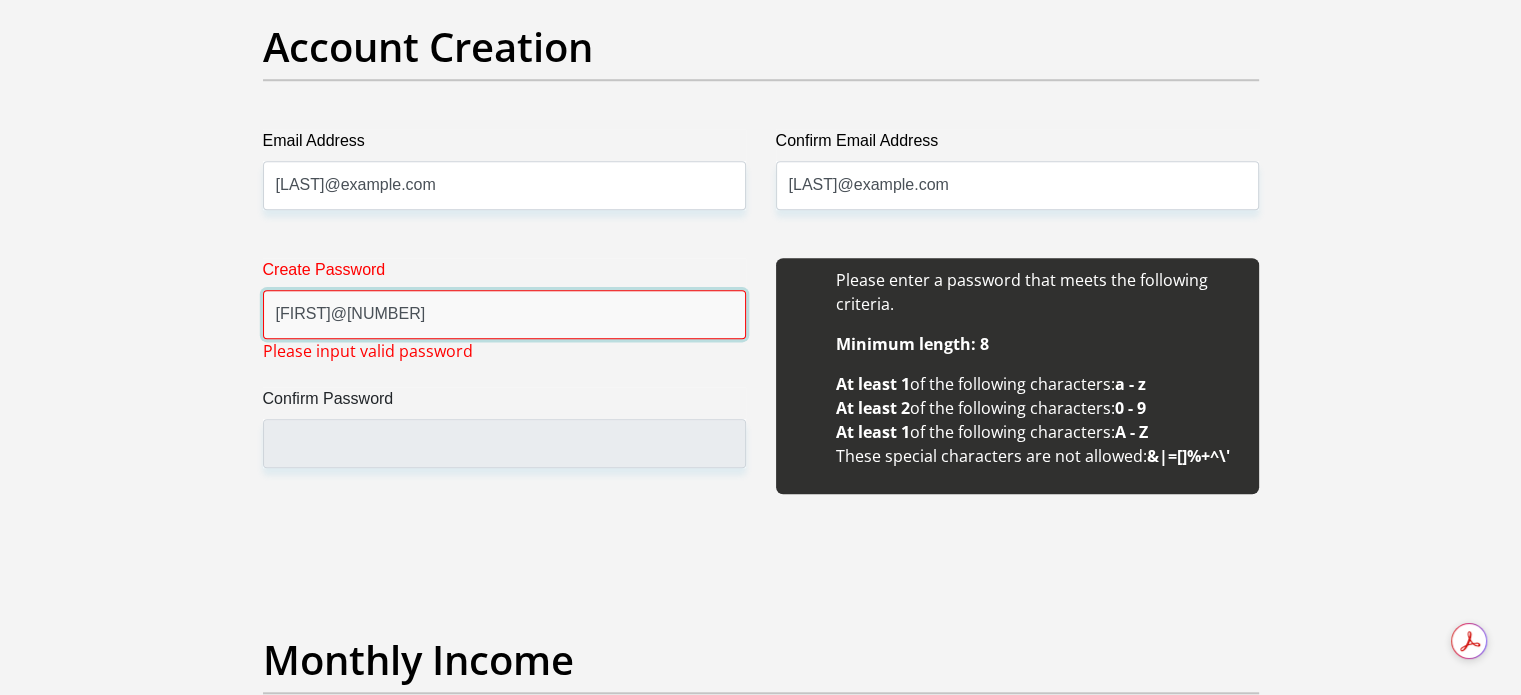 click on "James@88" at bounding box center (504, 314) 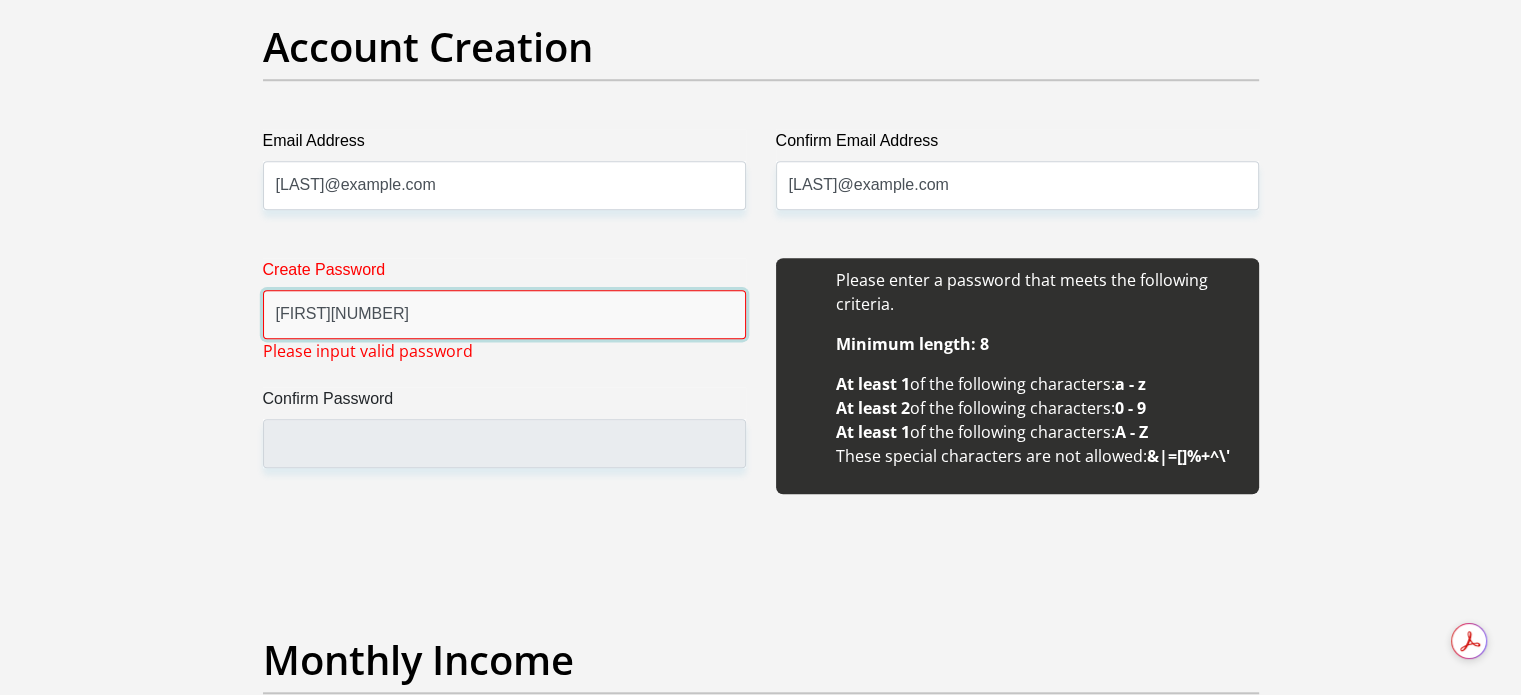 click on "James88" at bounding box center [504, 314] 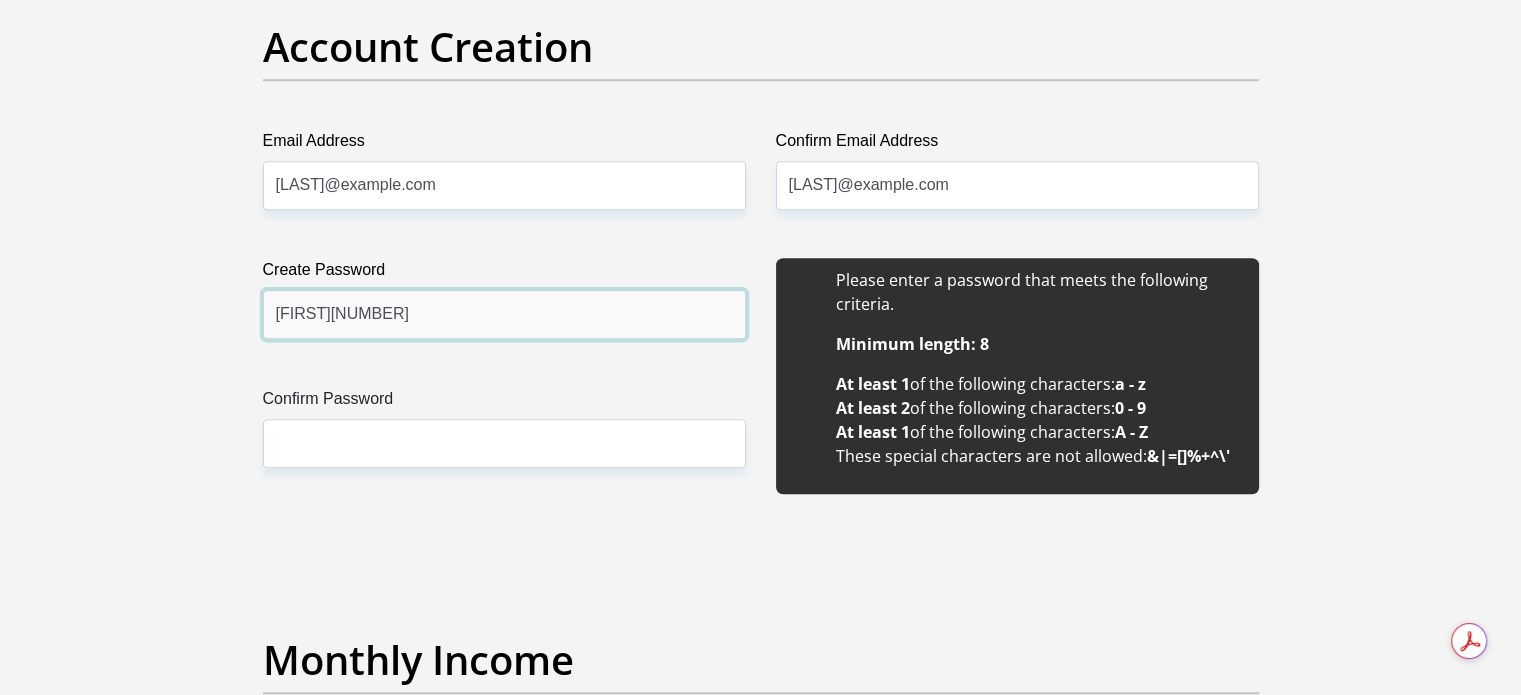 type on "James8802" 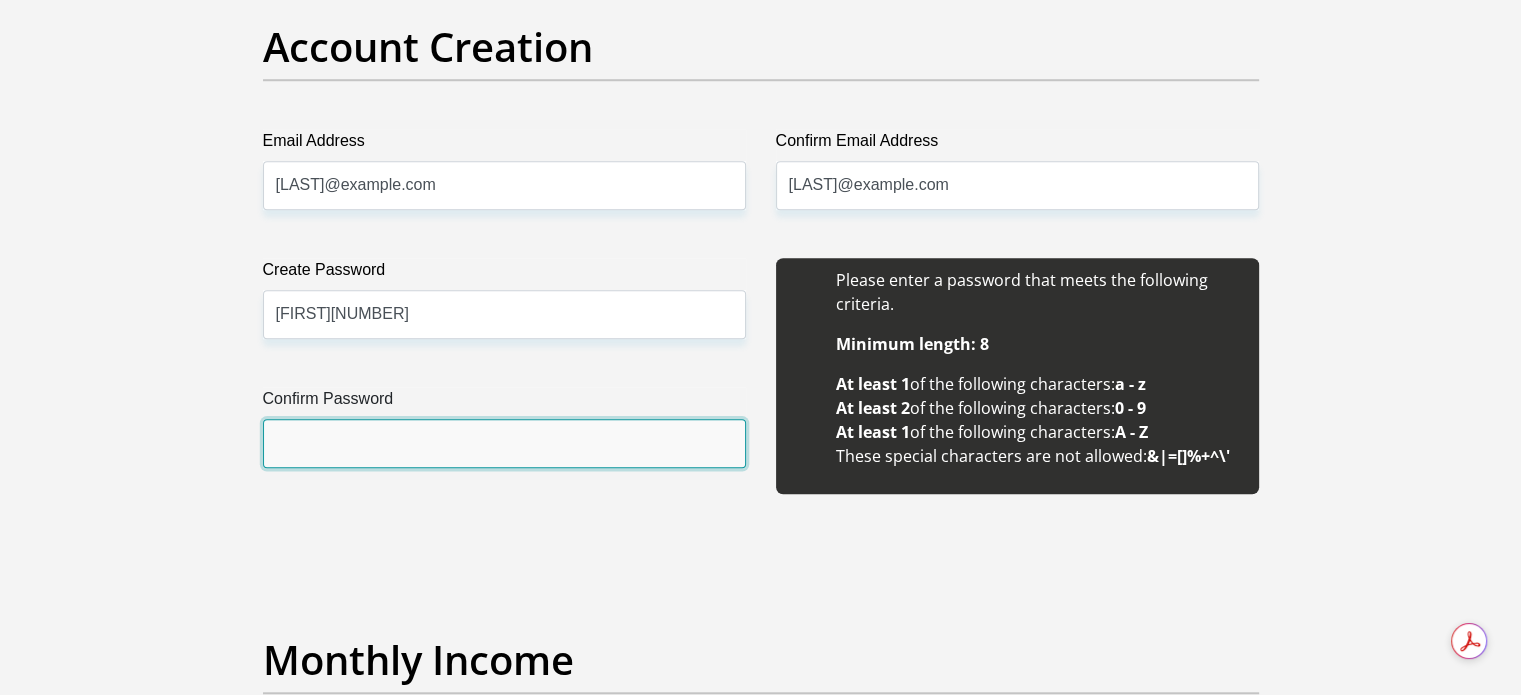 click on "Confirm Password" at bounding box center [504, 443] 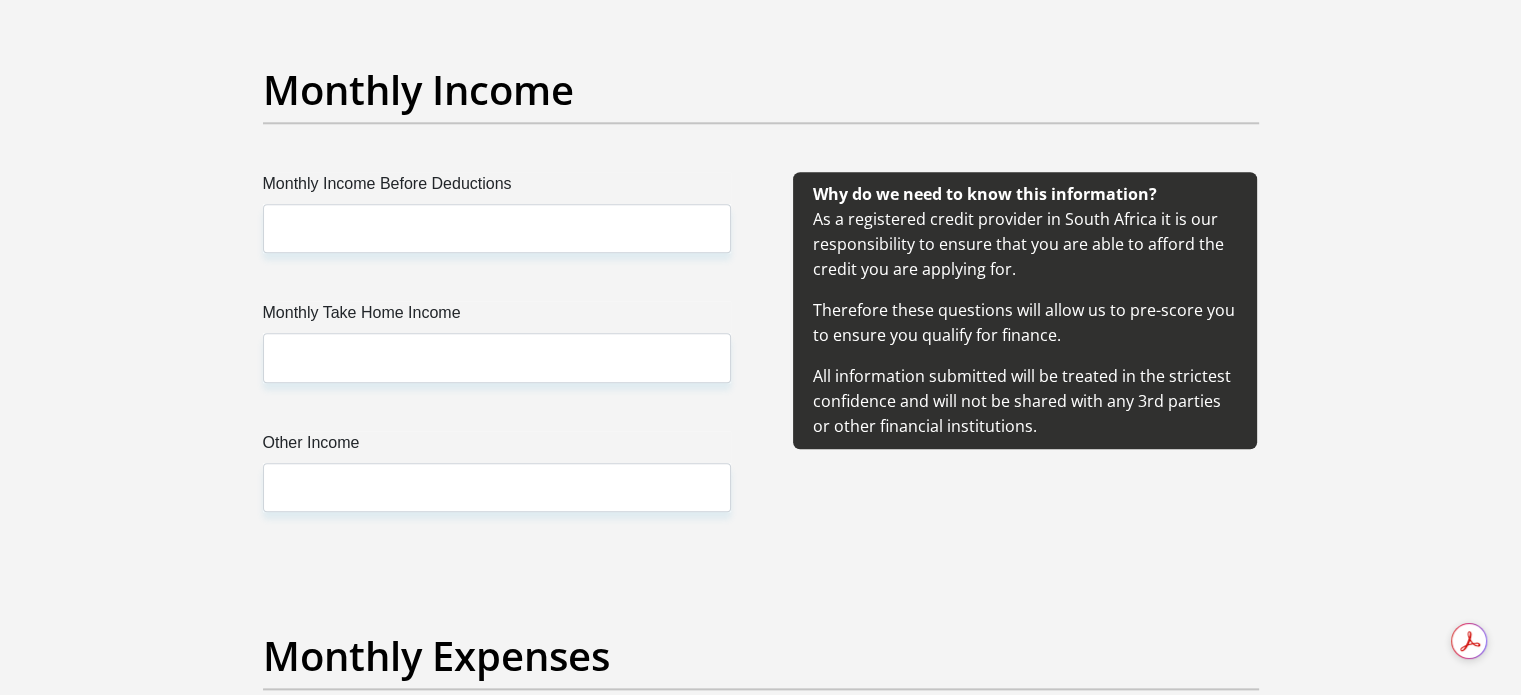 scroll, scrollTop: 2278, scrollLeft: 0, axis: vertical 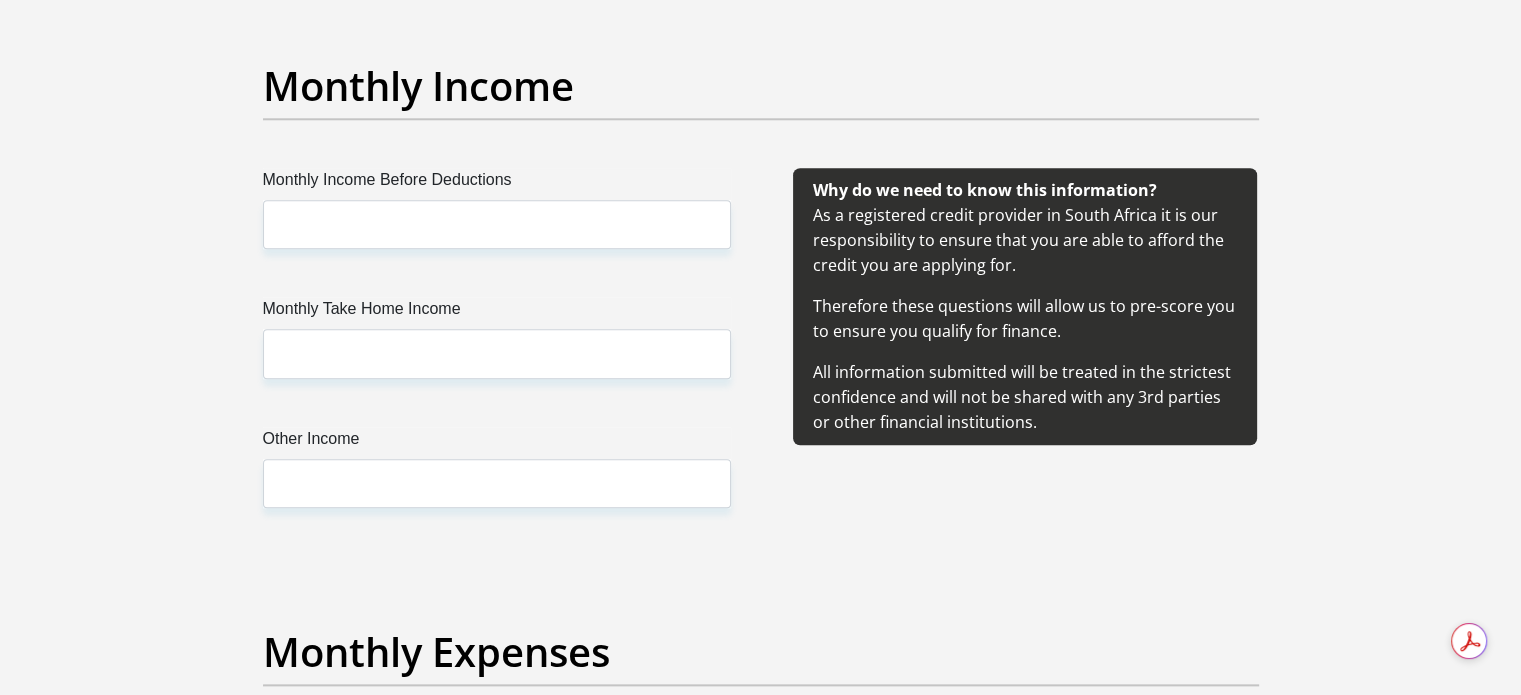 type on "James8802" 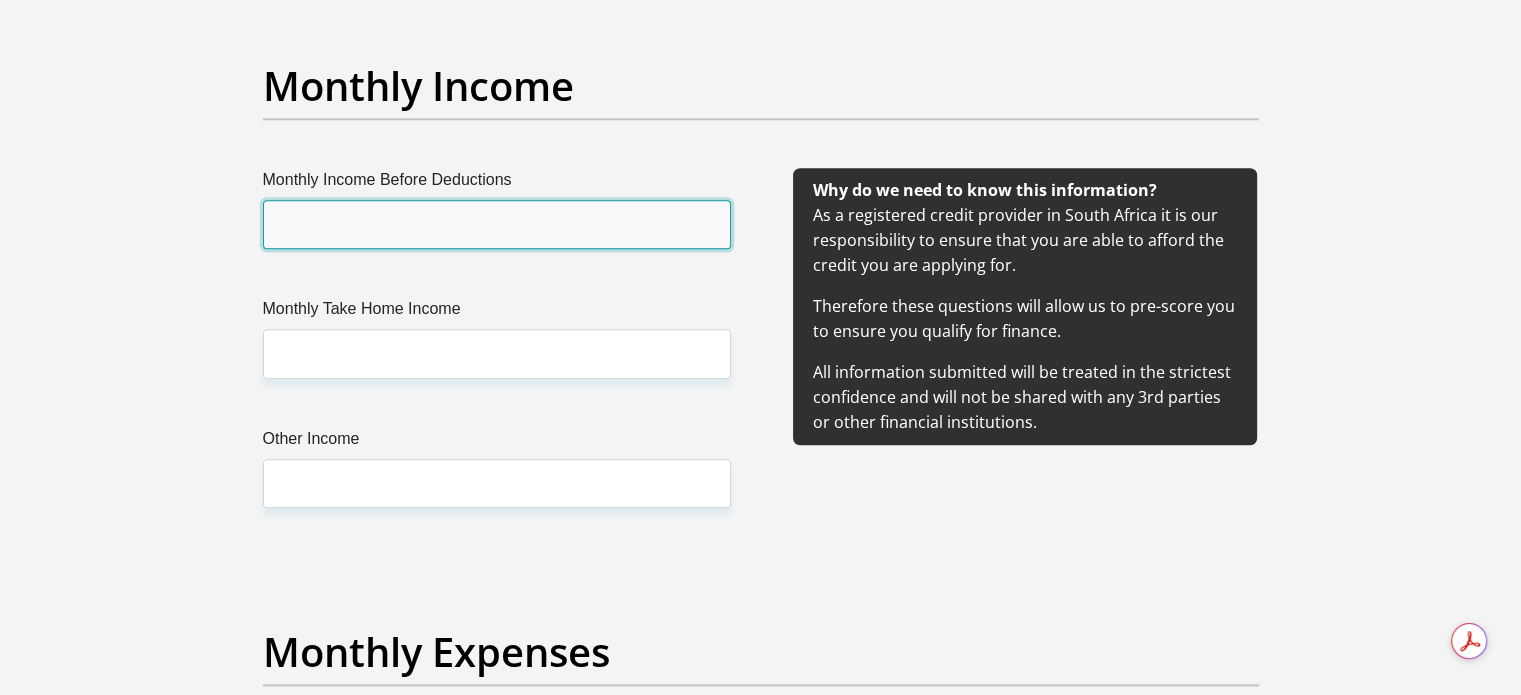 click on "Monthly Income Before Deductions" at bounding box center [497, 224] 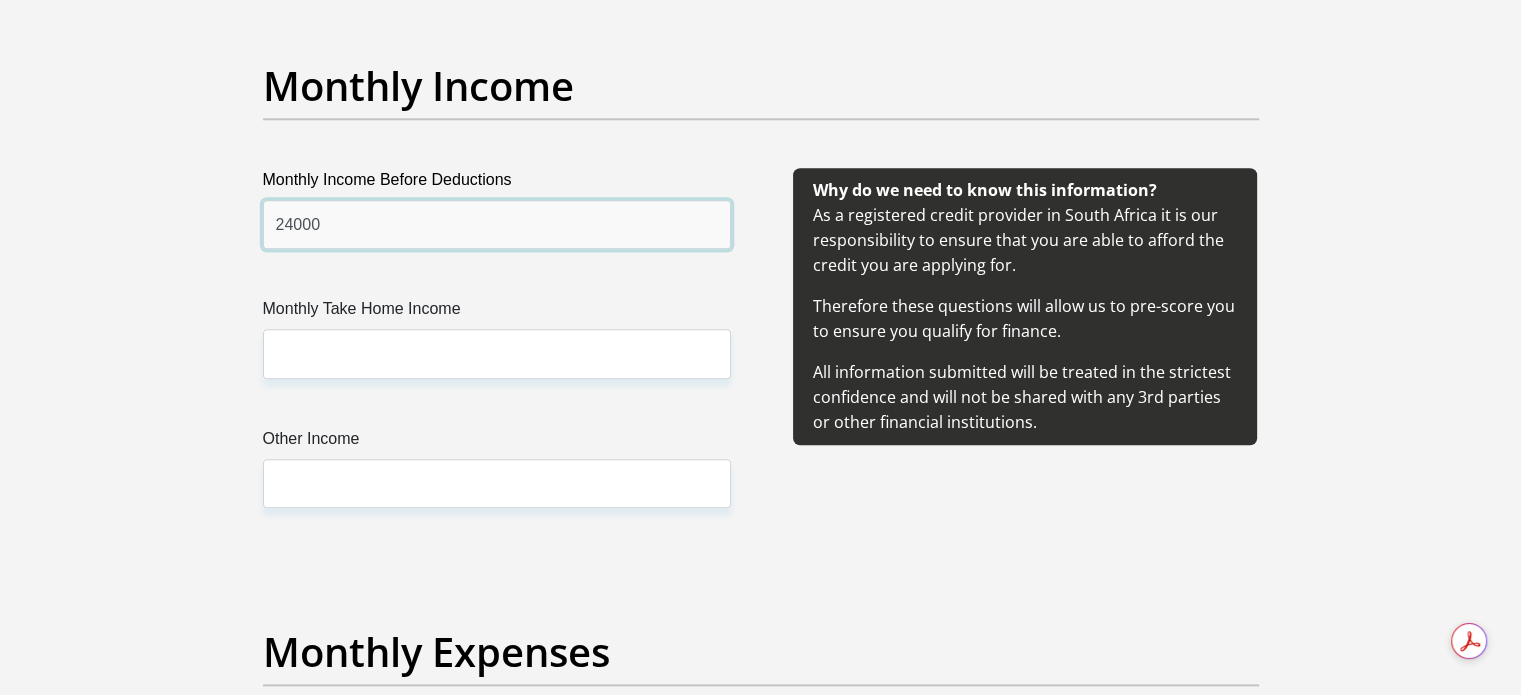 type on "24000" 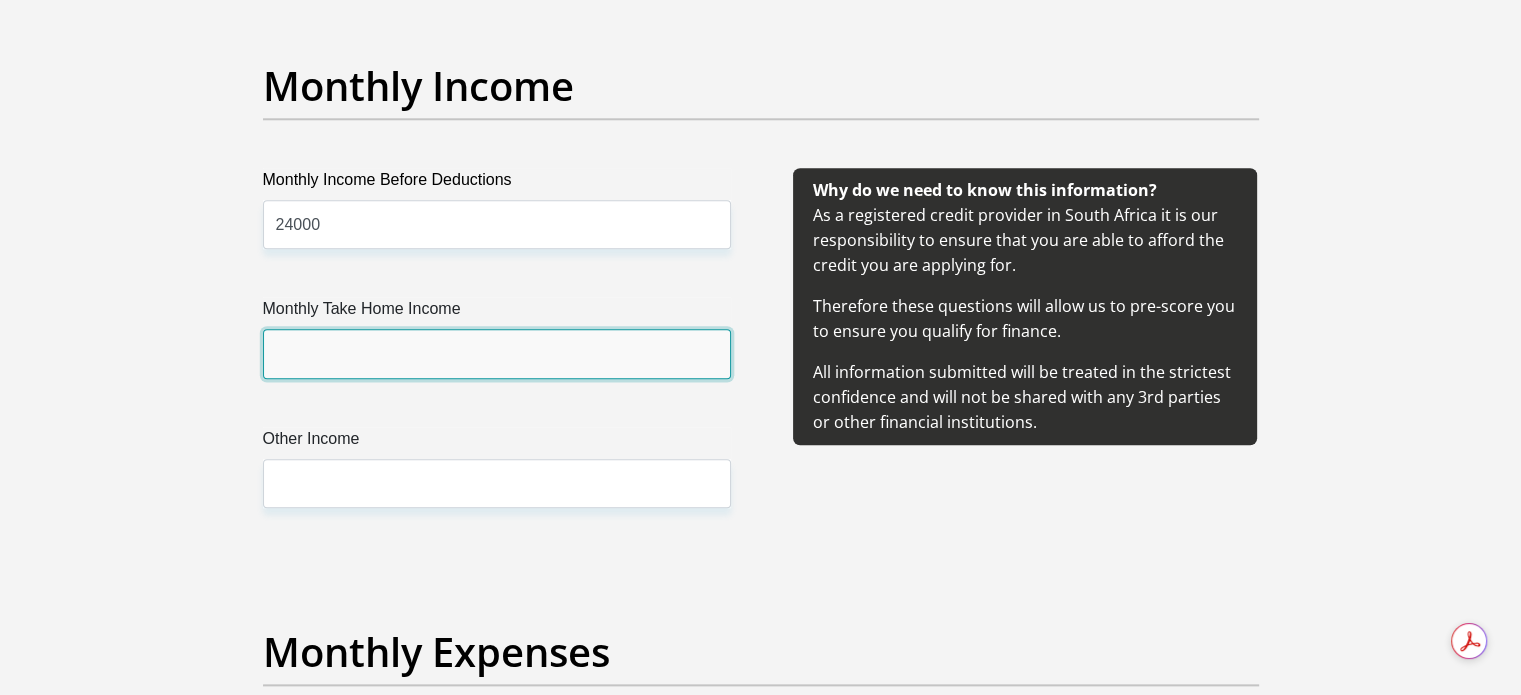 click on "Monthly Take Home Income" at bounding box center (497, 353) 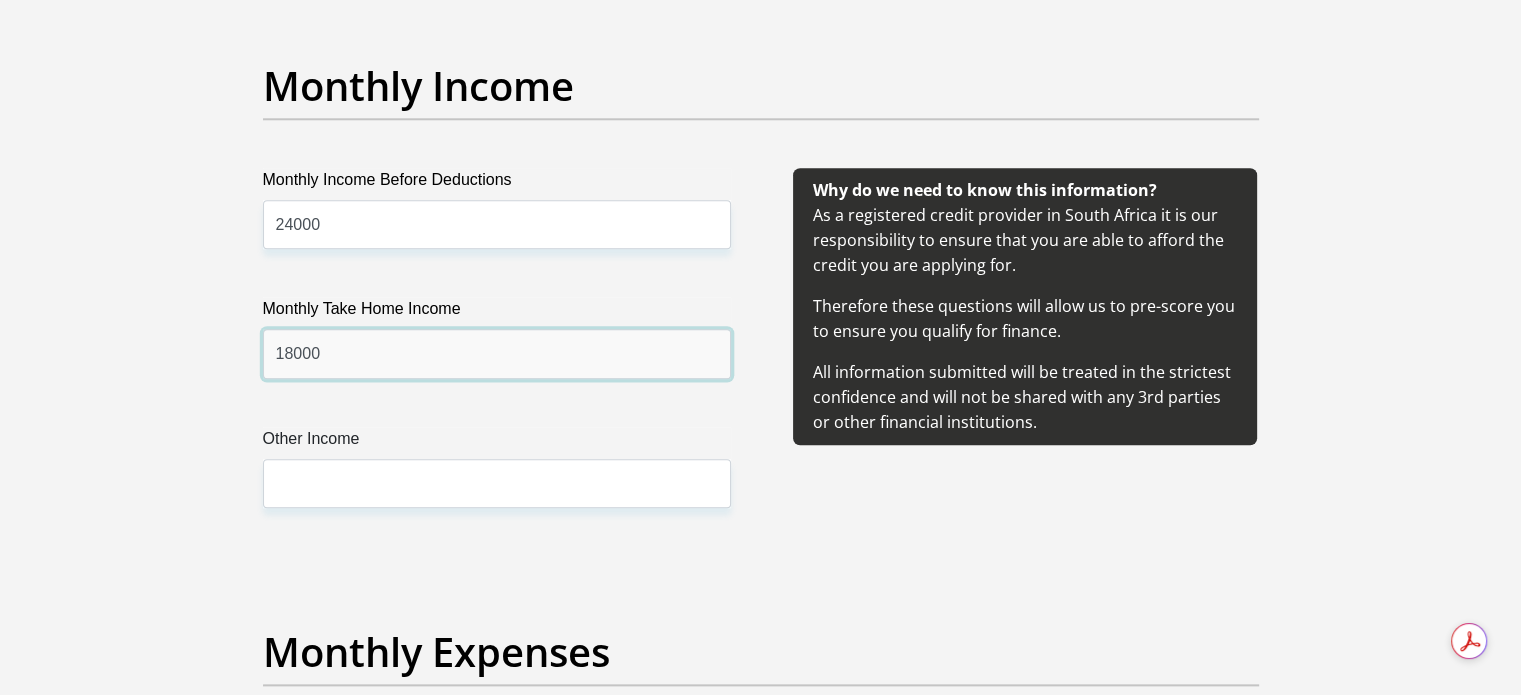 type on "18000" 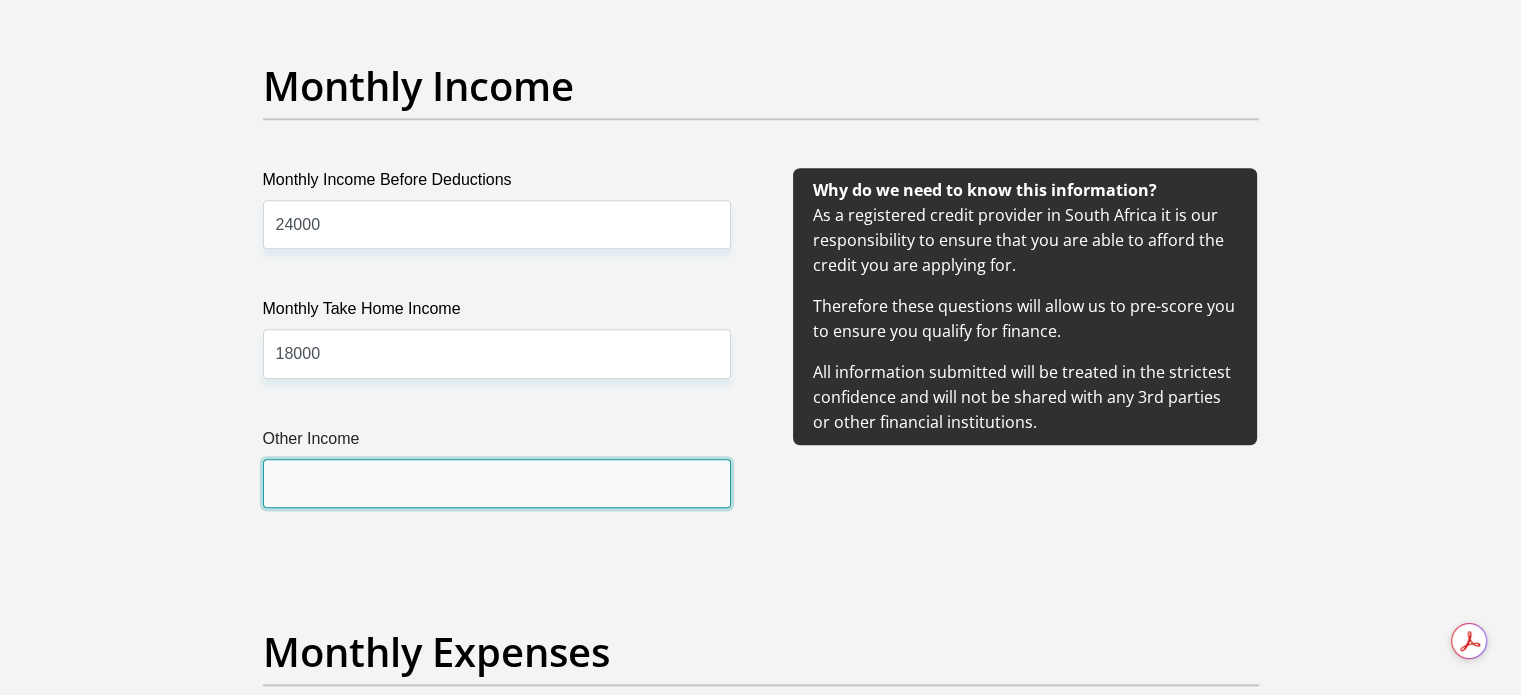 click on "Other Income" at bounding box center [497, 483] 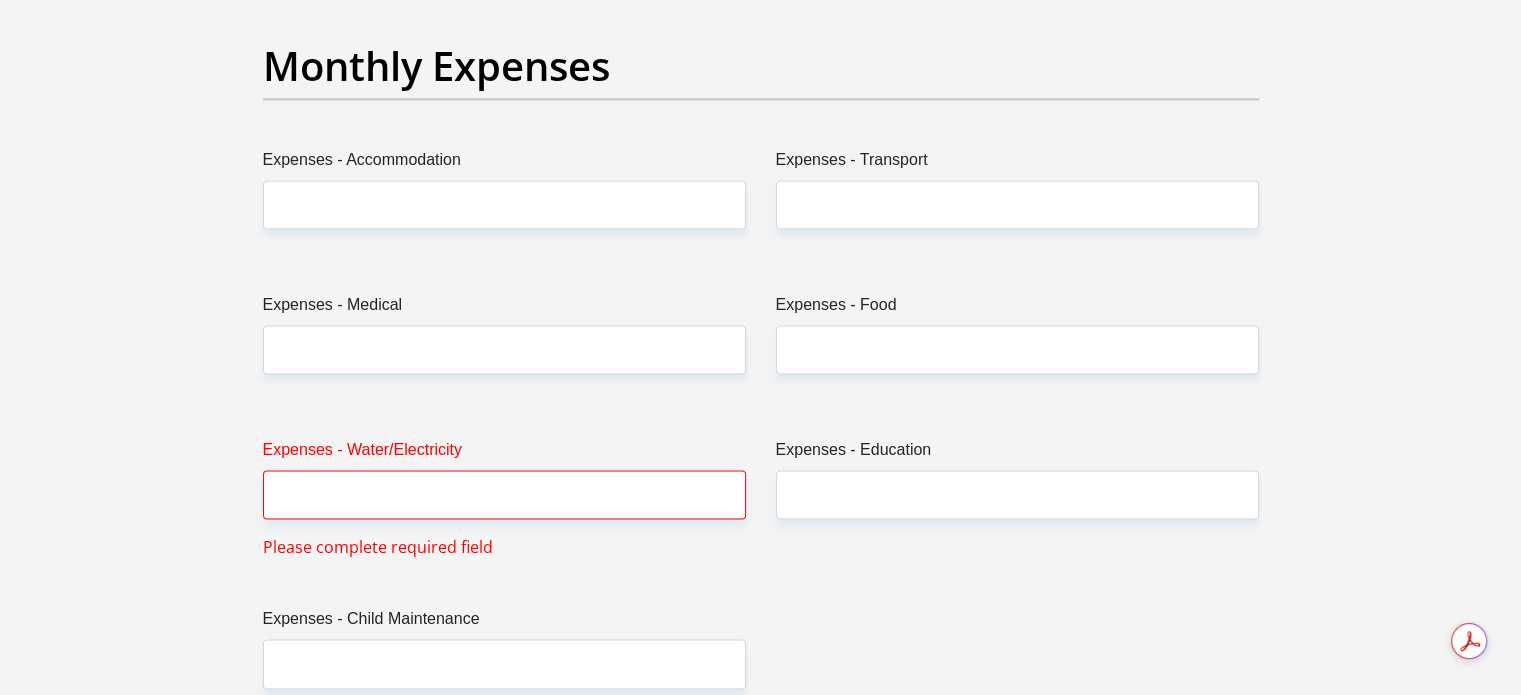 scroll, scrollTop: 2917, scrollLeft: 0, axis: vertical 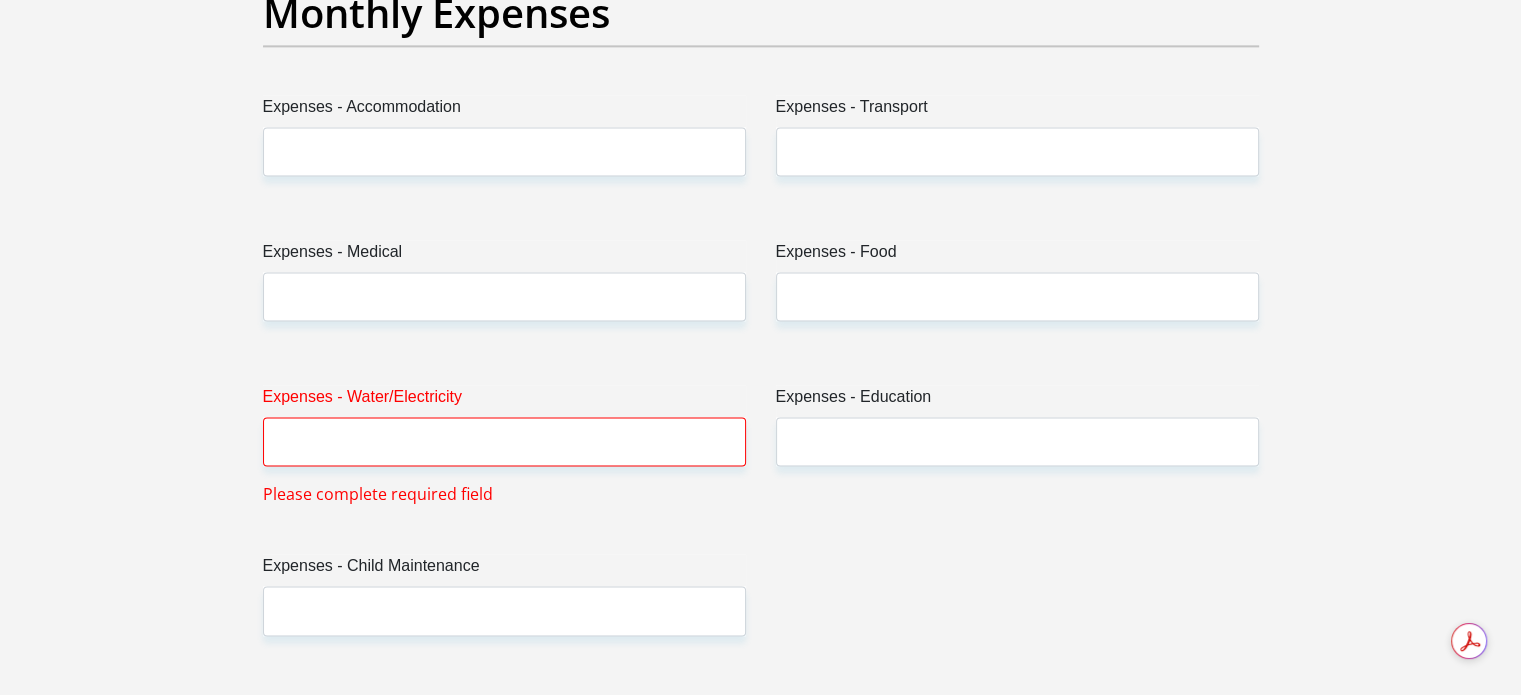 type on "5000" 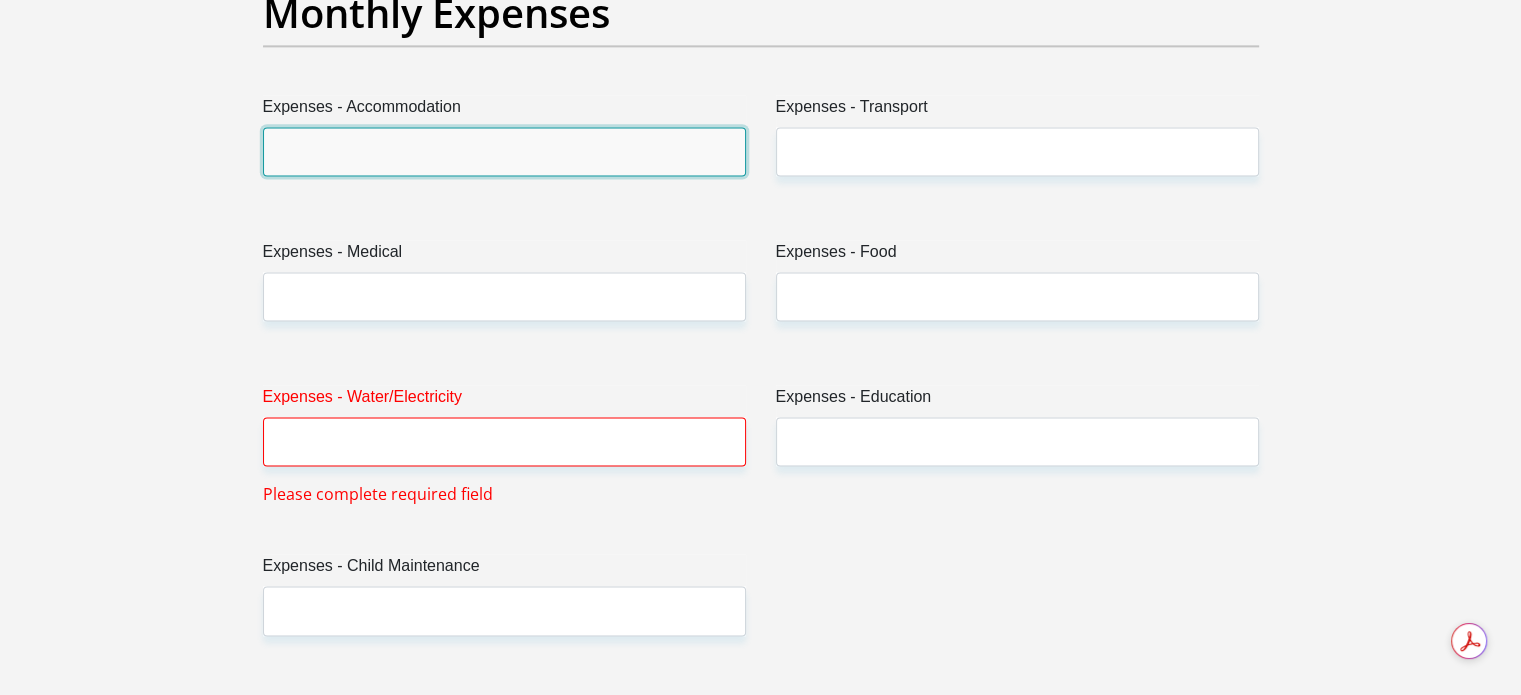 click on "Expenses - Accommodation" at bounding box center (504, 151) 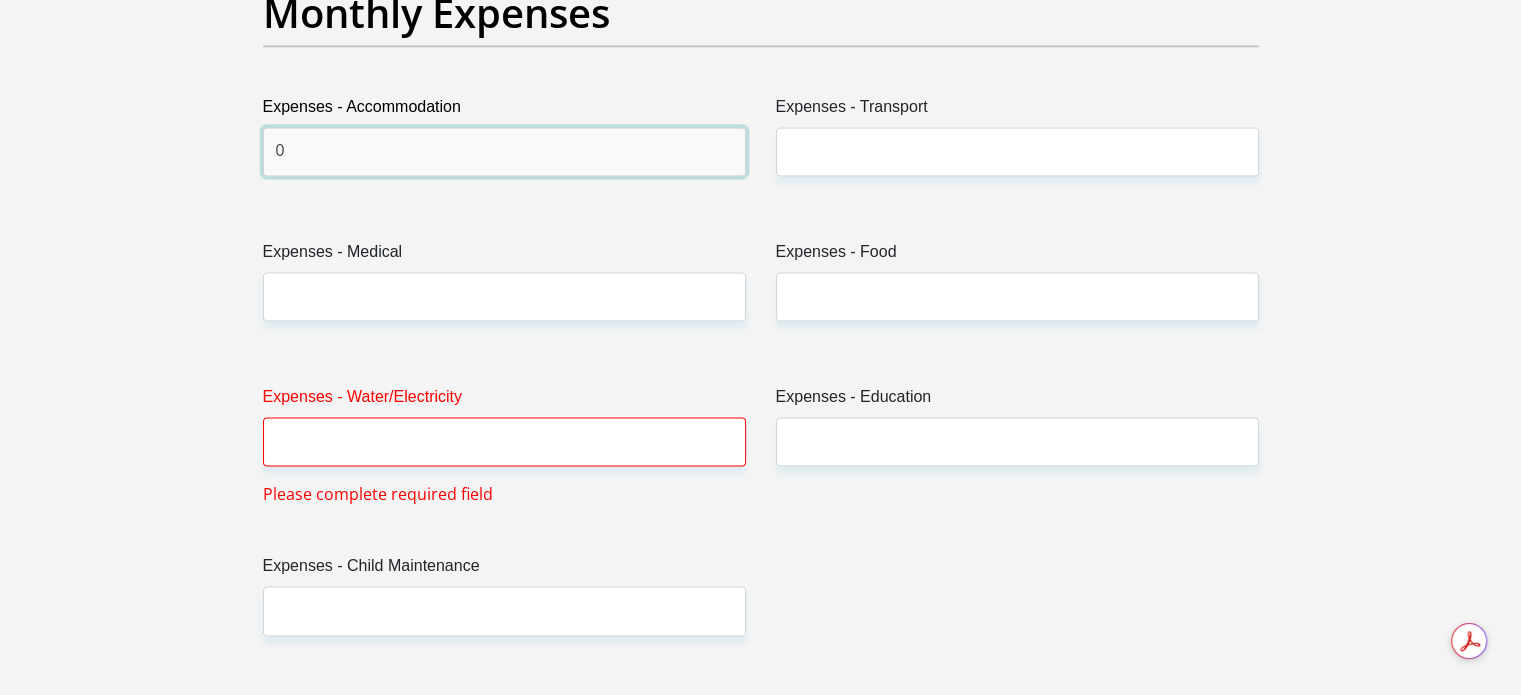type on "0" 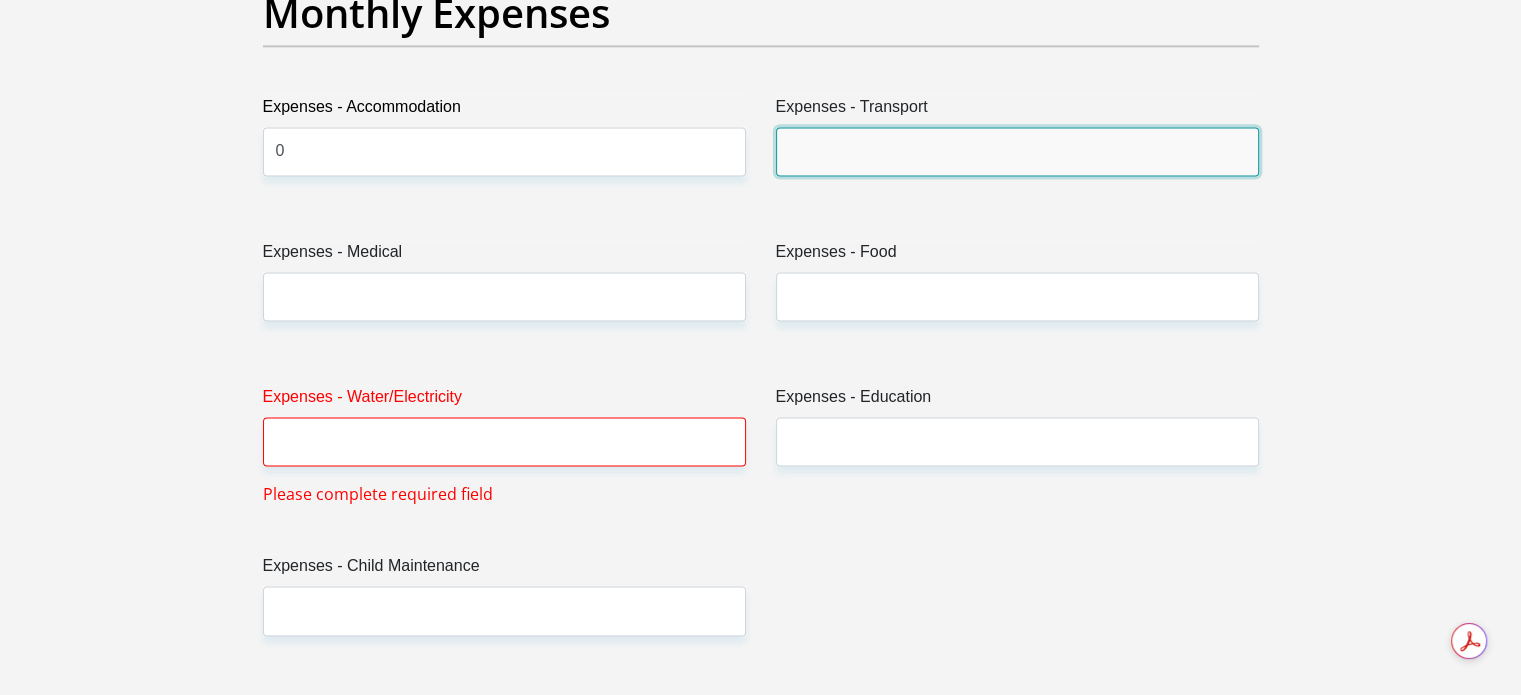 click on "Expenses - Transport" at bounding box center (1017, 151) 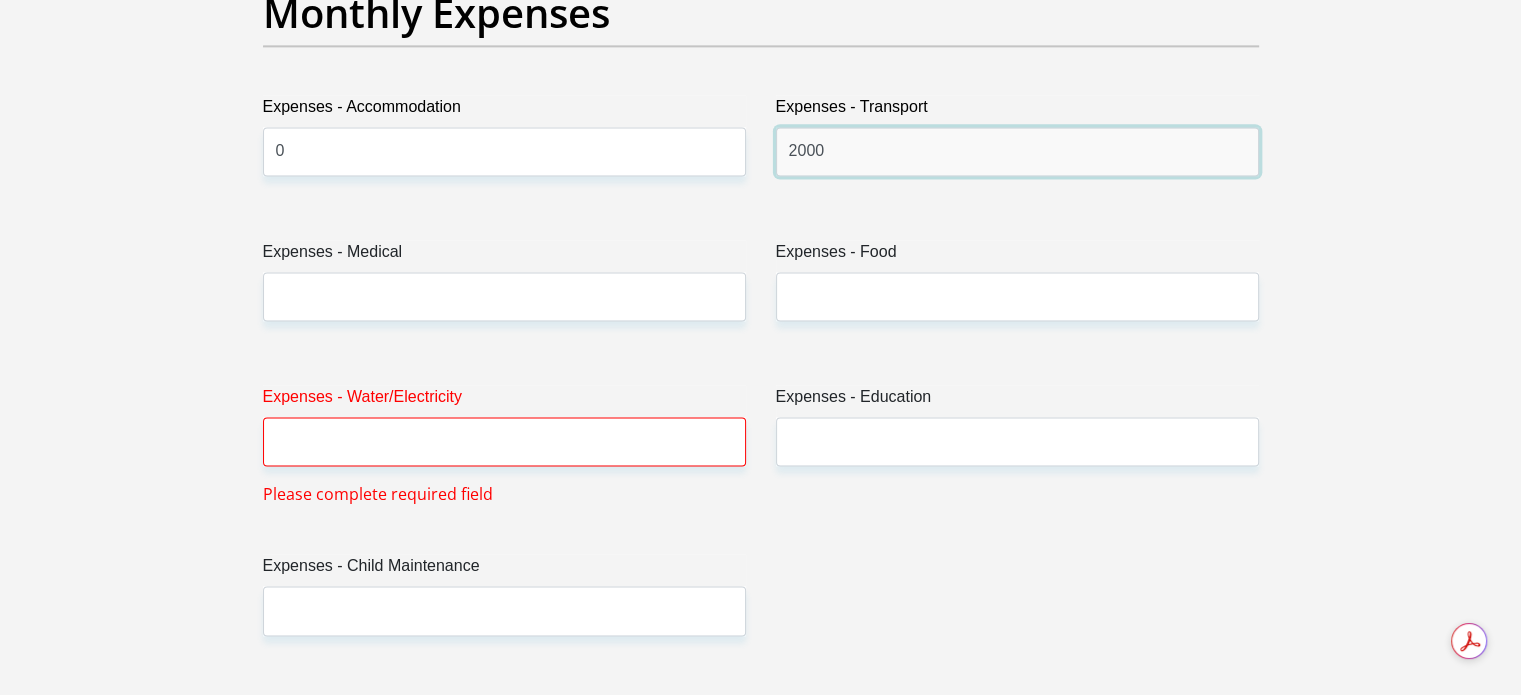 type on "2000" 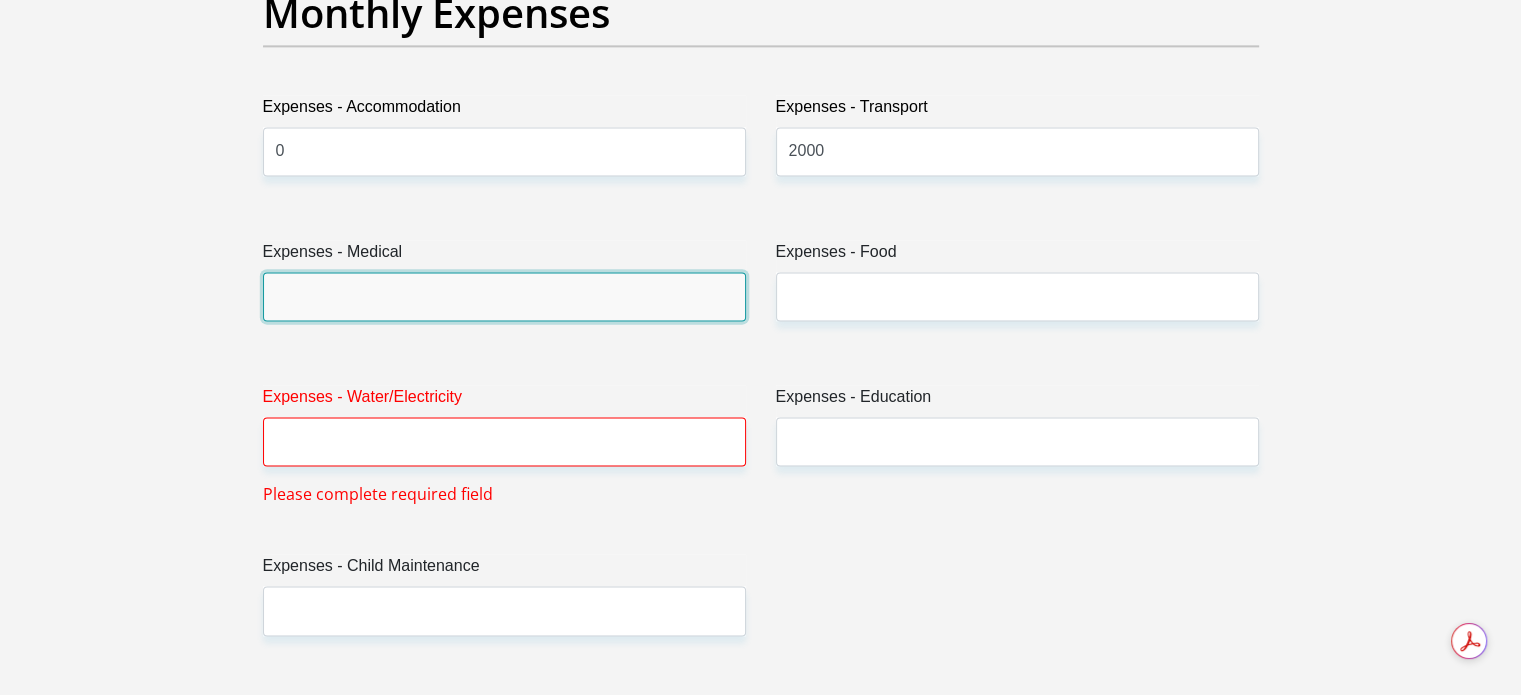 click on "Expenses - Medical" at bounding box center (504, 296) 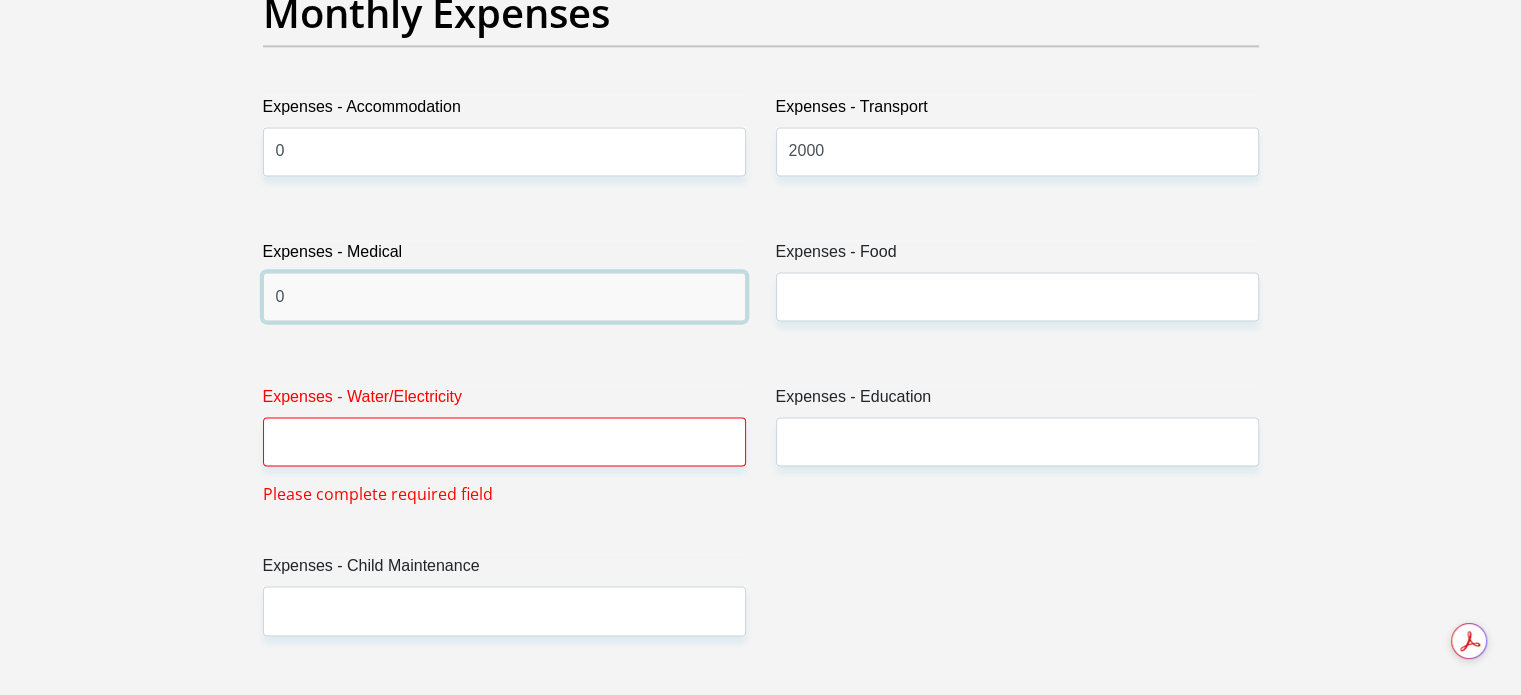 type on "0" 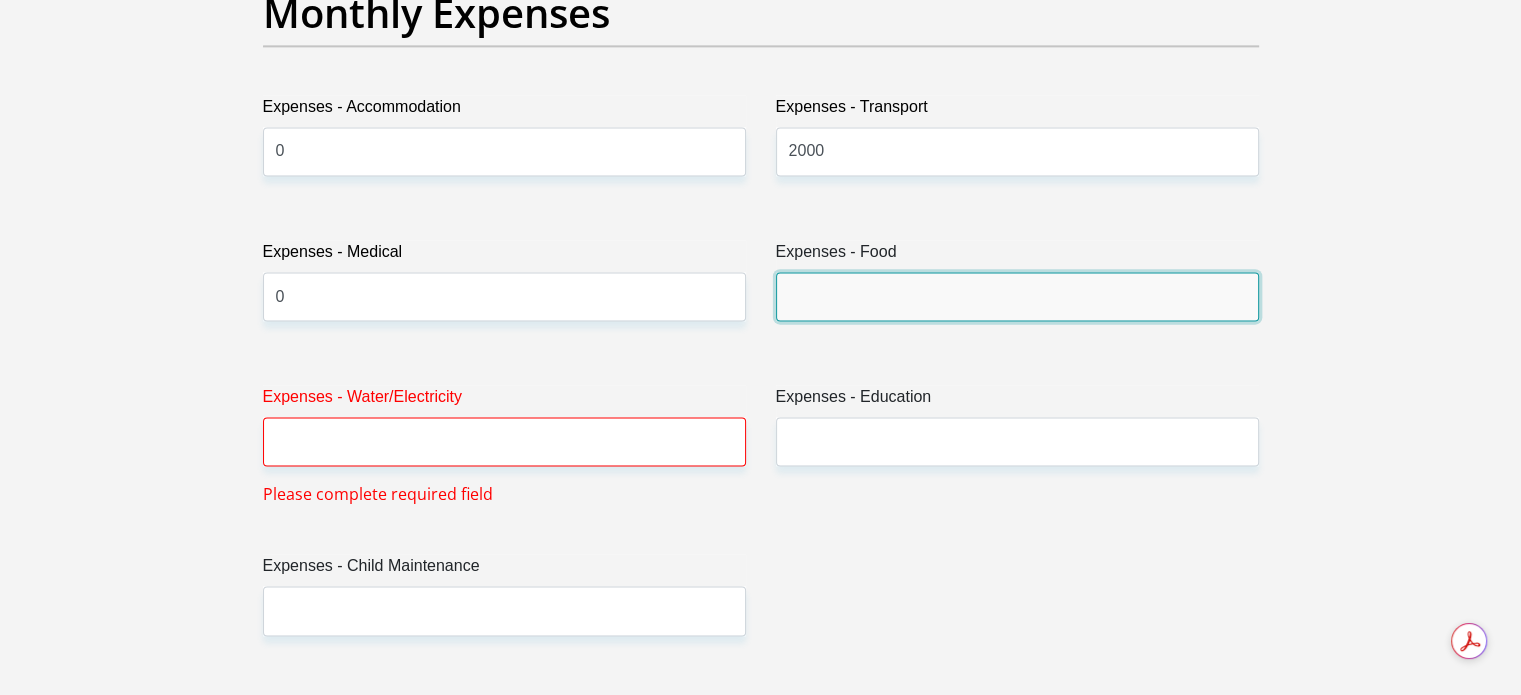 click on "Expenses - Food" at bounding box center (1017, 296) 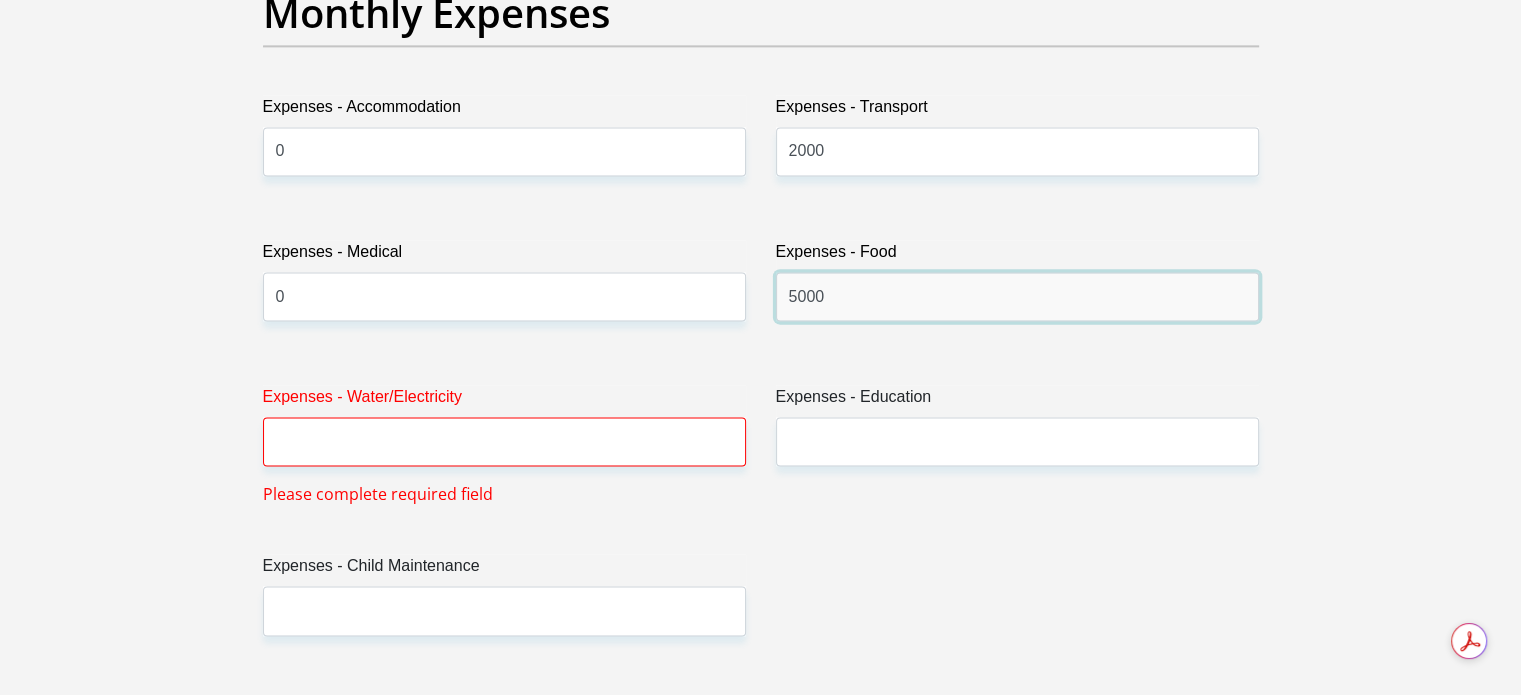 type on "5000" 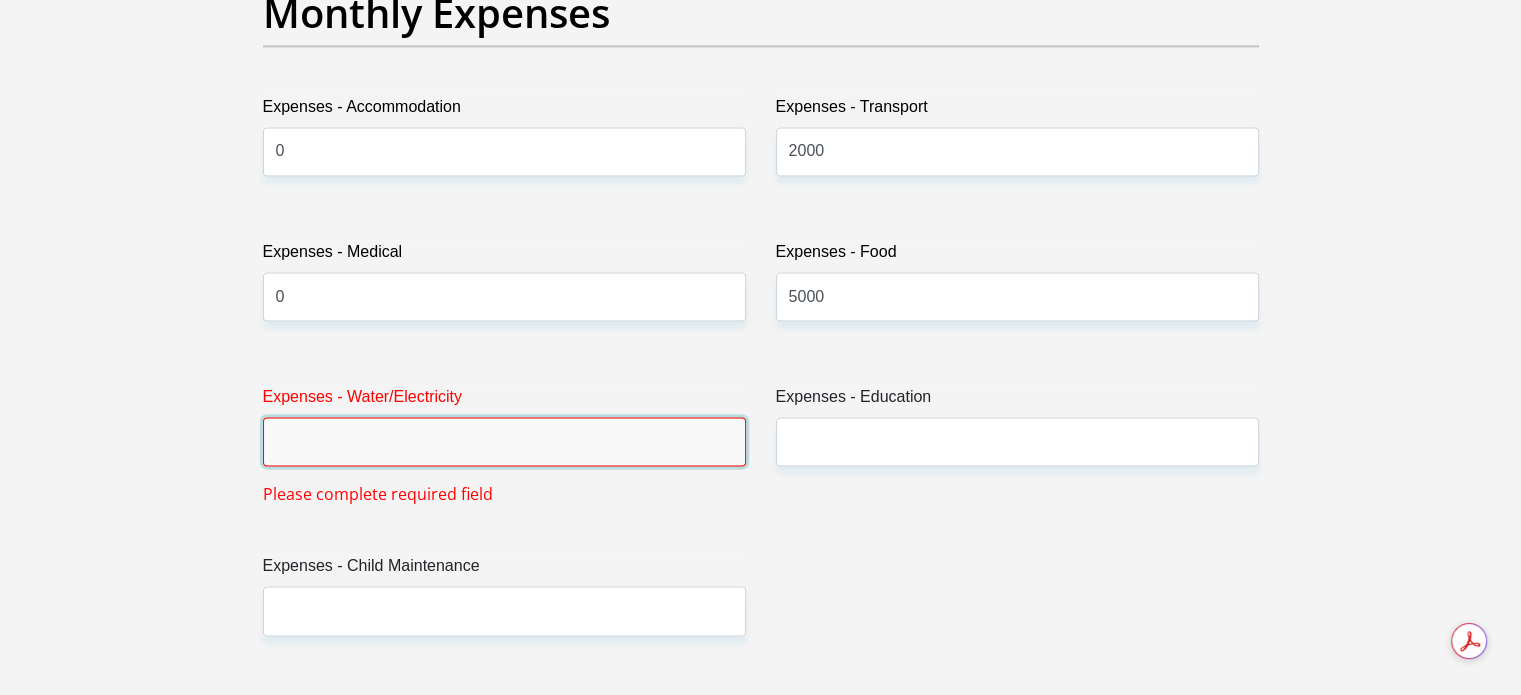 click on "Expenses - Water/Electricity" at bounding box center [504, 441] 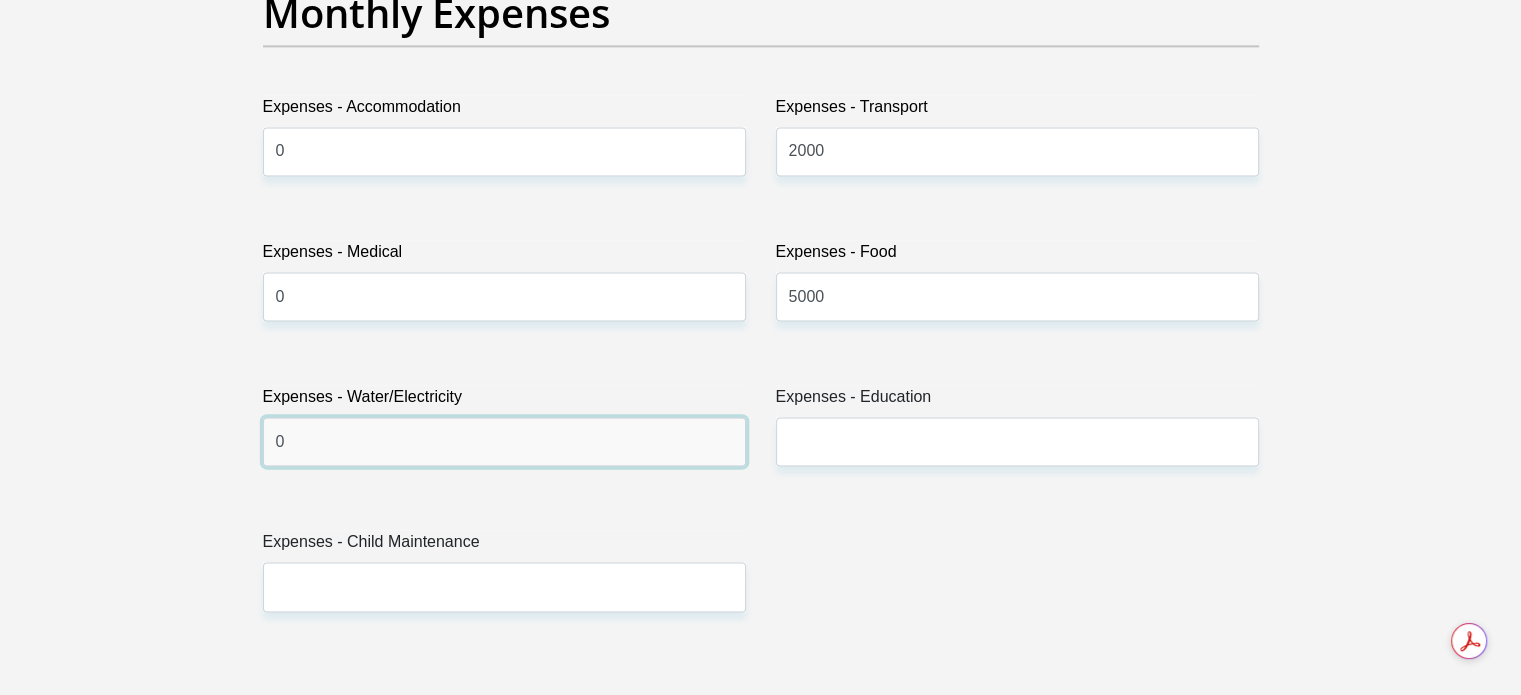 type on "0" 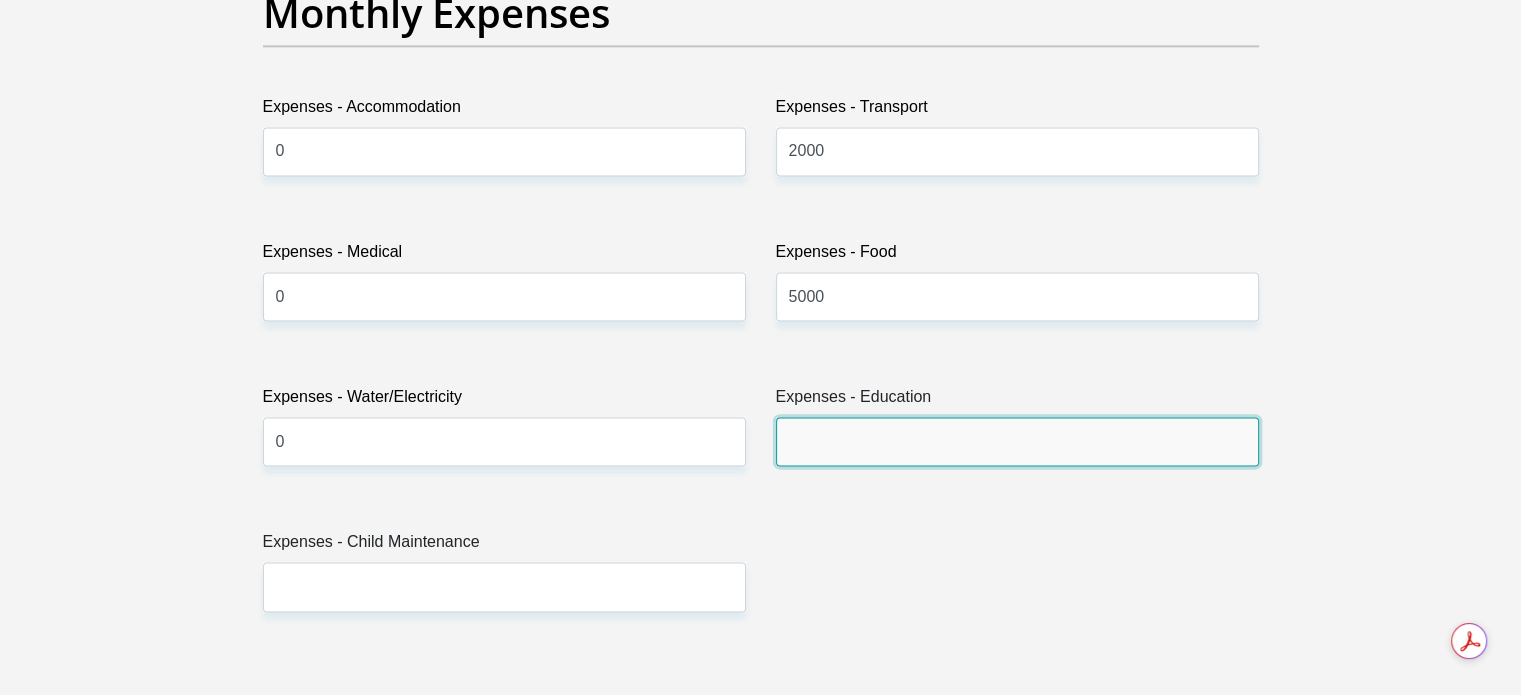 click on "Expenses - Education" at bounding box center (1017, 441) 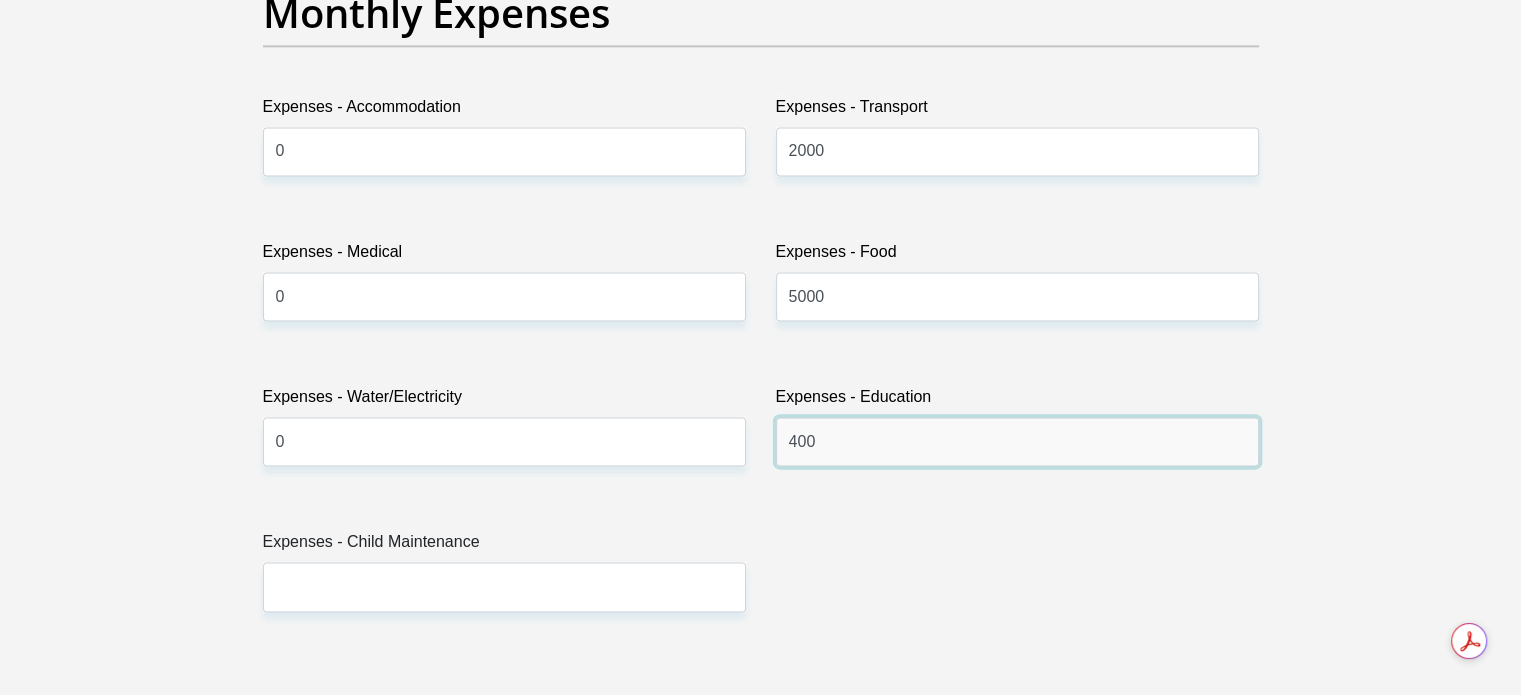 type on "400" 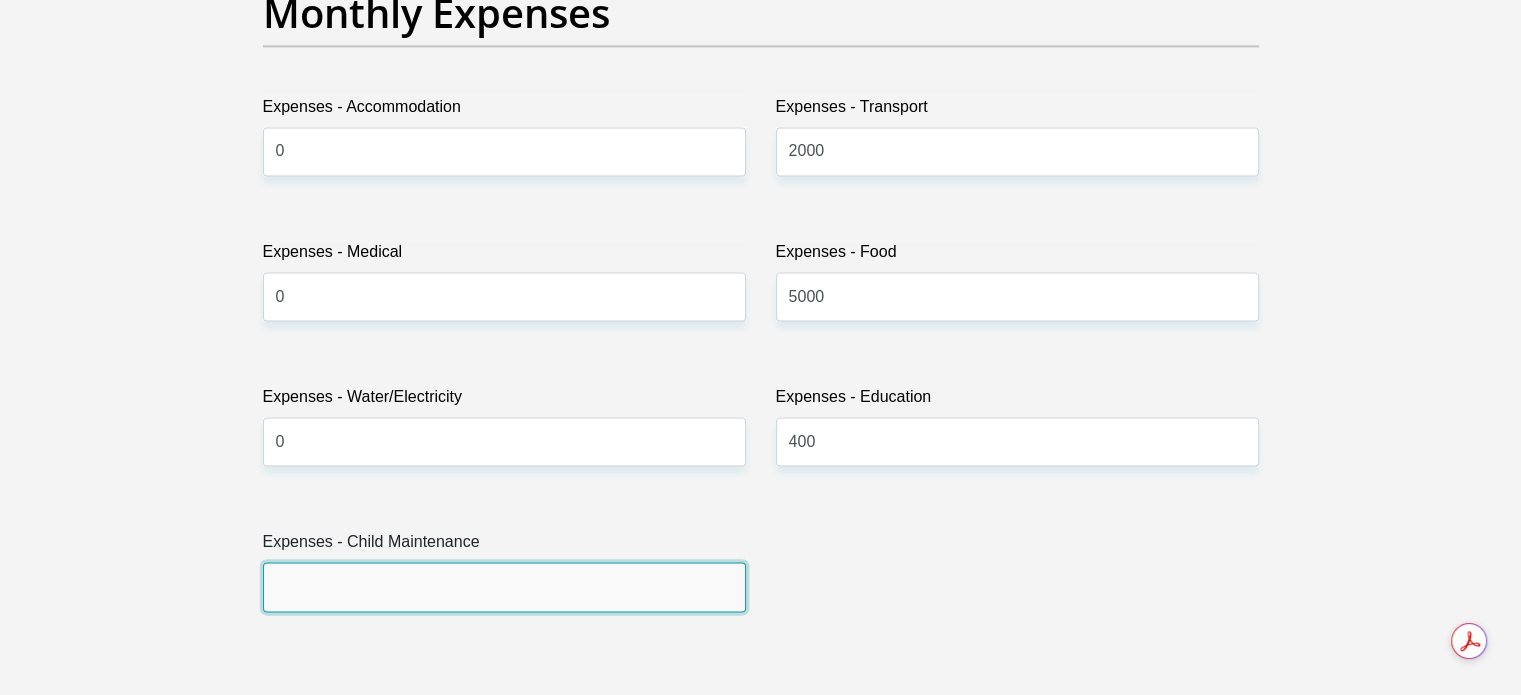 click on "Expenses - Child Maintenance" at bounding box center [504, 586] 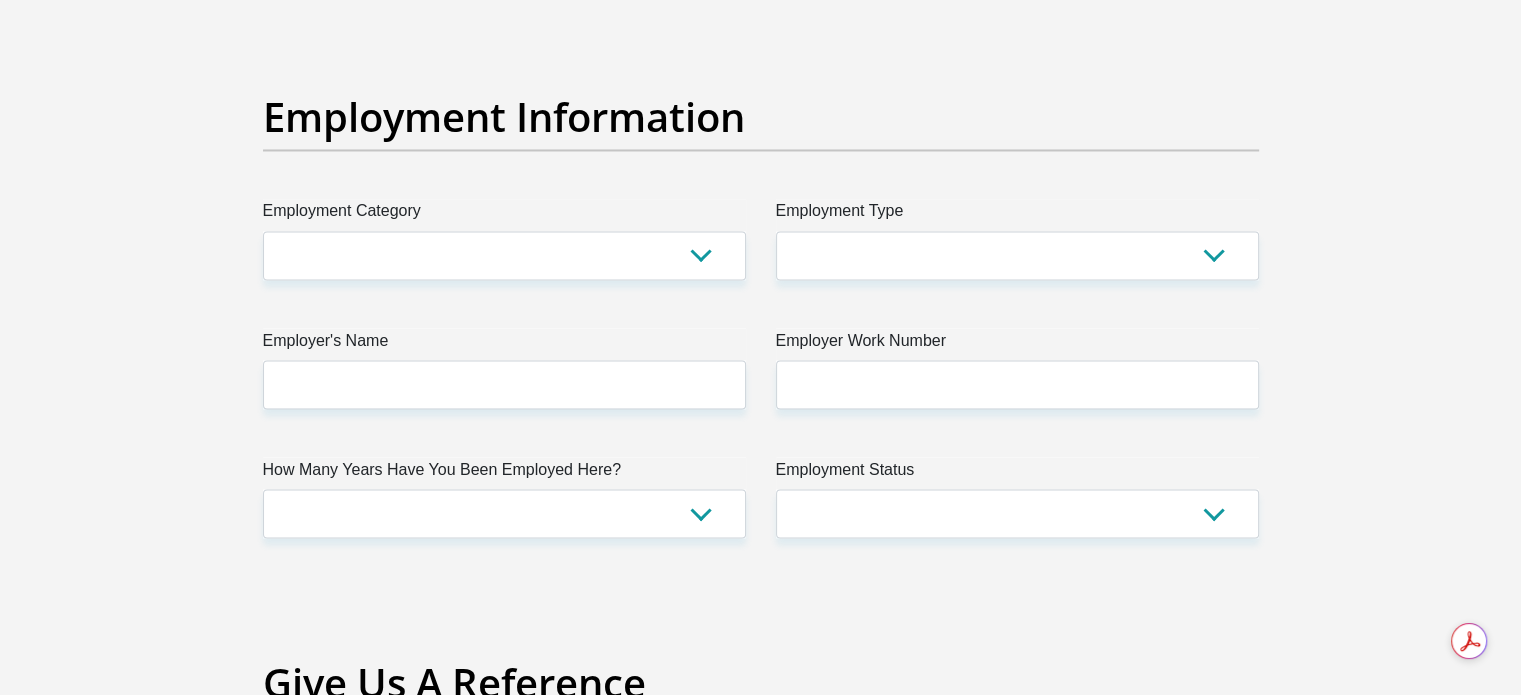 scroll, scrollTop: 3596, scrollLeft: 0, axis: vertical 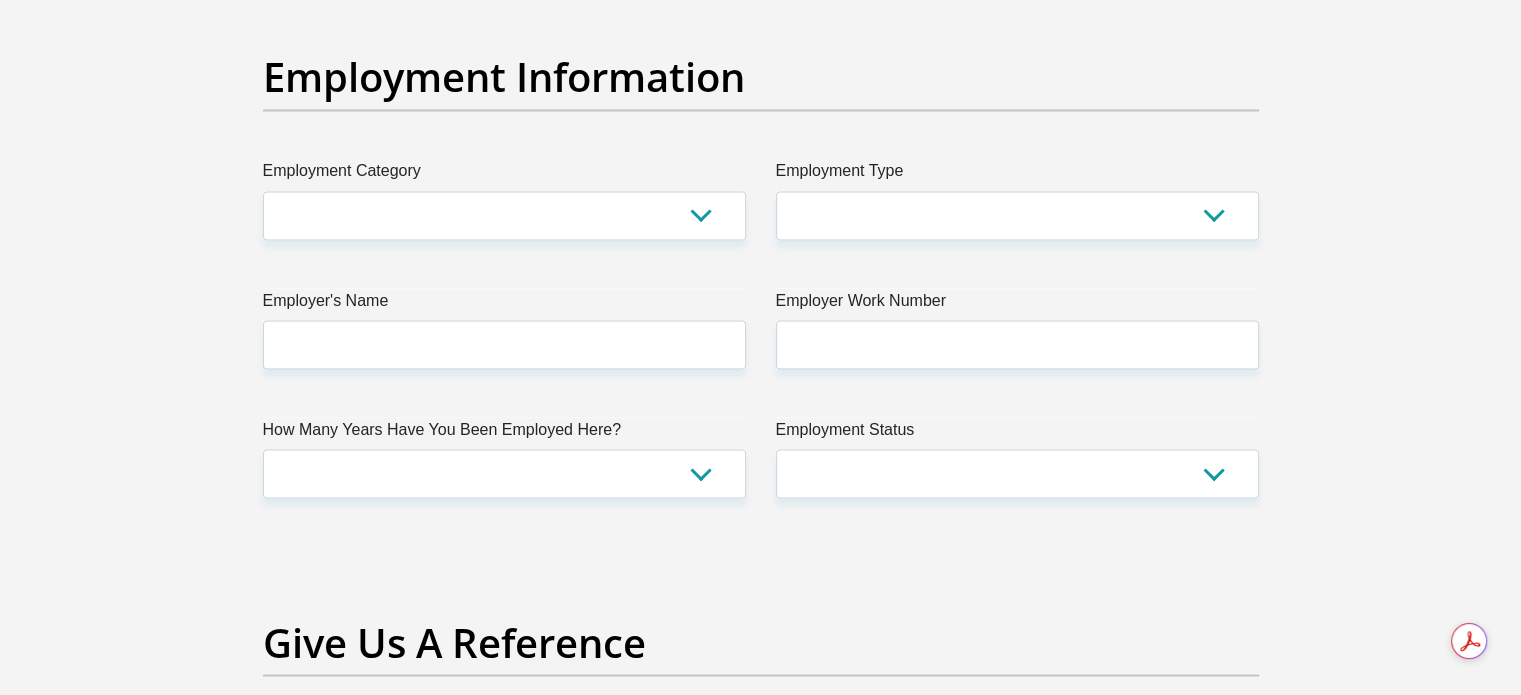 type on "3000" 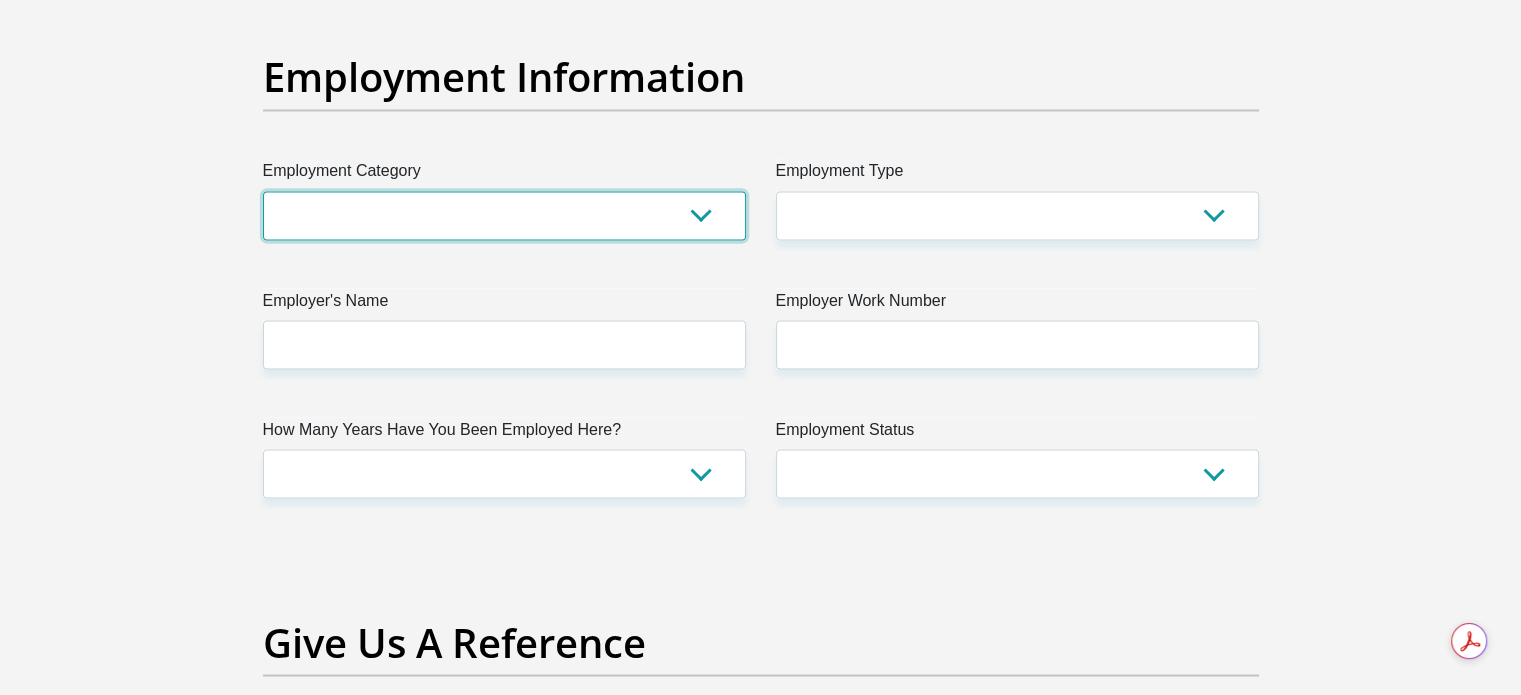 click on "AGRICULTURE
ALCOHOL & TOBACCO
CONSTRUCTION MATERIALS
METALLURGY
EQUIPMENT FOR RENEWABLE ENERGY
SPECIALIZED CONTRACTORS
CAR
GAMING (INCL. INTERNET
OTHER WHOLESALE
UNLICENSED PHARMACEUTICALS
CURRENCY EXCHANGE HOUSES
OTHER FINANCIAL INSTITUTIONS & INSURANCE
REAL ESTATE AGENTS
OIL & GAS
OTHER MATERIALS (E.G. IRON ORE)
PRECIOUS STONES & PRECIOUS METALS
POLITICAL ORGANIZATIONS
RELIGIOUS ORGANIZATIONS(NOT SECTS)
ACTI. HAVING BUSINESS DEAL WITH PUBLIC ADMINISTRATION
LAUNDROMATS" at bounding box center [504, 215] 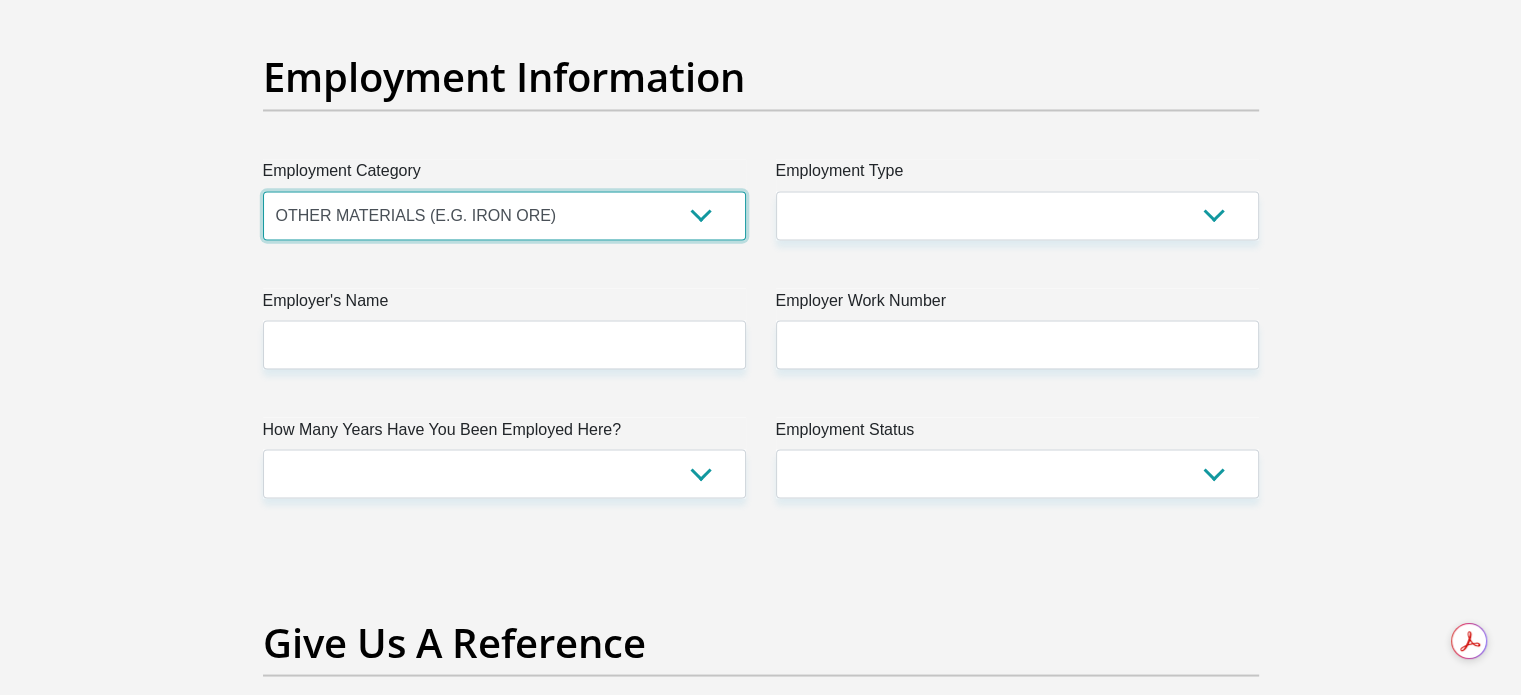 click on "AGRICULTURE
ALCOHOL & TOBACCO
CONSTRUCTION MATERIALS
METALLURGY
EQUIPMENT FOR RENEWABLE ENERGY
SPECIALIZED CONTRACTORS
CAR
GAMING (INCL. INTERNET
OTHER WHOLESALE
UNLICENSED PHARMACEUTICALS
CURRENCY EXCHANGE HOUSES
OTHER FINANCIAL INSTITUTIONS & INSURANCE
REAL ESTATE AGENTS
OIL & GAS
OTHER MATERIALS (E.G. IRON ORE)
PRECIOUS STONES & PRECIOUS METALS
POLITICAL ORGANIZATIONS
RELIGIOUS ORGANIZATIONS(NOT SECTS)
ACTI. HAVING BUSINESS DEAL WITH PUBLIC ADMINISTRATION
LAUNDROMATS" at bounding box center (504, 215) 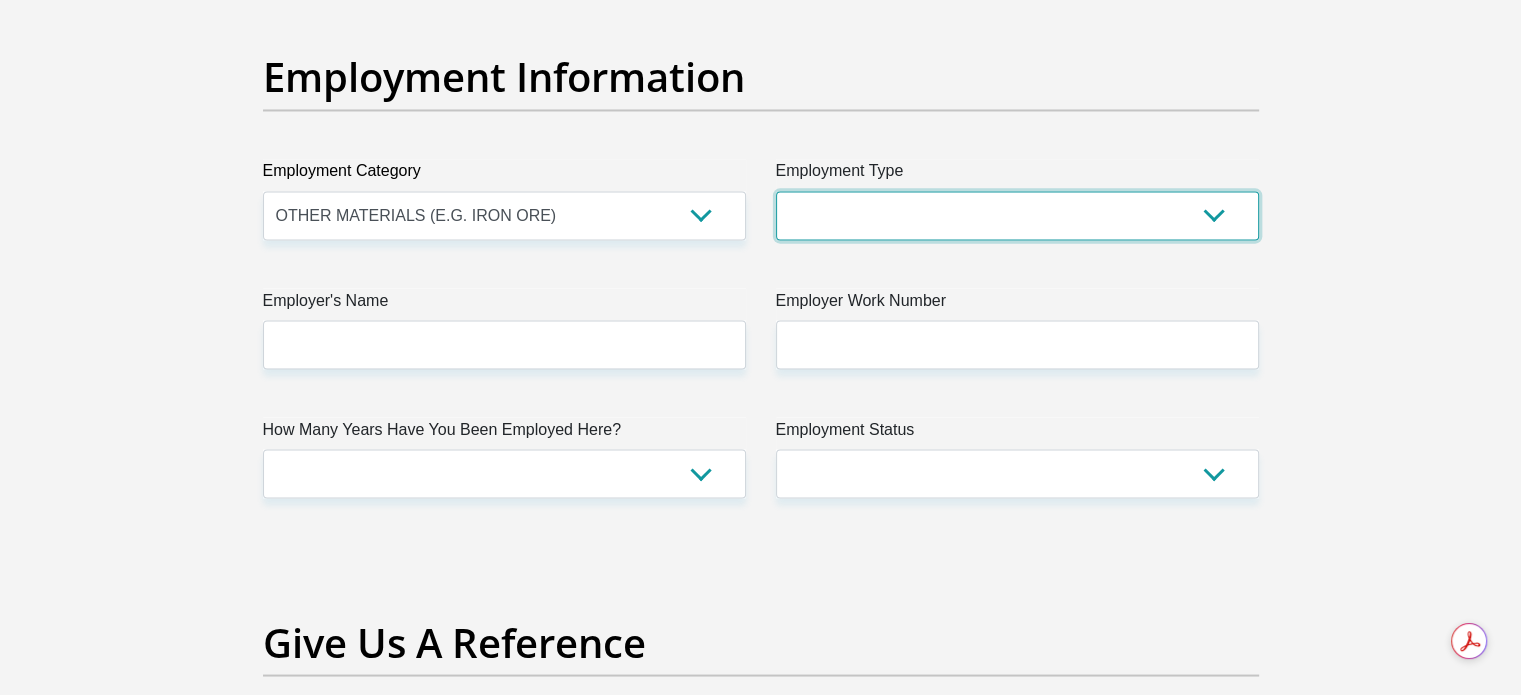 click on "College/Lecturer
Craft Seller
Creative
Driver
Executive
Farmer
Forces - Non Commissioned
Forces - Officer
Hawker
Housewife
Labourer
Licenced Professional
Manager
Miner
Non Licenced Professional
Office Staff/Clerk
Outside Worker
Pensioner
Permanent Teacher
Production/Manufacturing
Sales
Self-Employed
Semi-Professional Worker
Service Industry  Social Worker  Student" at bounding box center [1017, 215] 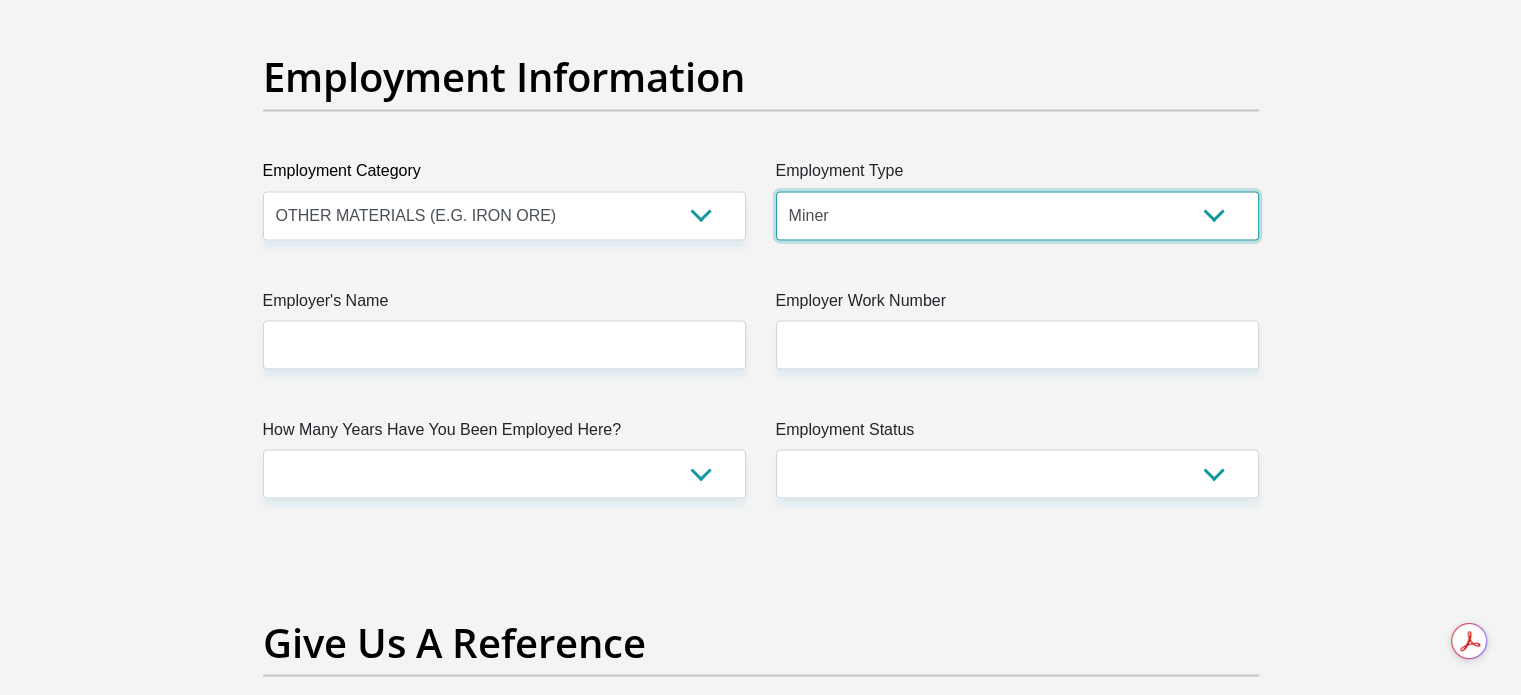 click on "College/Lecturer
Craft Seller
Creative
Driver
Executive
Farmer
Forces - Non Commissioned
Forces - Officer
Hawker
Housewife
Labourer
Licenced Professional
Manager
Miner
Non Licenced Professional
Office Staff/Clerk
Outside Worker
Pensioner
Permanent Teacher
Production/Manufacturing
Sales
Self-Employed
Semi-Professional Worker
Service Industry  Social Worker  Student" at bounding box center (1017, 215) 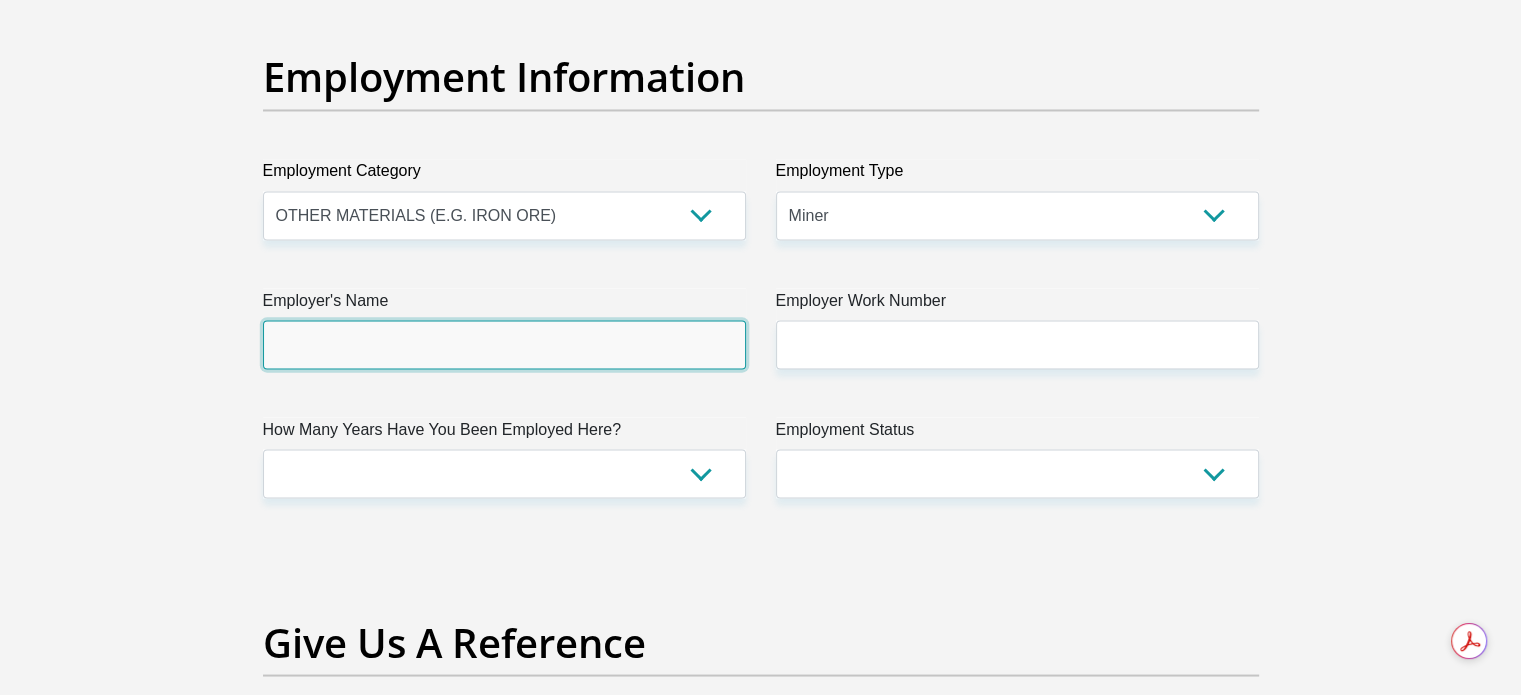 click on "Employer's Name" at bounding box center [504, 344] 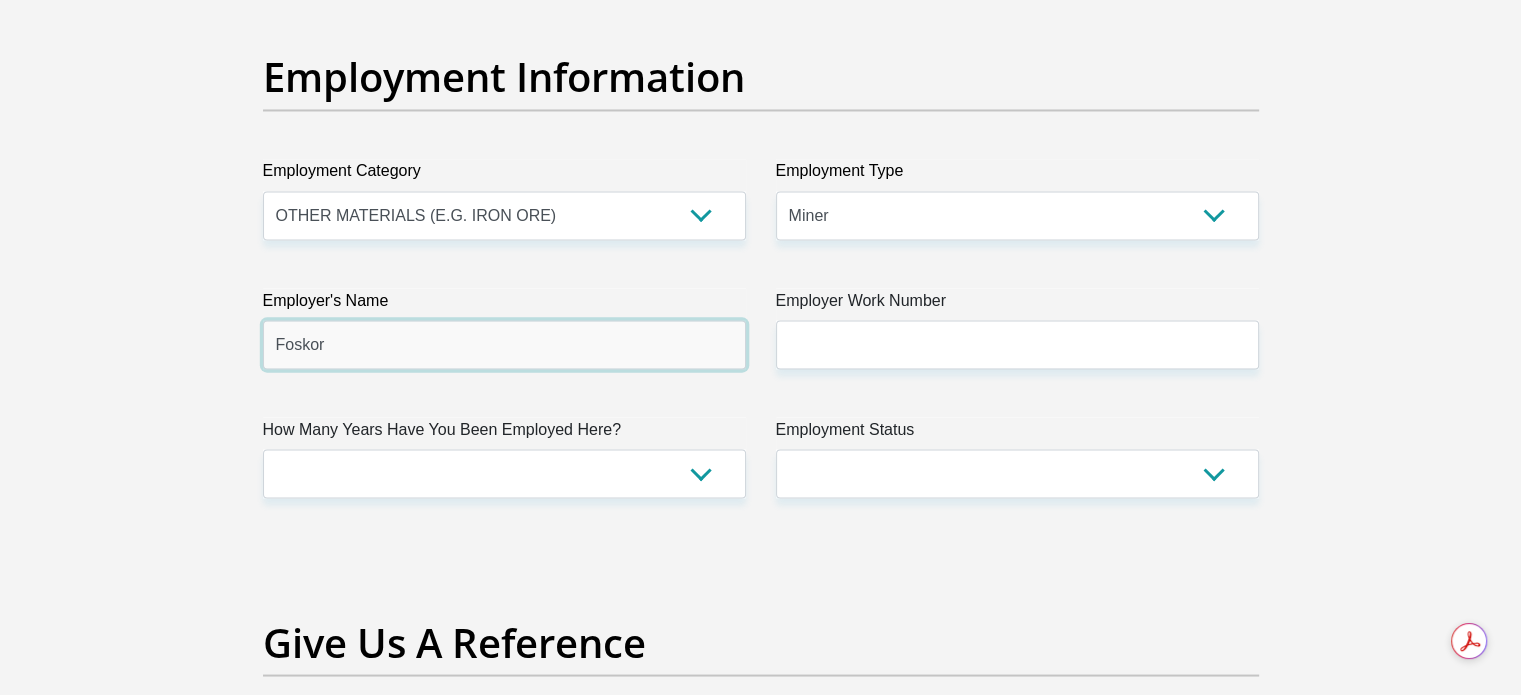 type on "Foskor" 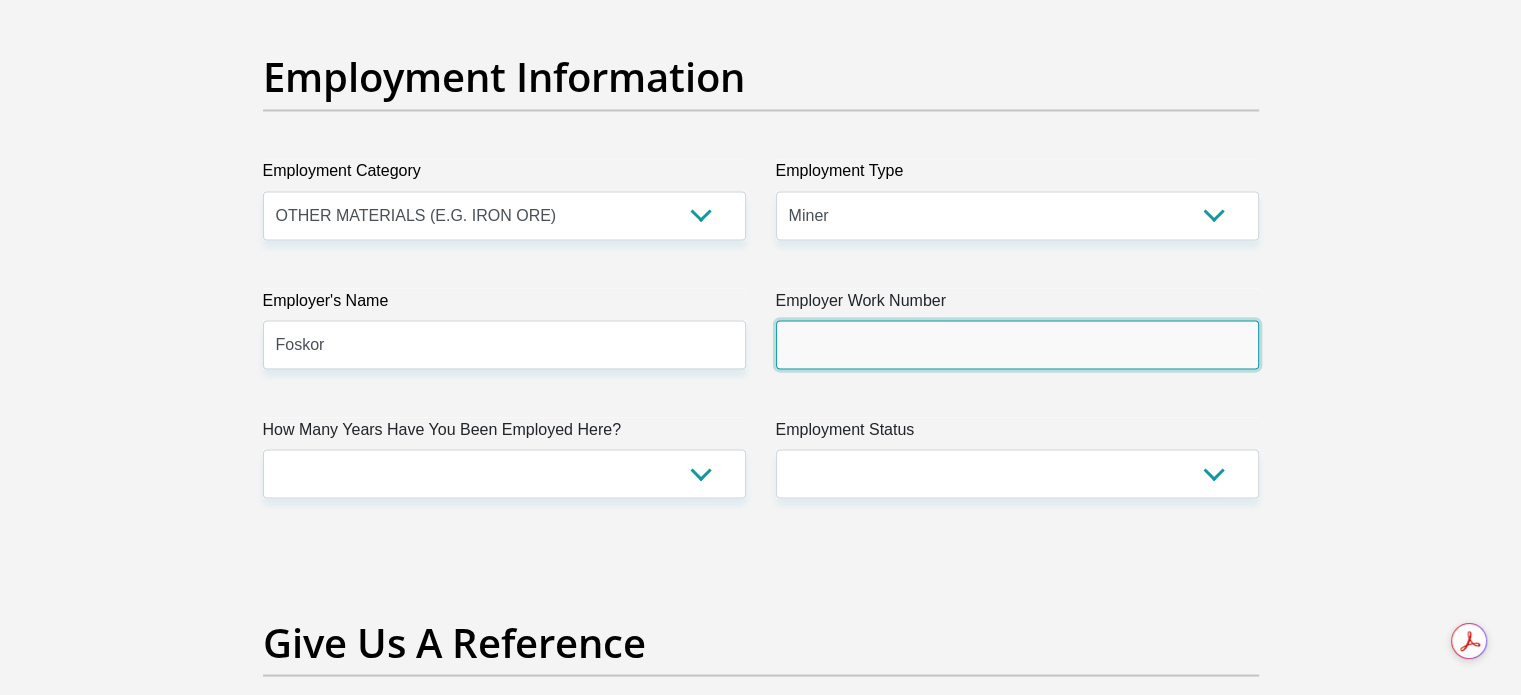 click on "Employer Work Number" at bounding box center [1017, 344] 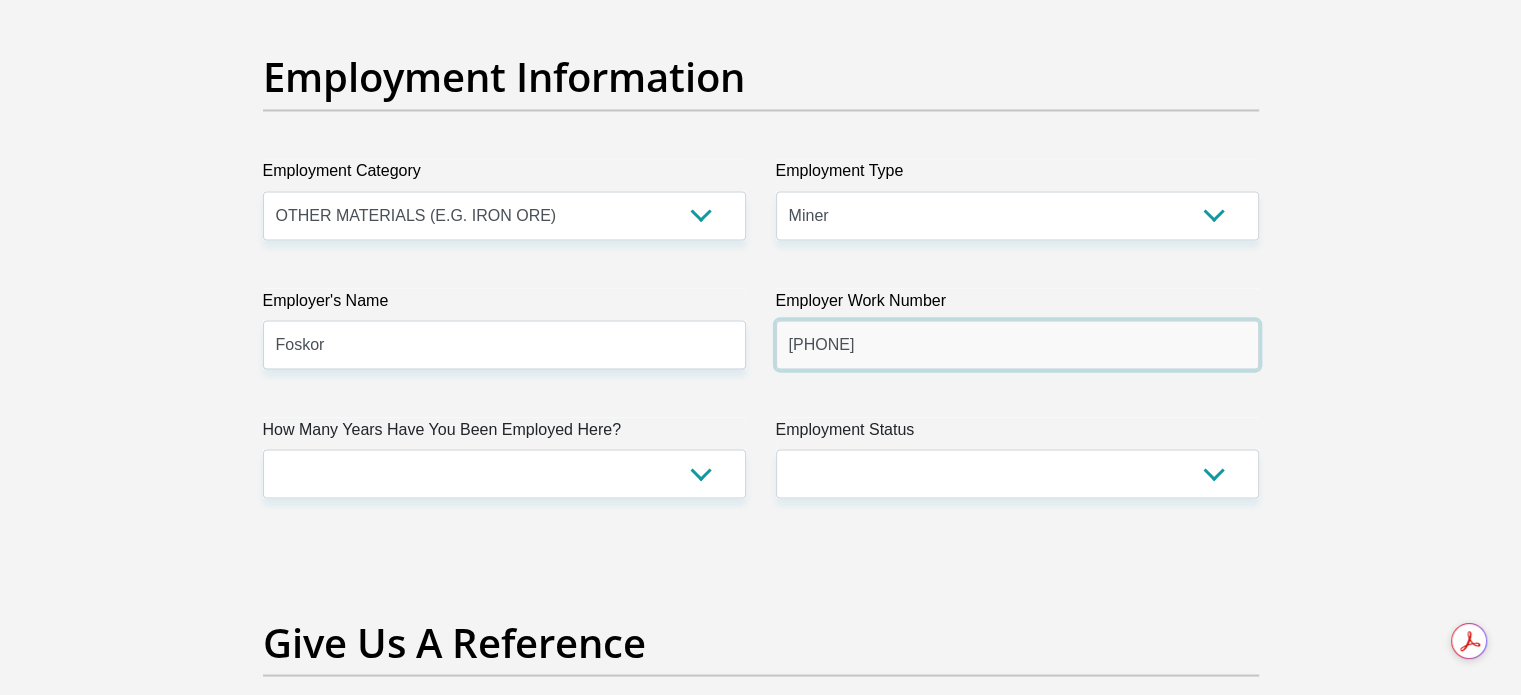 type on "0157892000" 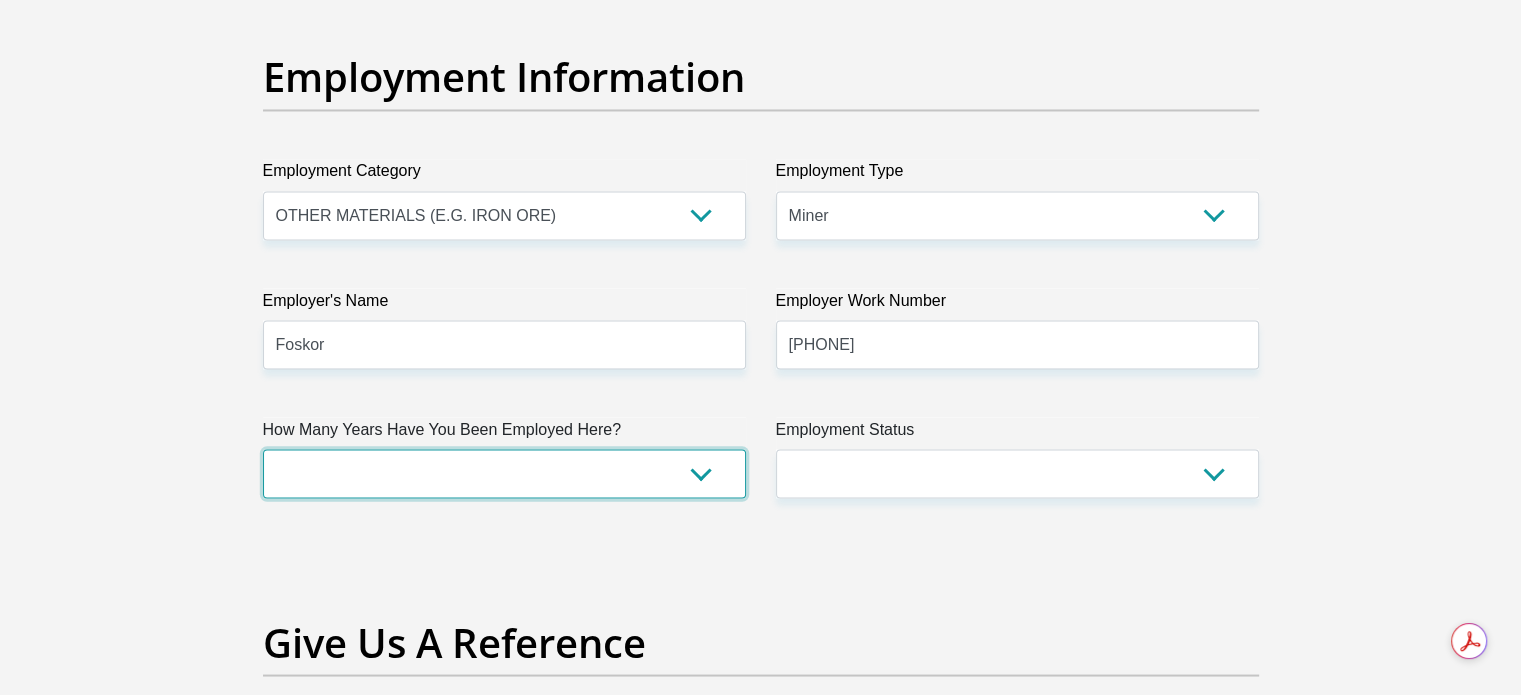 click on "less than 1 year
1-3 years
3-5 years
5+ years" at bounding box center [504, 473] 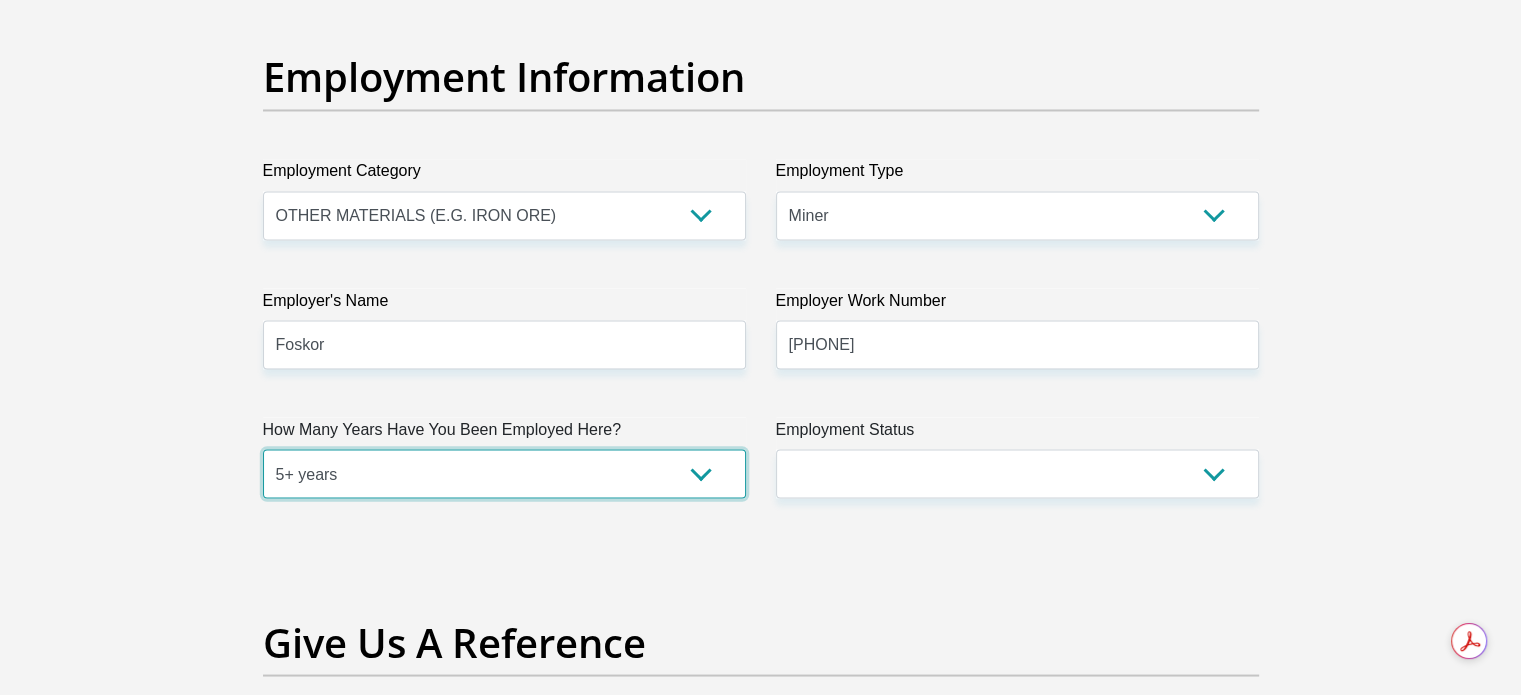 click on "less than 1 year
1-3 years
3-5 years
5+ years" at bounding box center [504, 473] 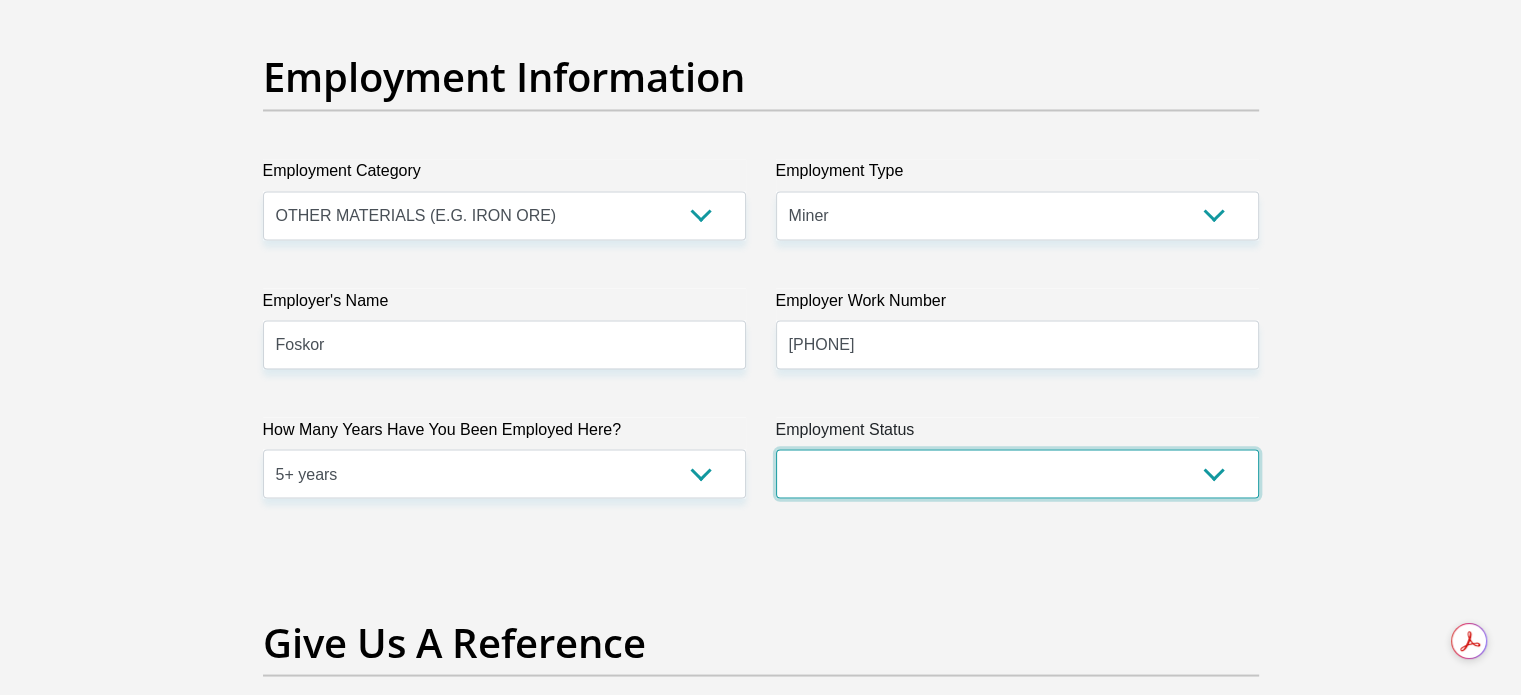 click on "Permanent/Full-time
Part-time/Casual
Contract Worker
Self-Employed
Housewife
Retired
Student
Medically Boarded
Disability
Unemployed" at bounding box center (1017, 473) 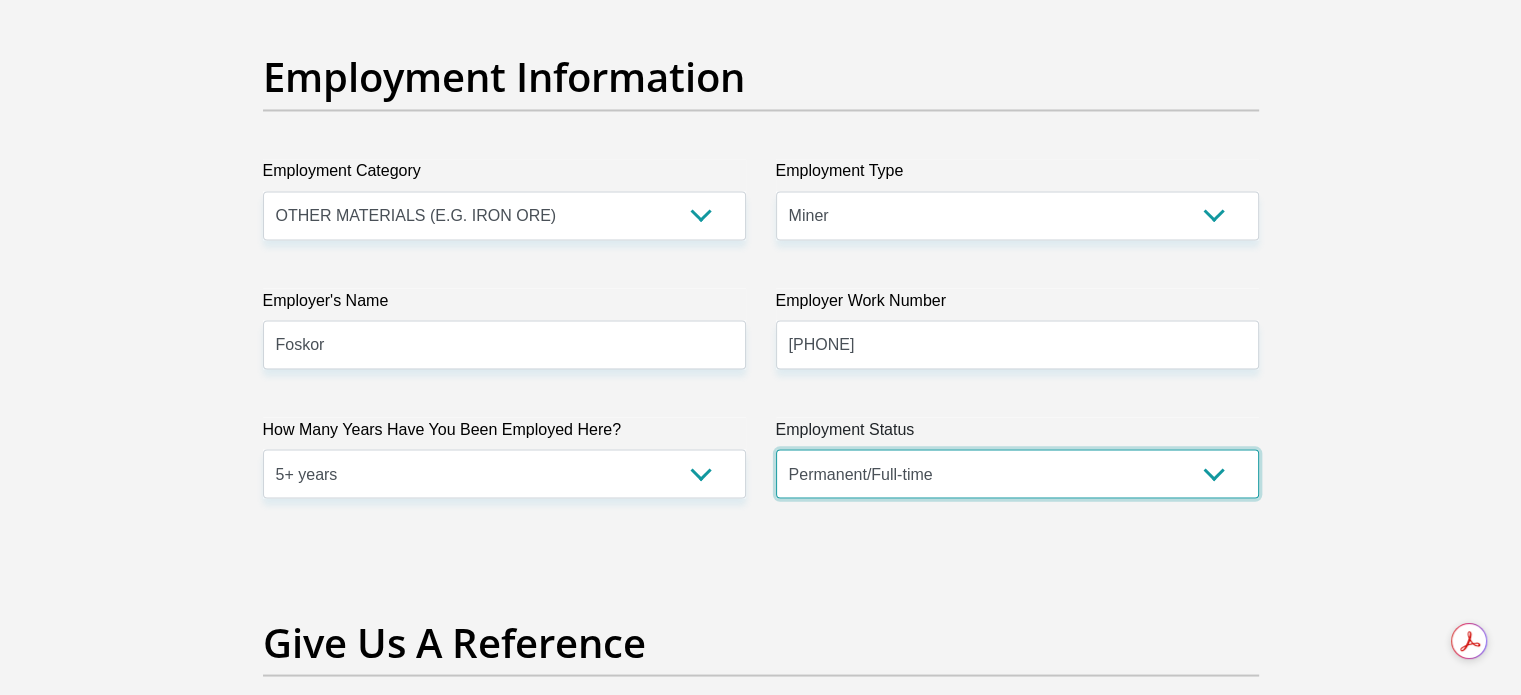 click on "Permanent/Full-time
Part-time/Casual
Contract Worker
Self-Employed
Housewife
Retired
Student
Medically Boarded
Disability
Unemployed" at bounding box center [1017, 473] 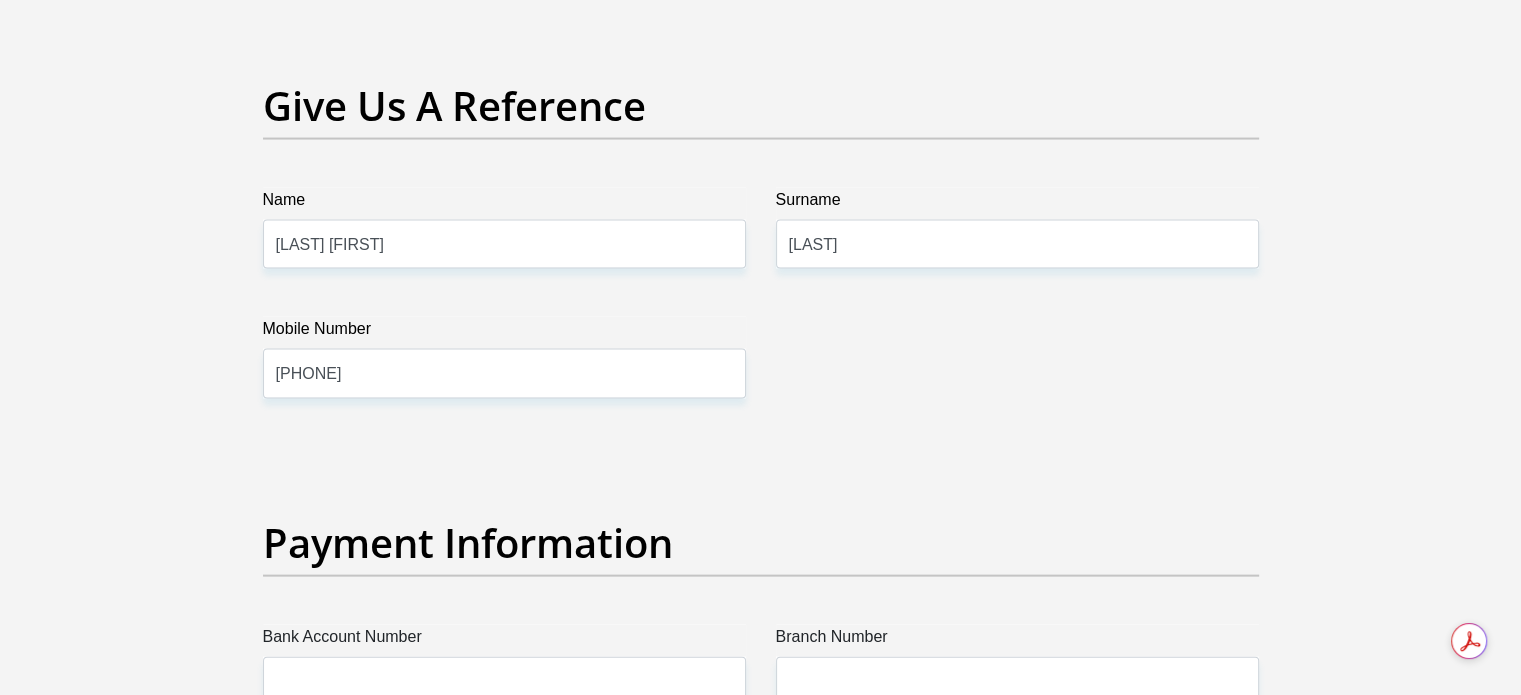 scroll, scrollTop: 4143, scrollLeft: 0, axis: vertical 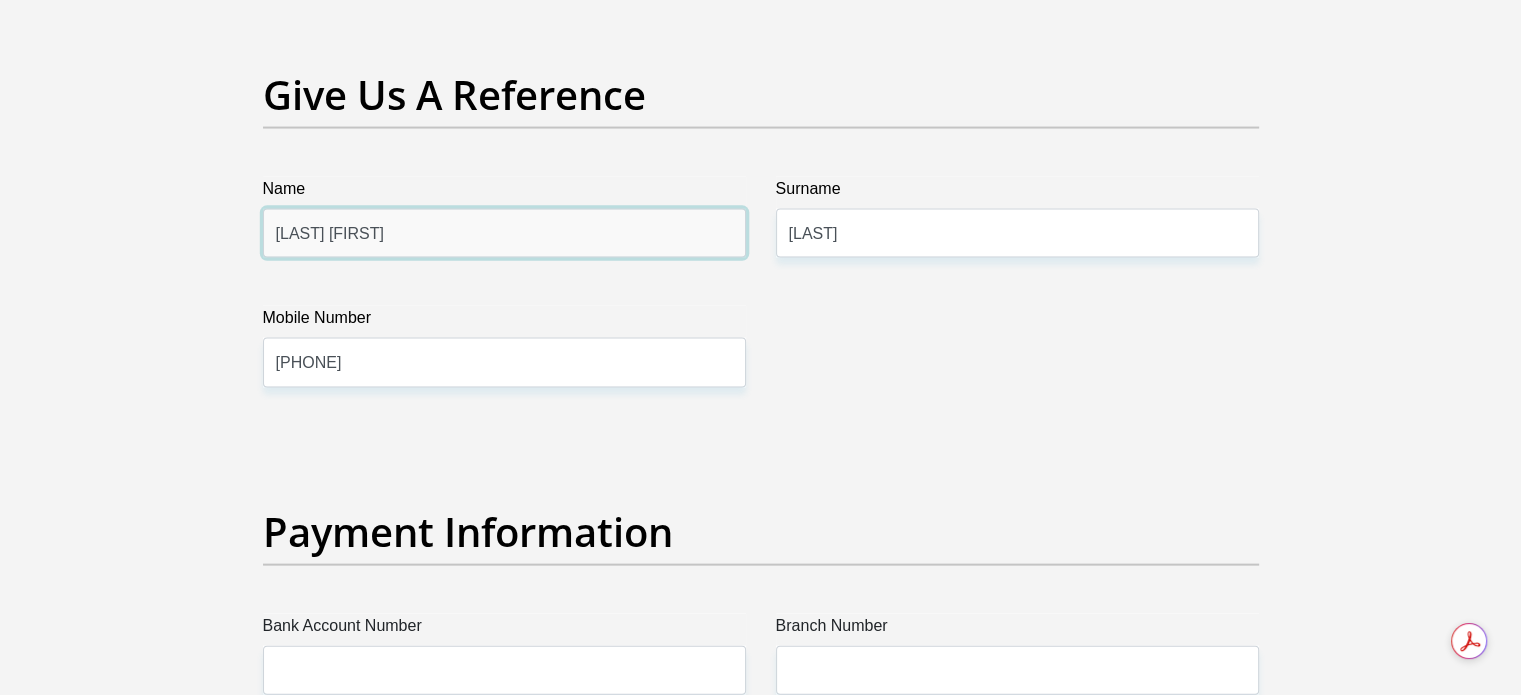 click on "KHULUMA JAMES" at bounding box center [504, 233] 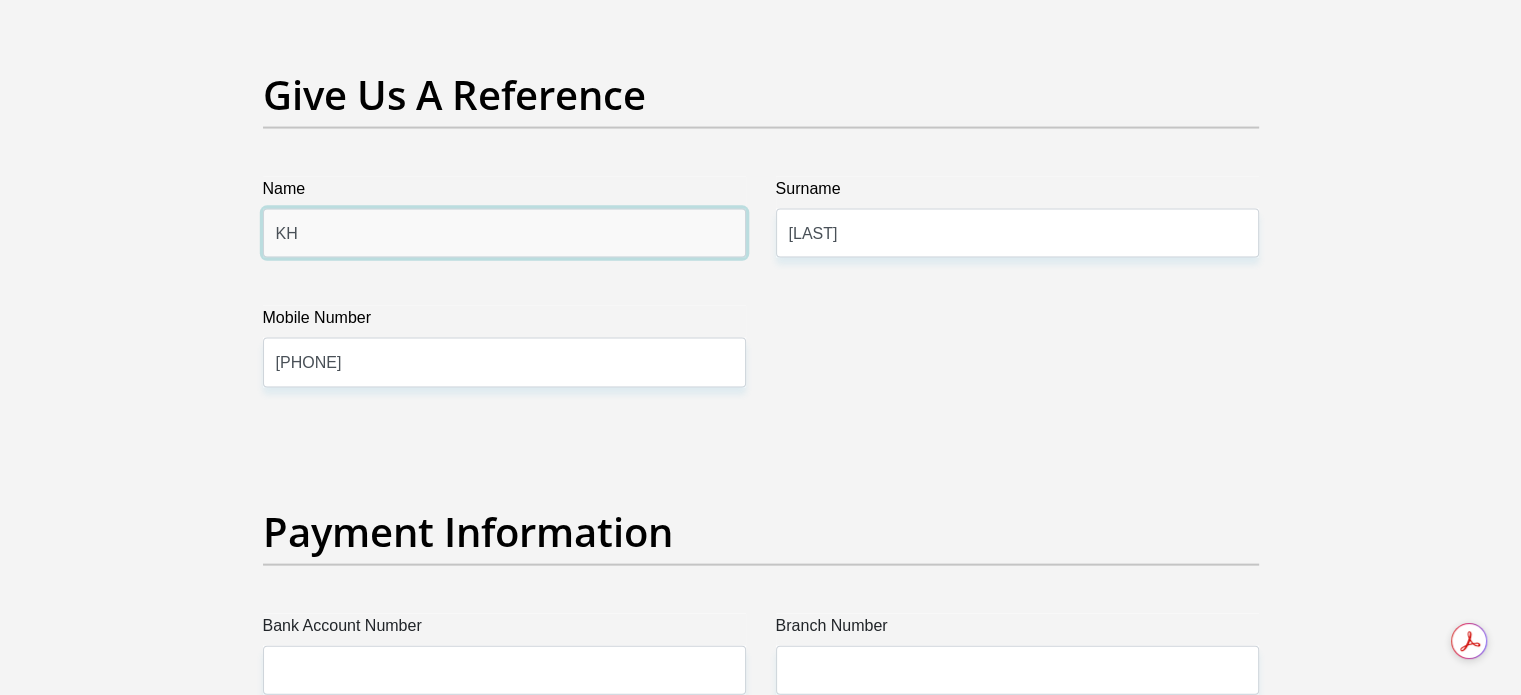 type on "K" 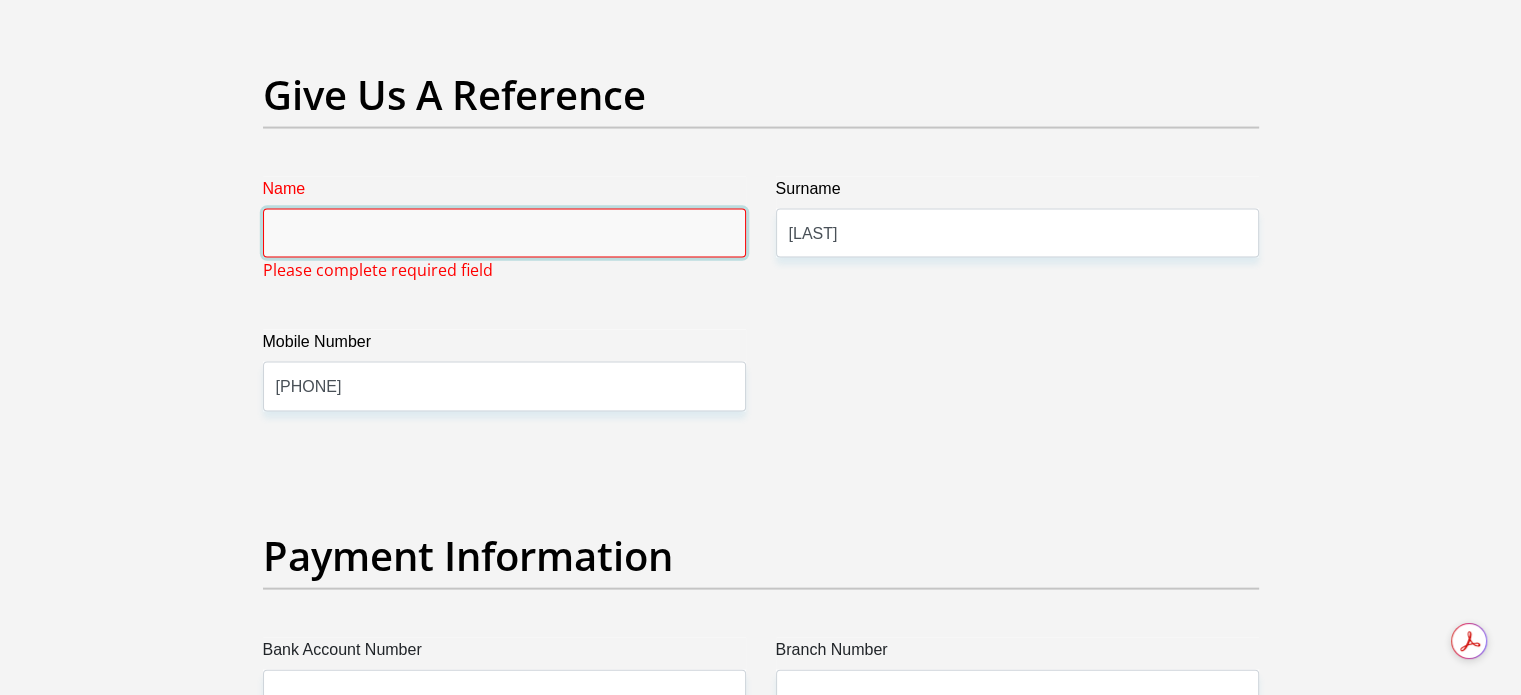 type on "k" 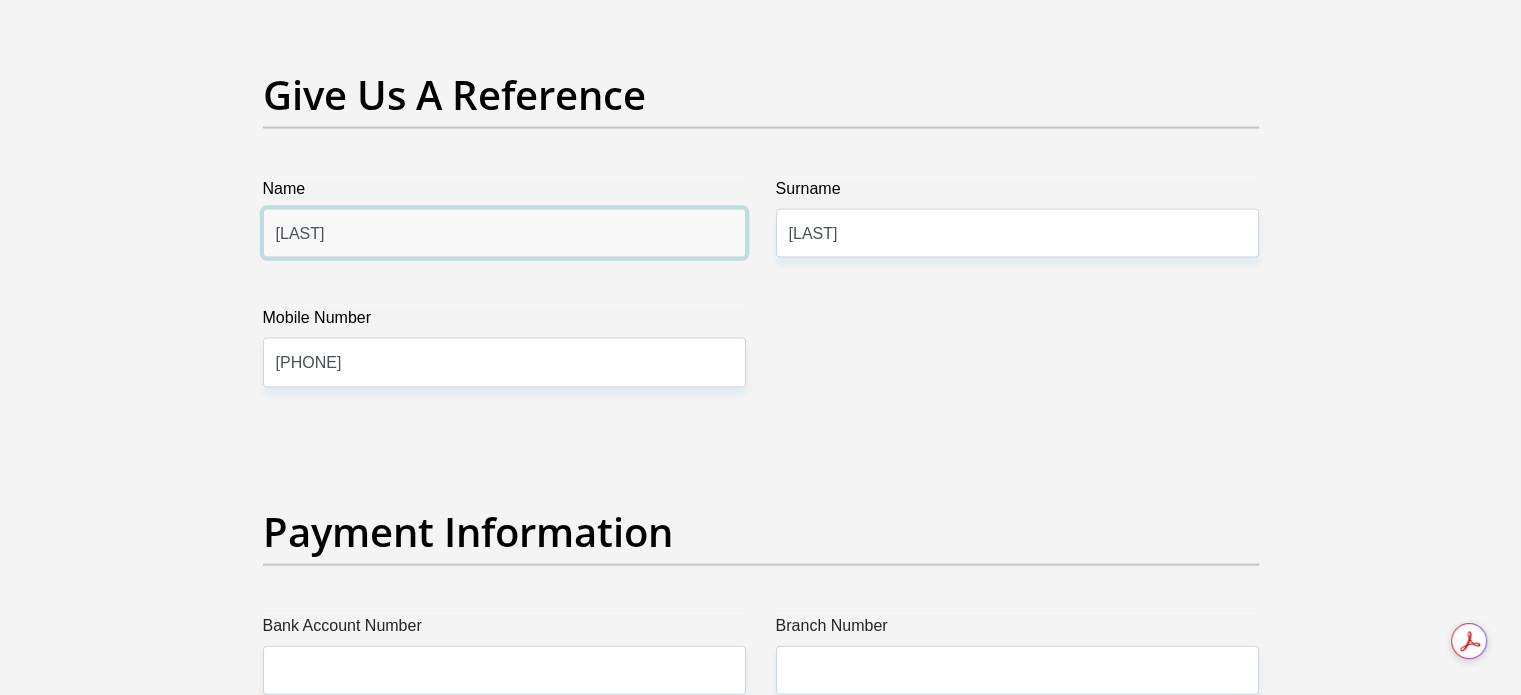 type on "KGOTLELELO" 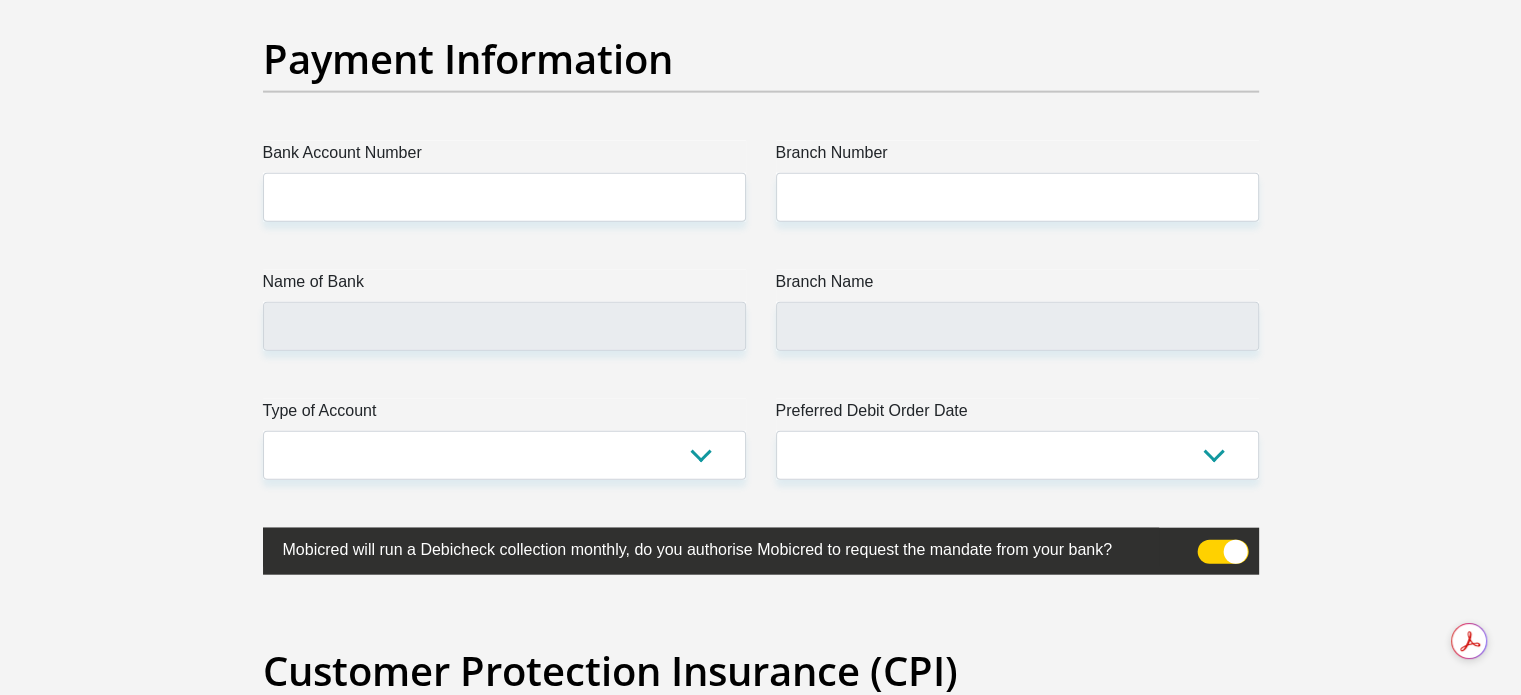 scroll, scrollTop: 4589, scrollLeft: 0, axis: vertical 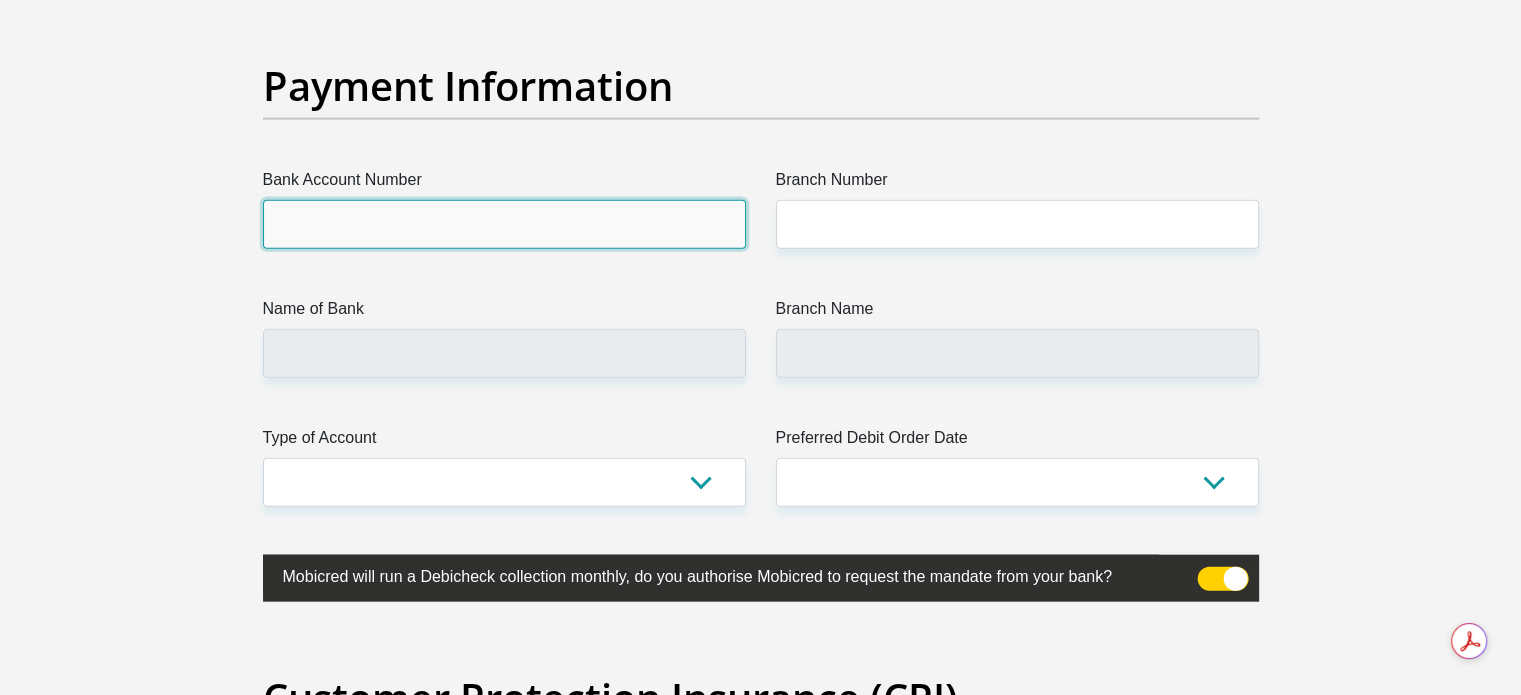 click on "Bank Account Number" at bounding box center (504, 224) 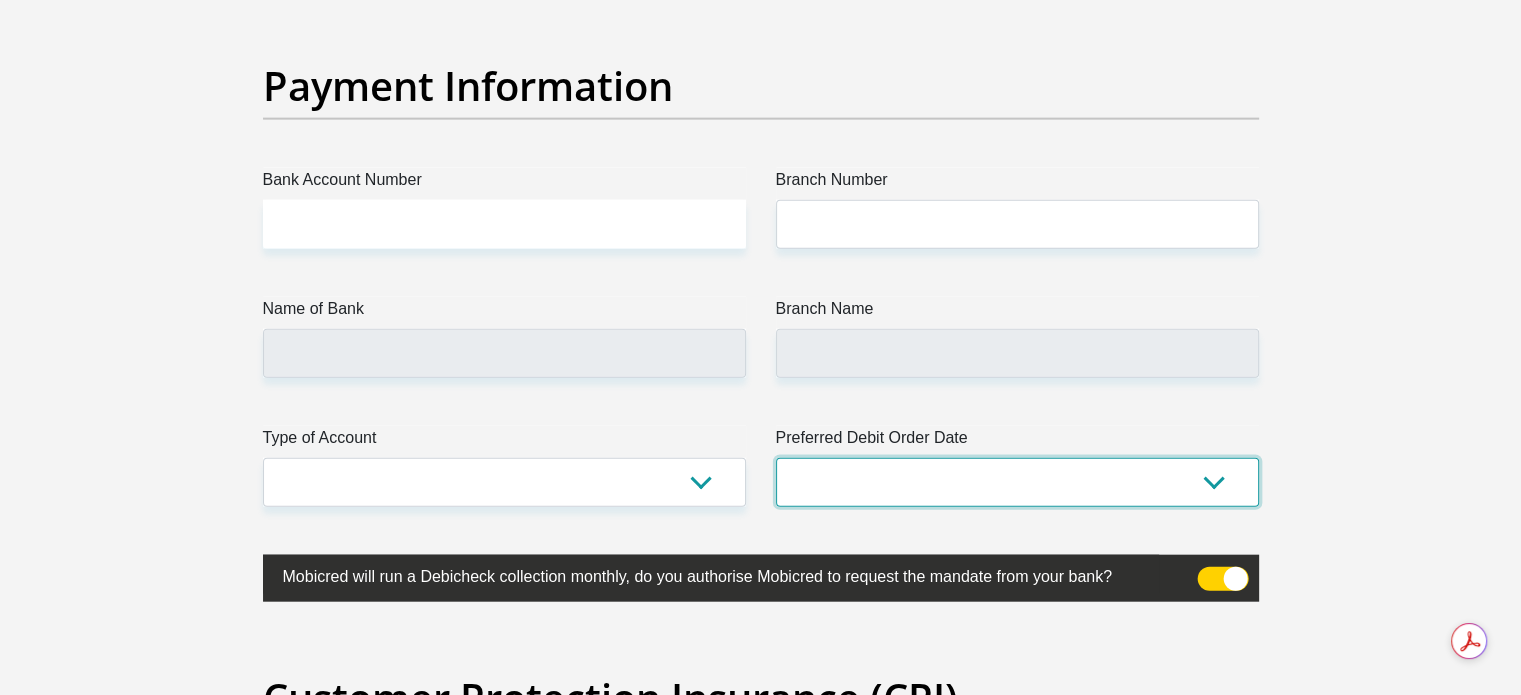 click on "1st
2nd
3rd
4th
5th
7th
18th
19th
20th
21st
22nd
23rd
24th
25th
26th
27th
28th
29th
30th" at bounding box center (1017, 482) 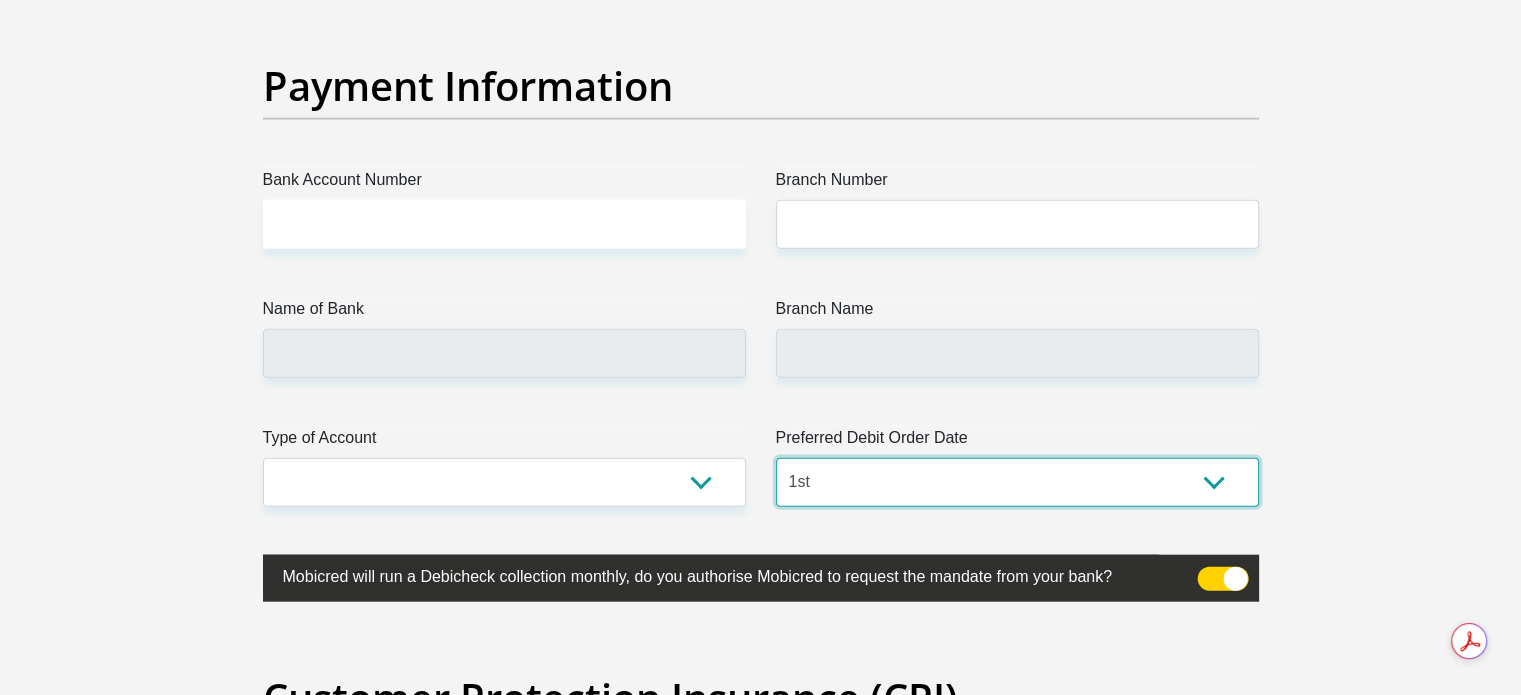 click on "1st
2nd
3rd
4th
5th
7th
18th
19th
20th
21st
22nd
23rd
24th
25th
26th
27th
28th
29th
30th" at bounding box center [1017, 482] 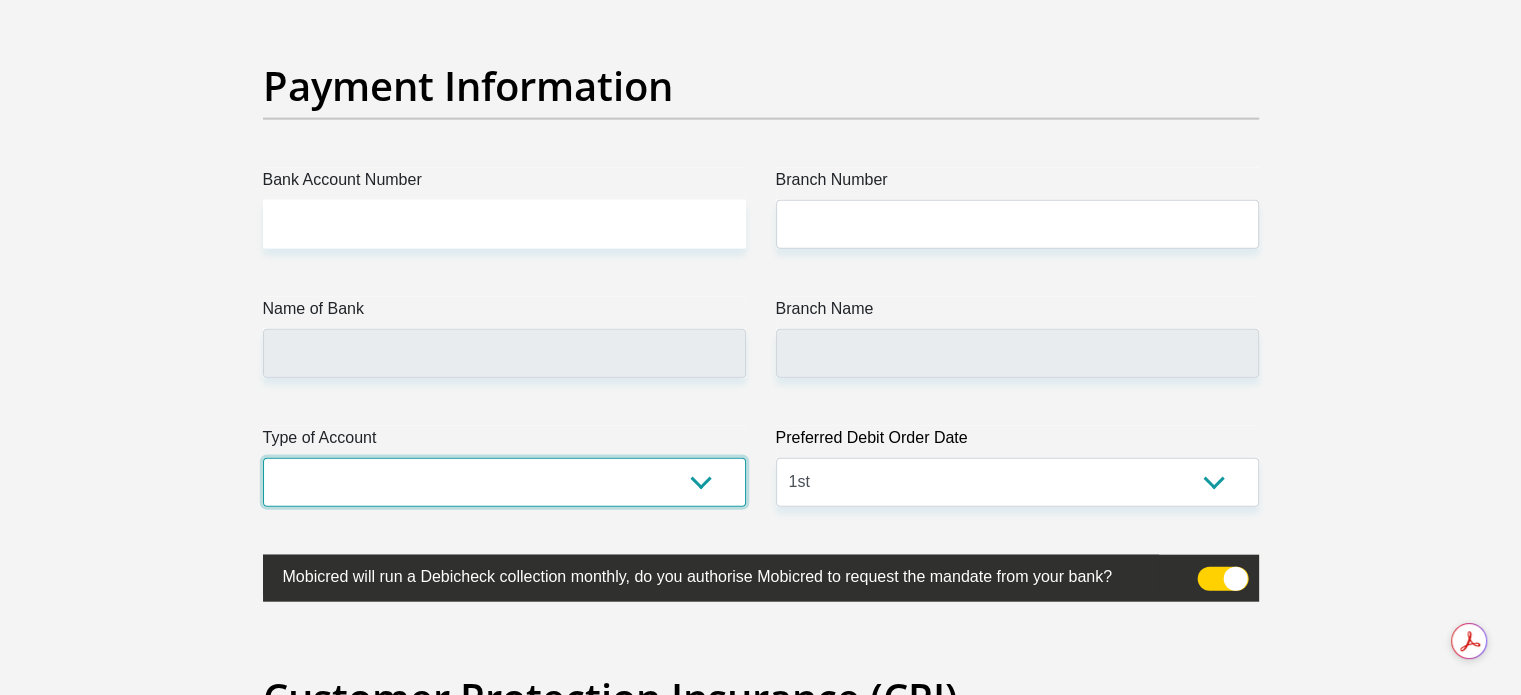 click on "Cheque
Savings" at bounding box center [504, 482] 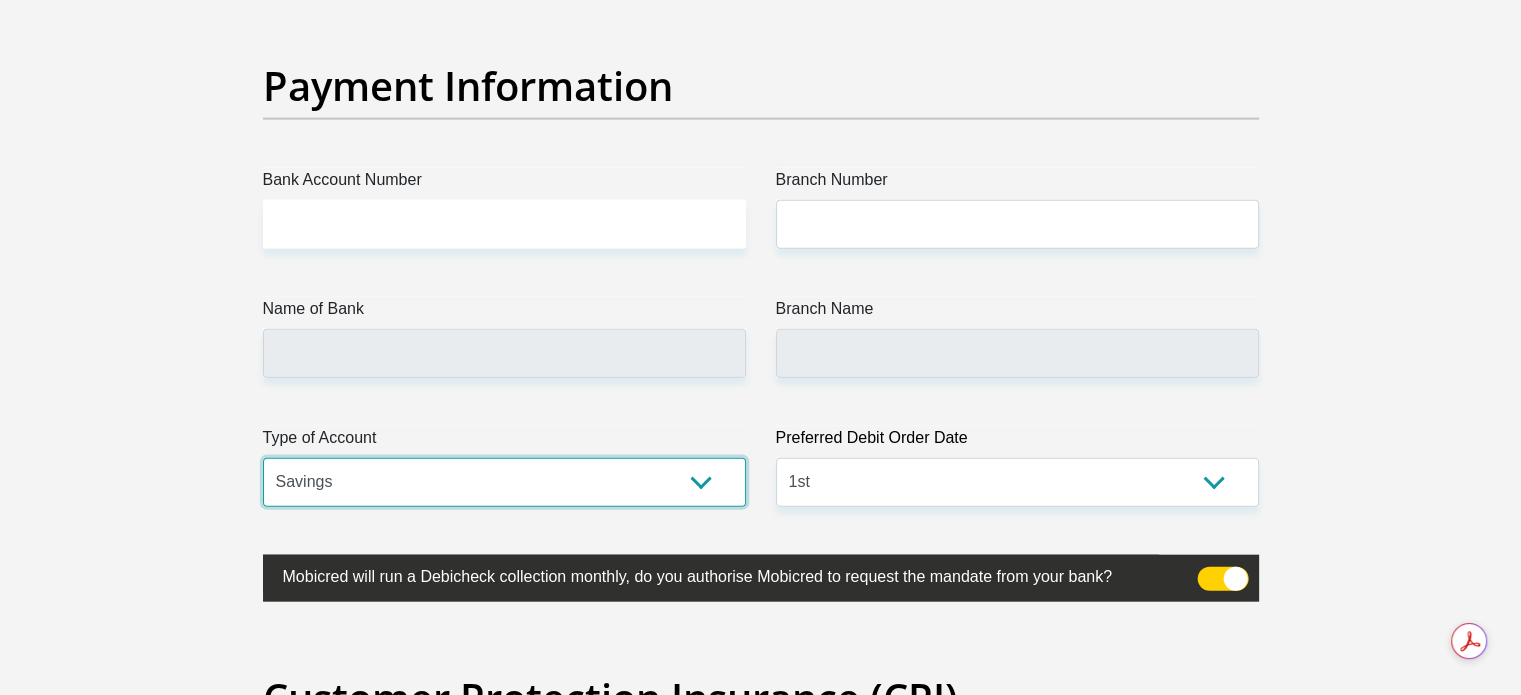click on "Cheque
Savings" at bounding box center [504, 482] 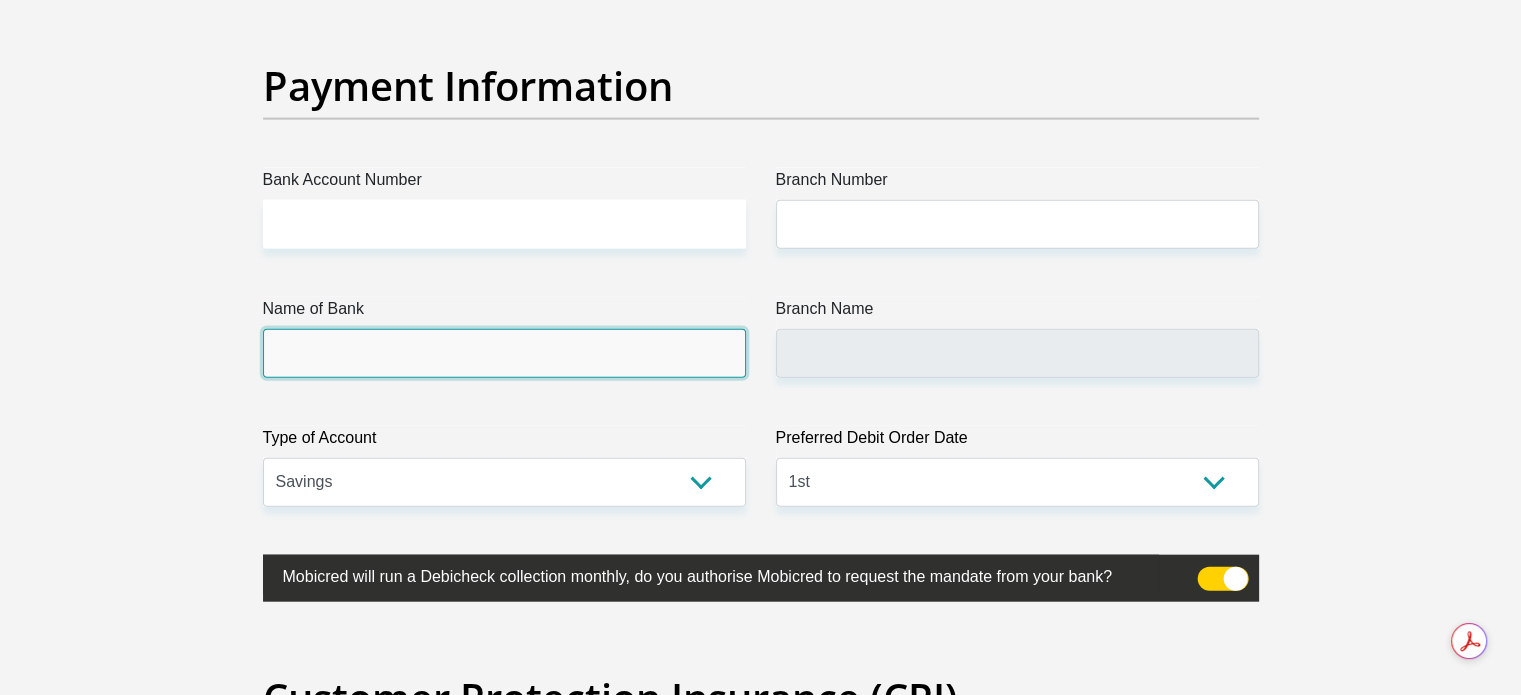 click on "Name of Bank" at bounding box center [504, 353] 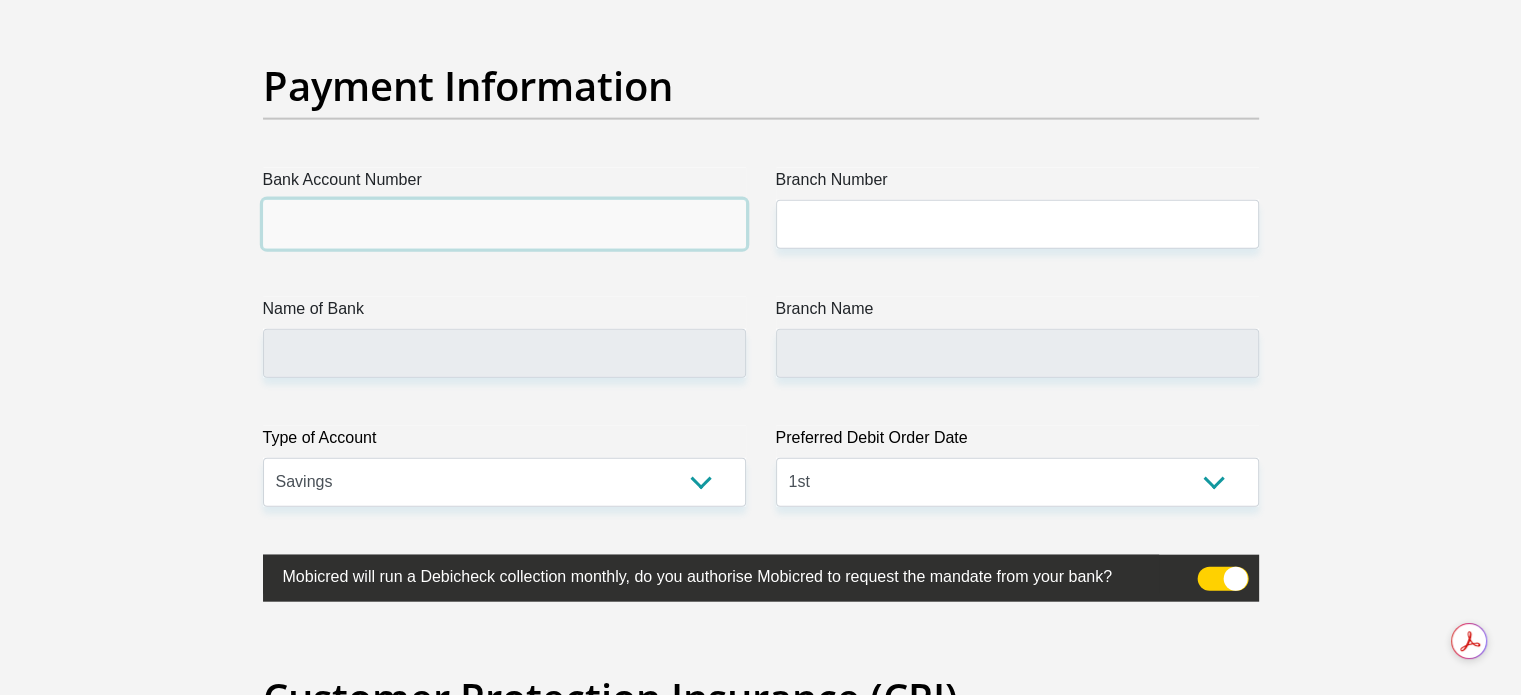 click on "Bank Account Number" at bounding box center (504, 224) 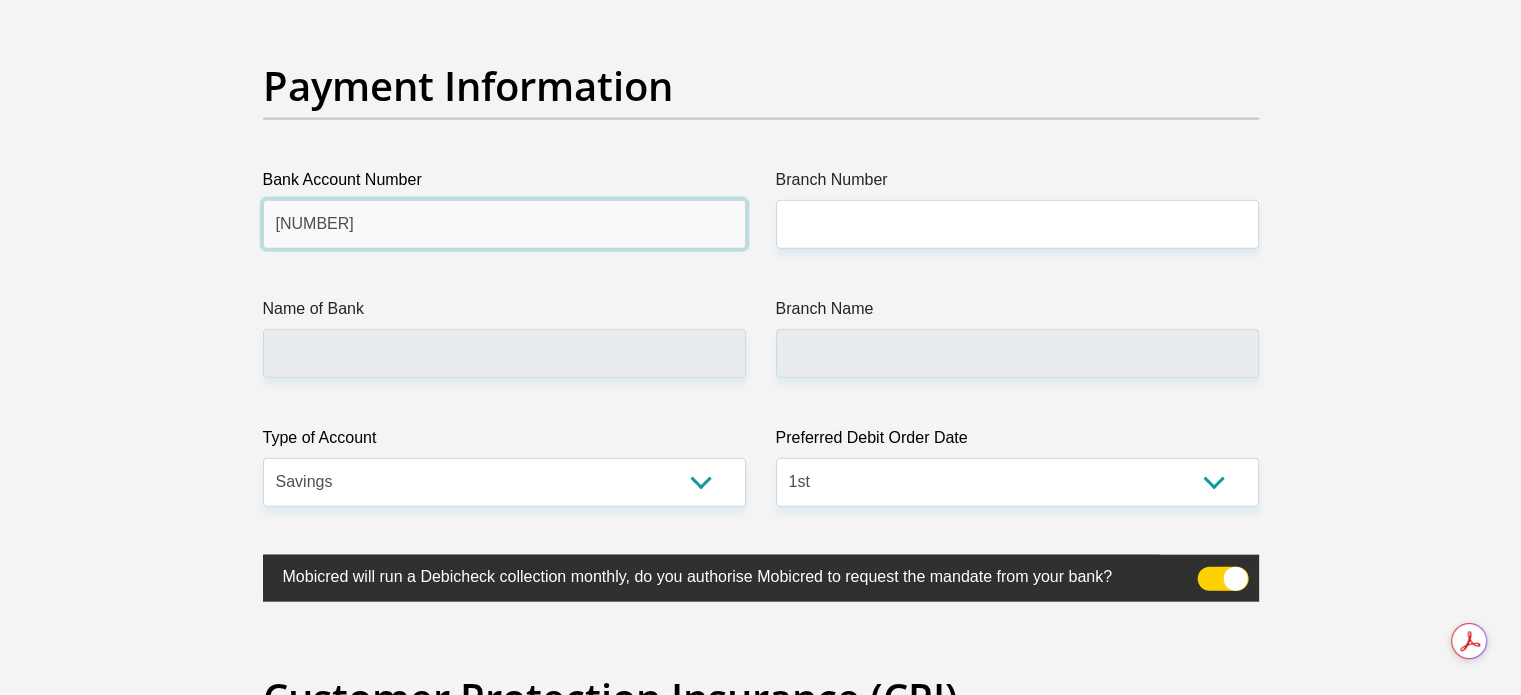 type on "51004823019" 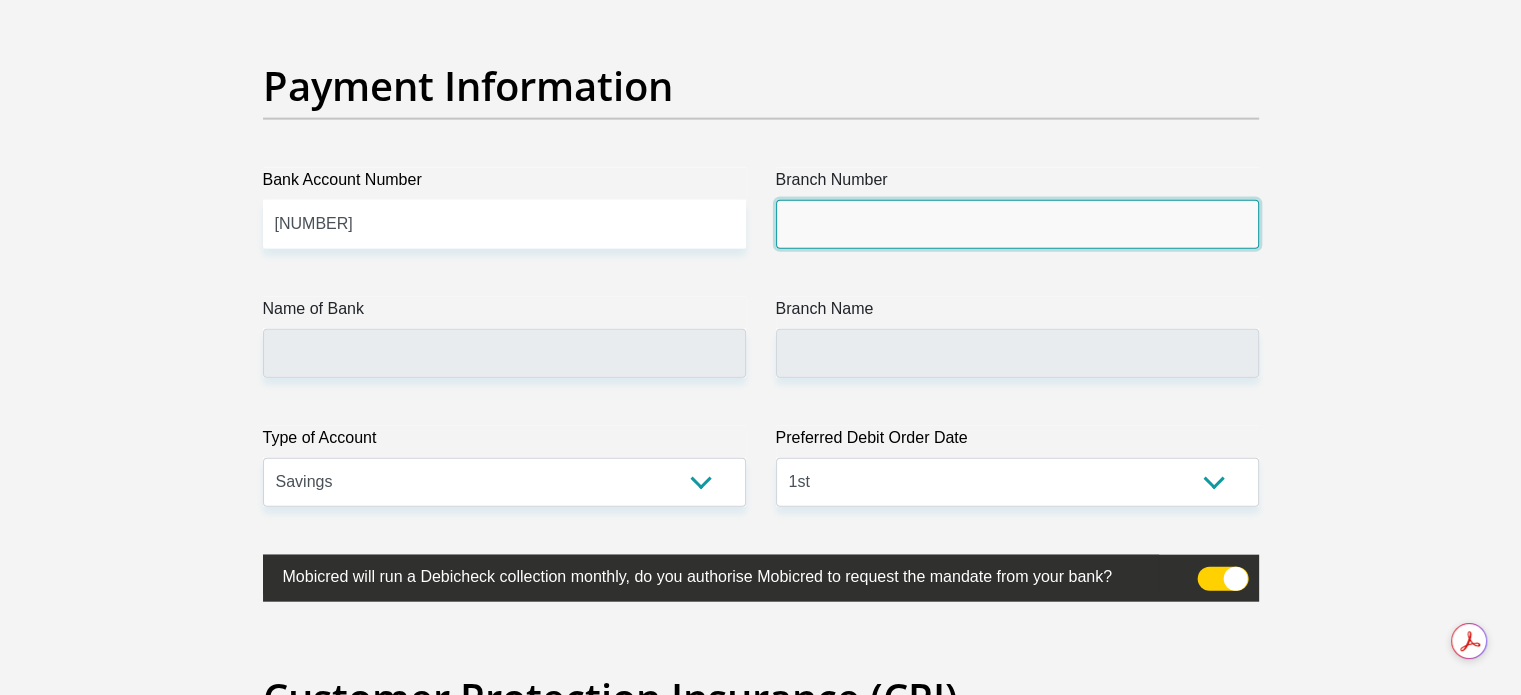 click on "Branch Number" at bounding box center [1017, 224] 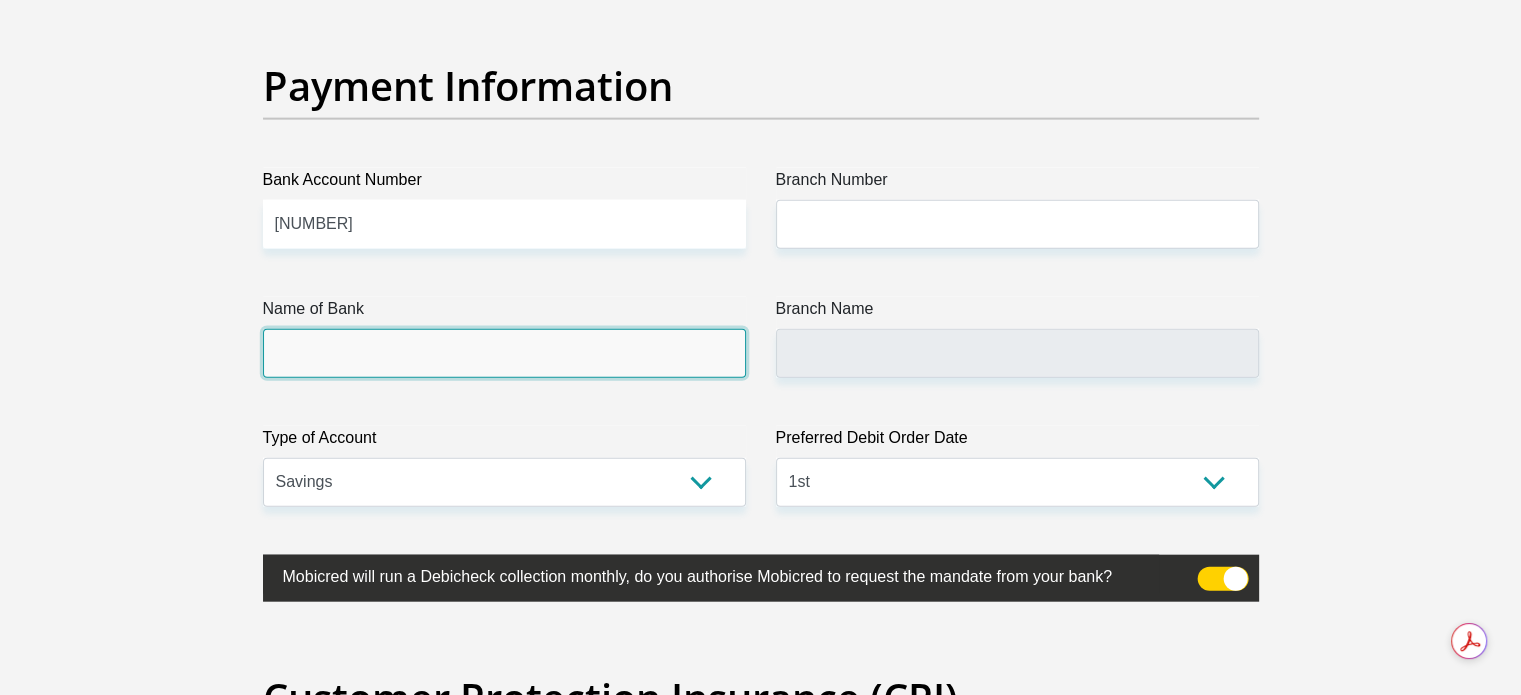 click on "Name of Bank" at bounding box center [504, 353] 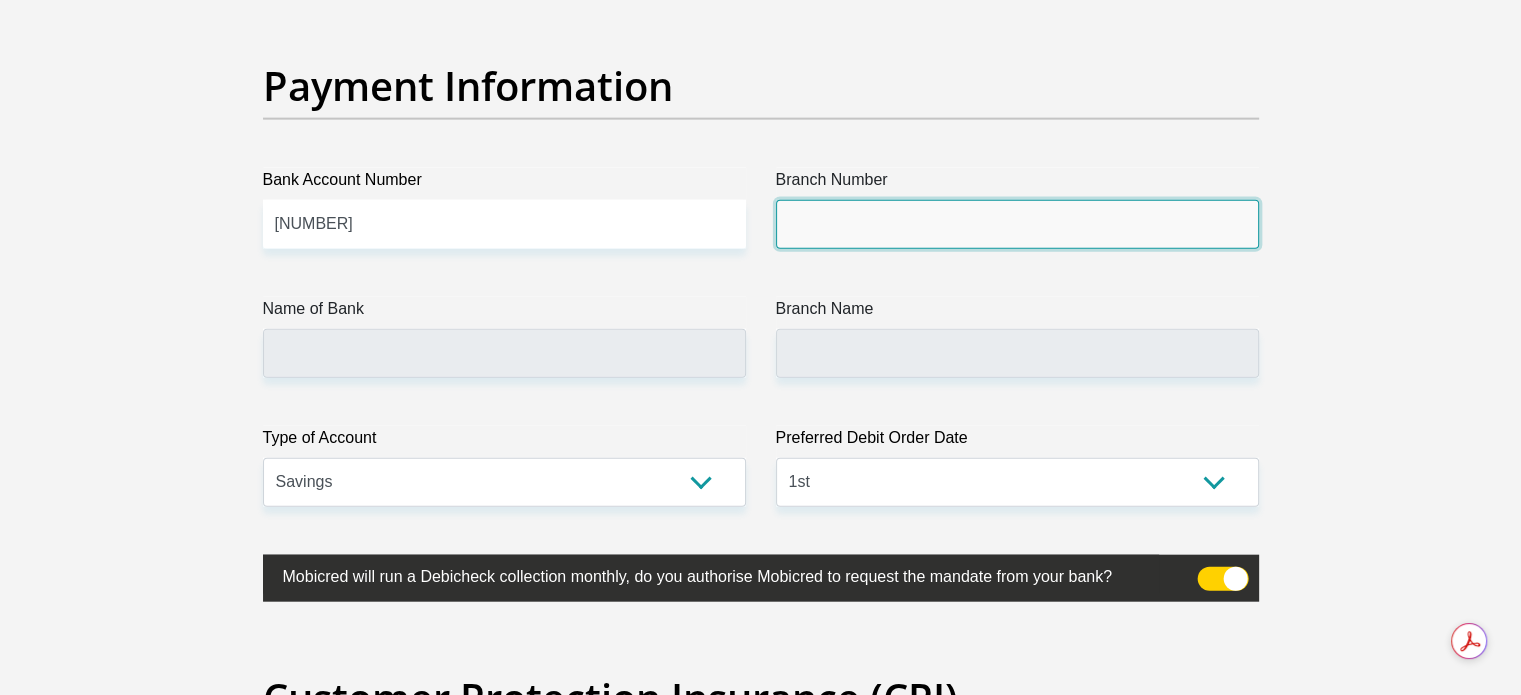 click on "Branch Number" at bounding box center [1017, 224] 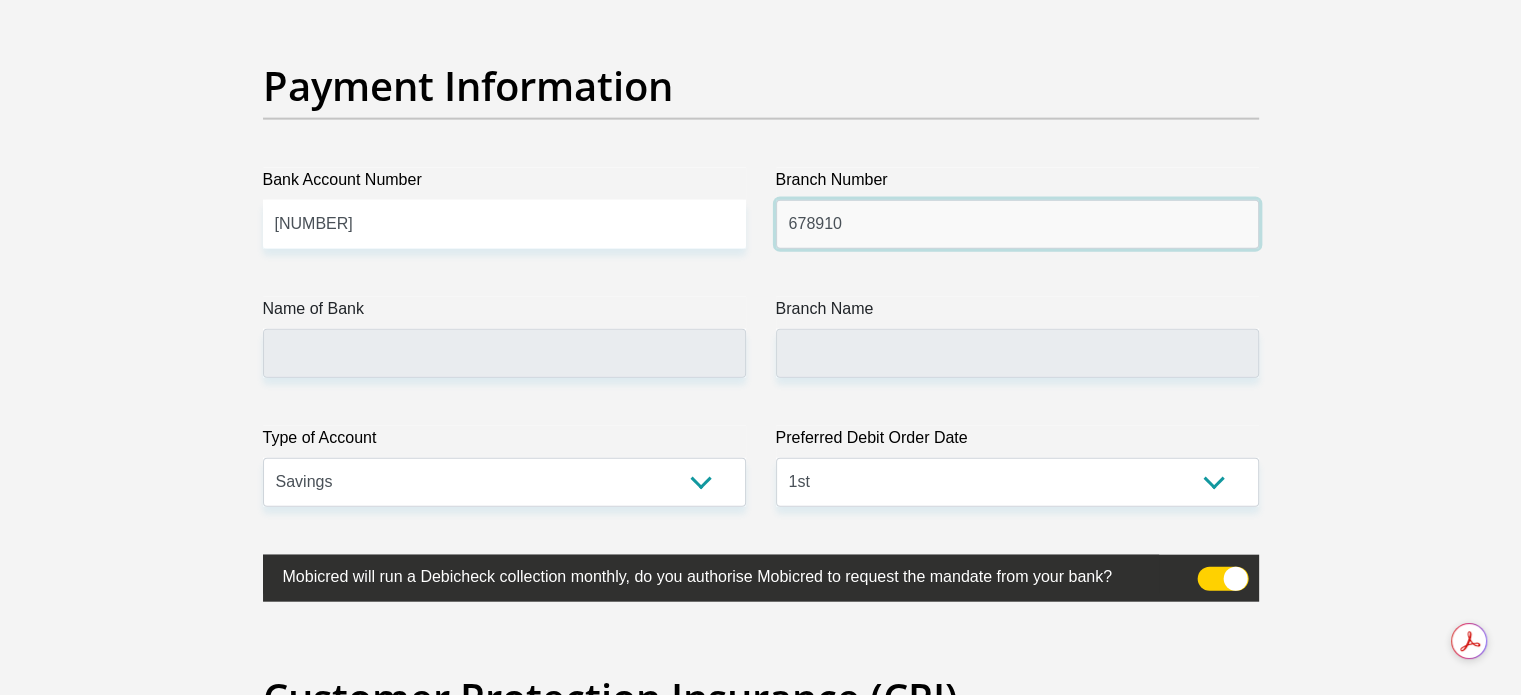 type on "678910" 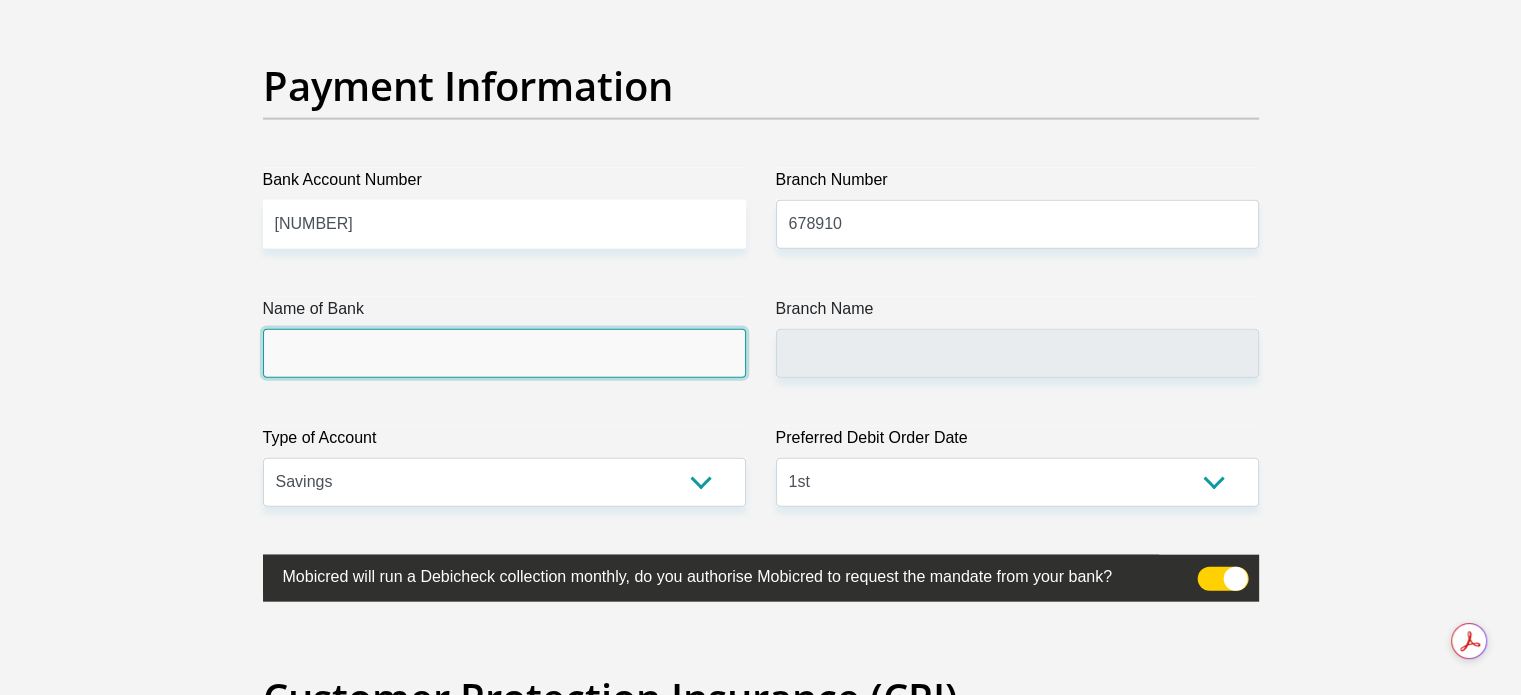 click on "Name of Bank" at bounding box center (504, 353) 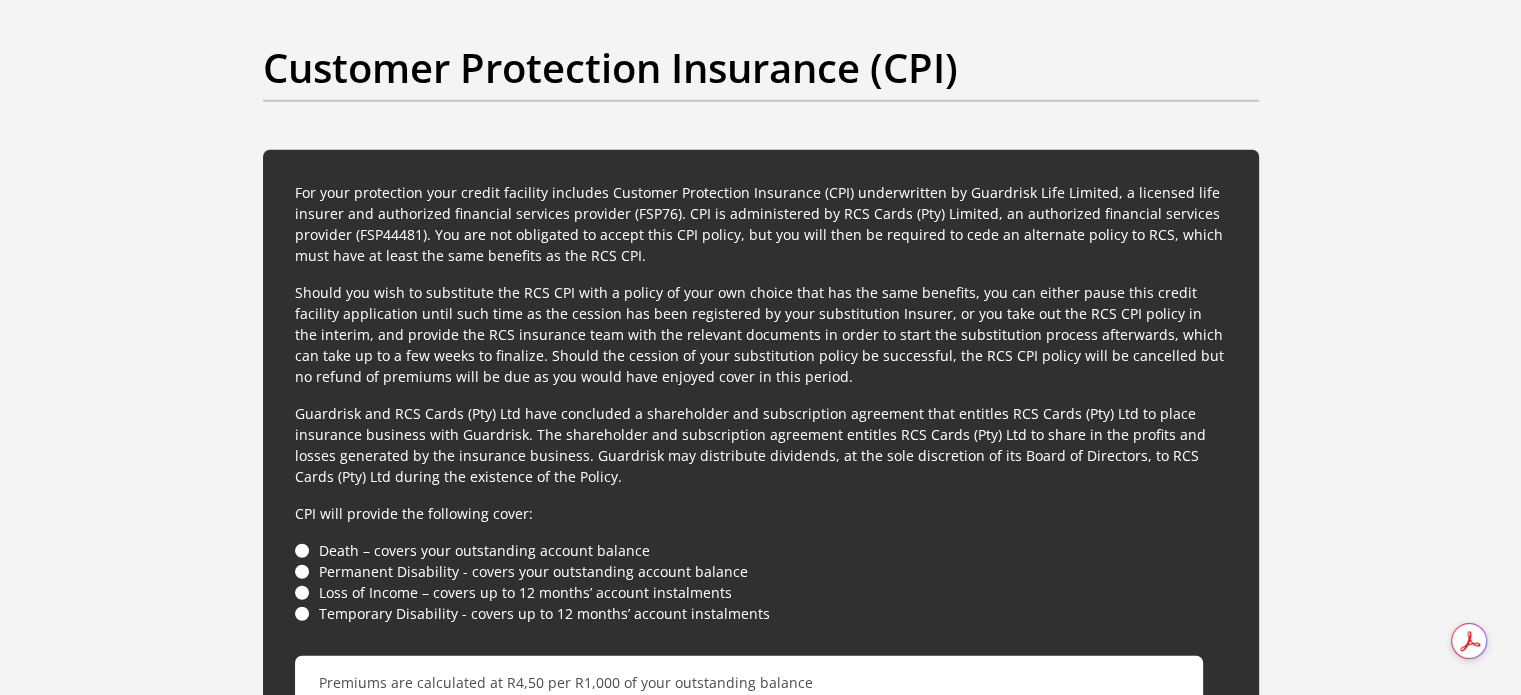 scroll, scrollTop: 5332, scrollLeft: 0, axis: vertical 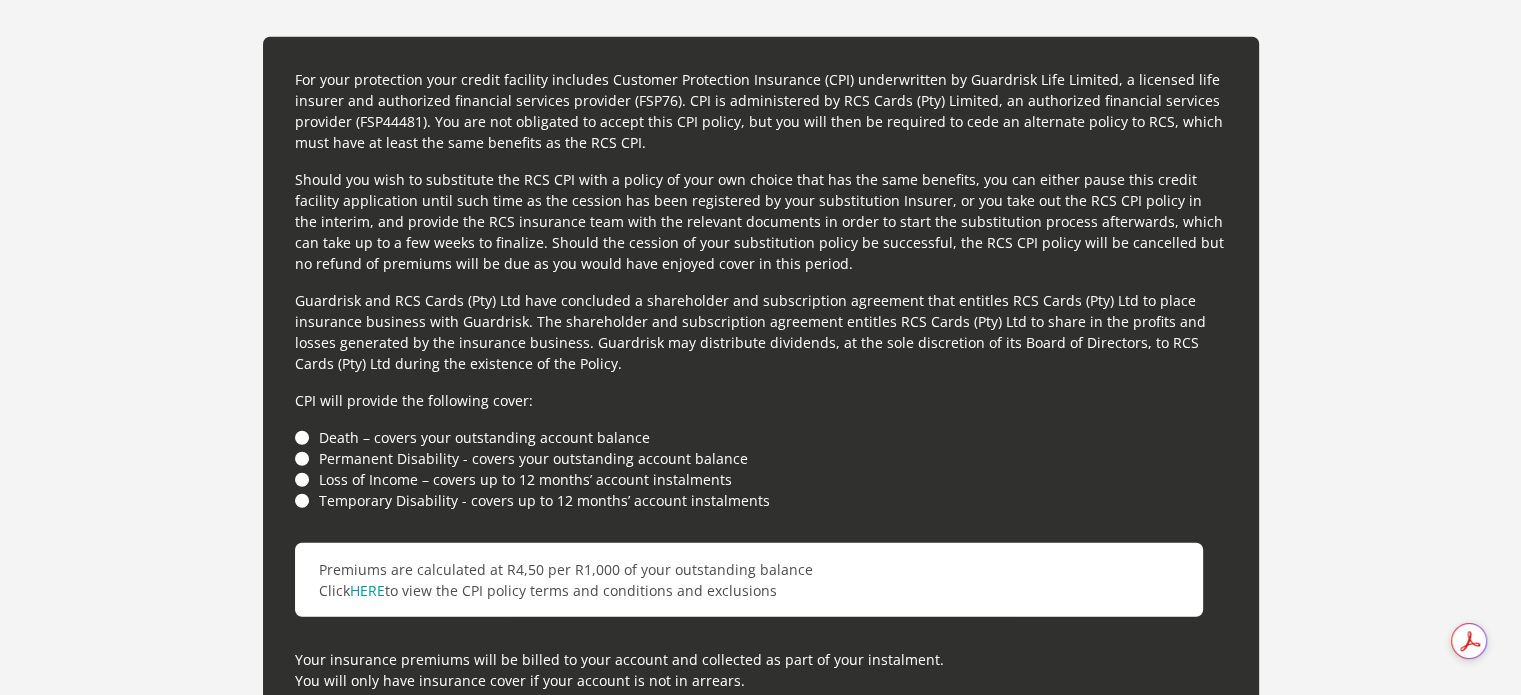click on "Death – covers your outstanding account balance" at bounding box center (761, 437) 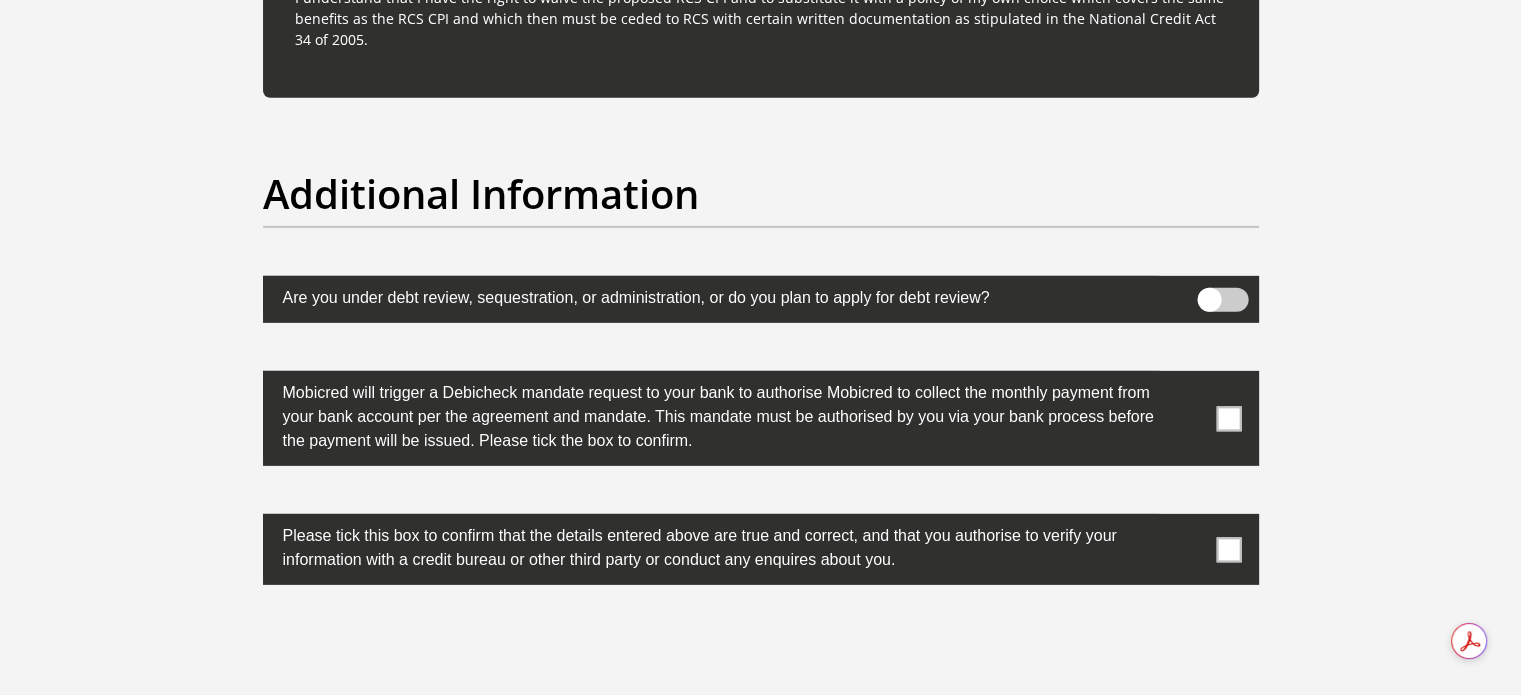 scroll, scrollTop: 6119, scrollLeft: 0, axis: vertical 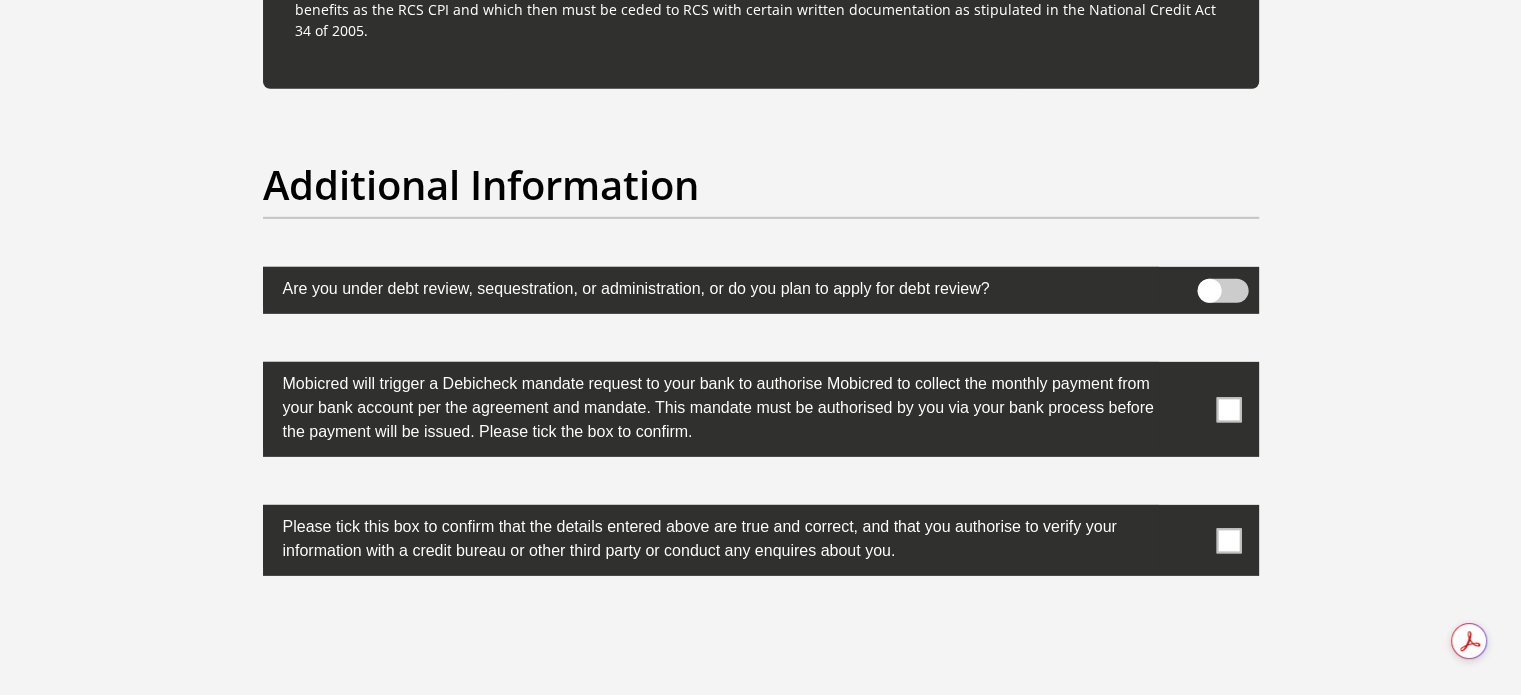 click at bounding box center [1228, 409] 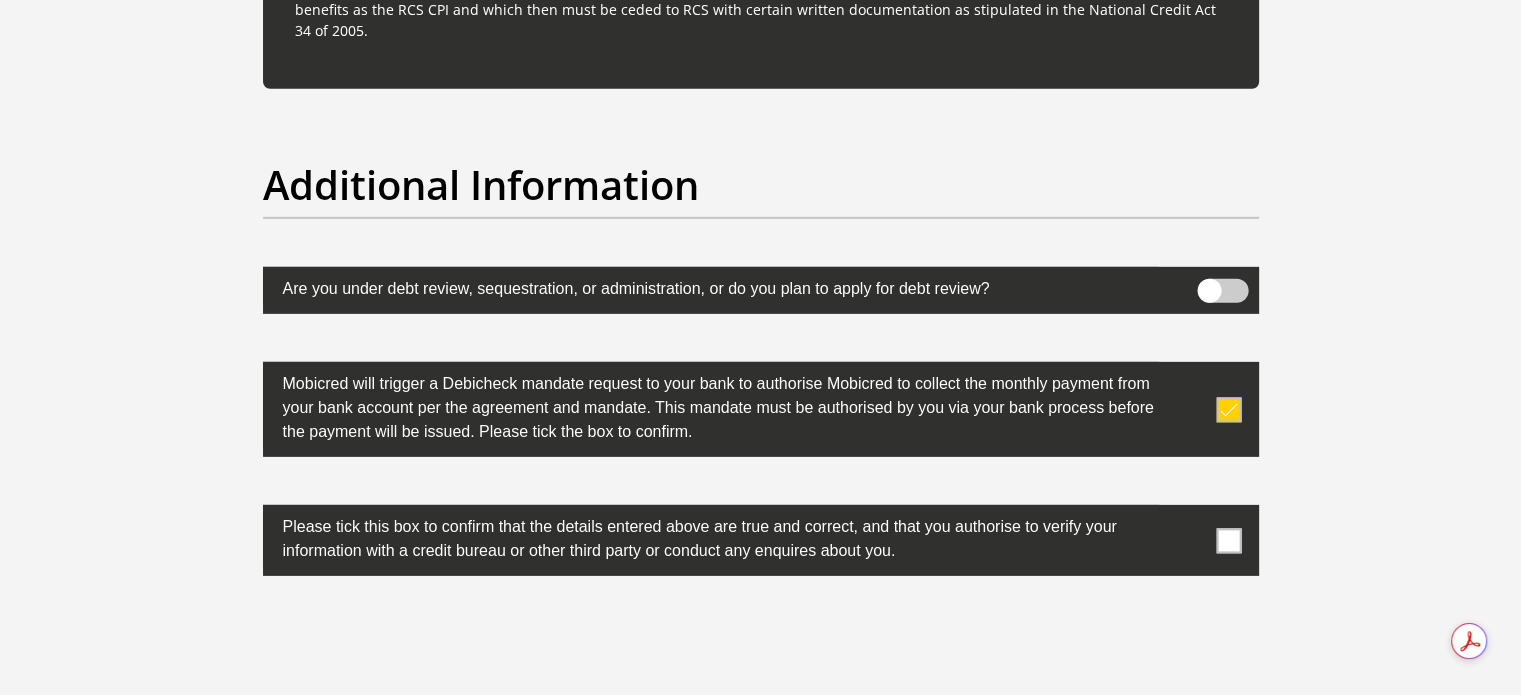 click at bounding box center [1228, 540] 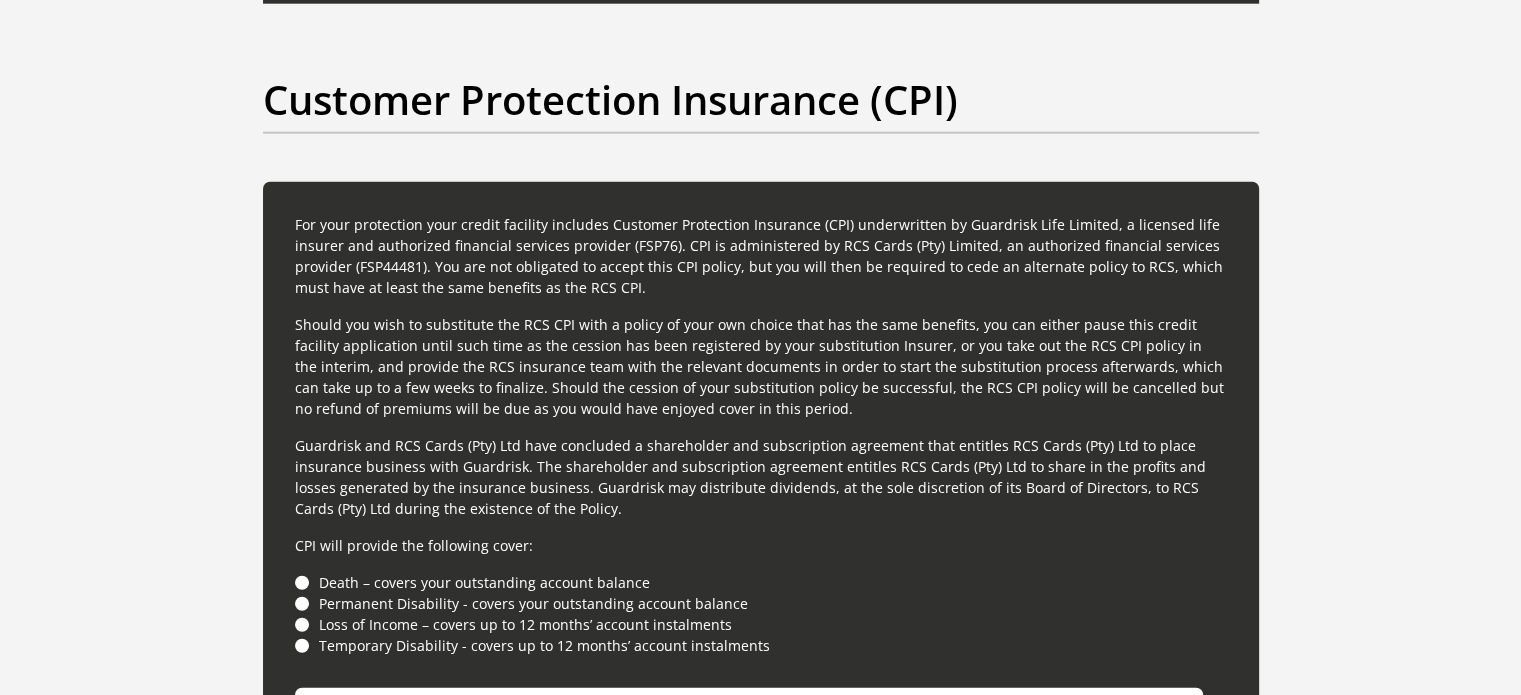 scroll, scrollTop: 5107, scrollLeft: 0, axis: vertical 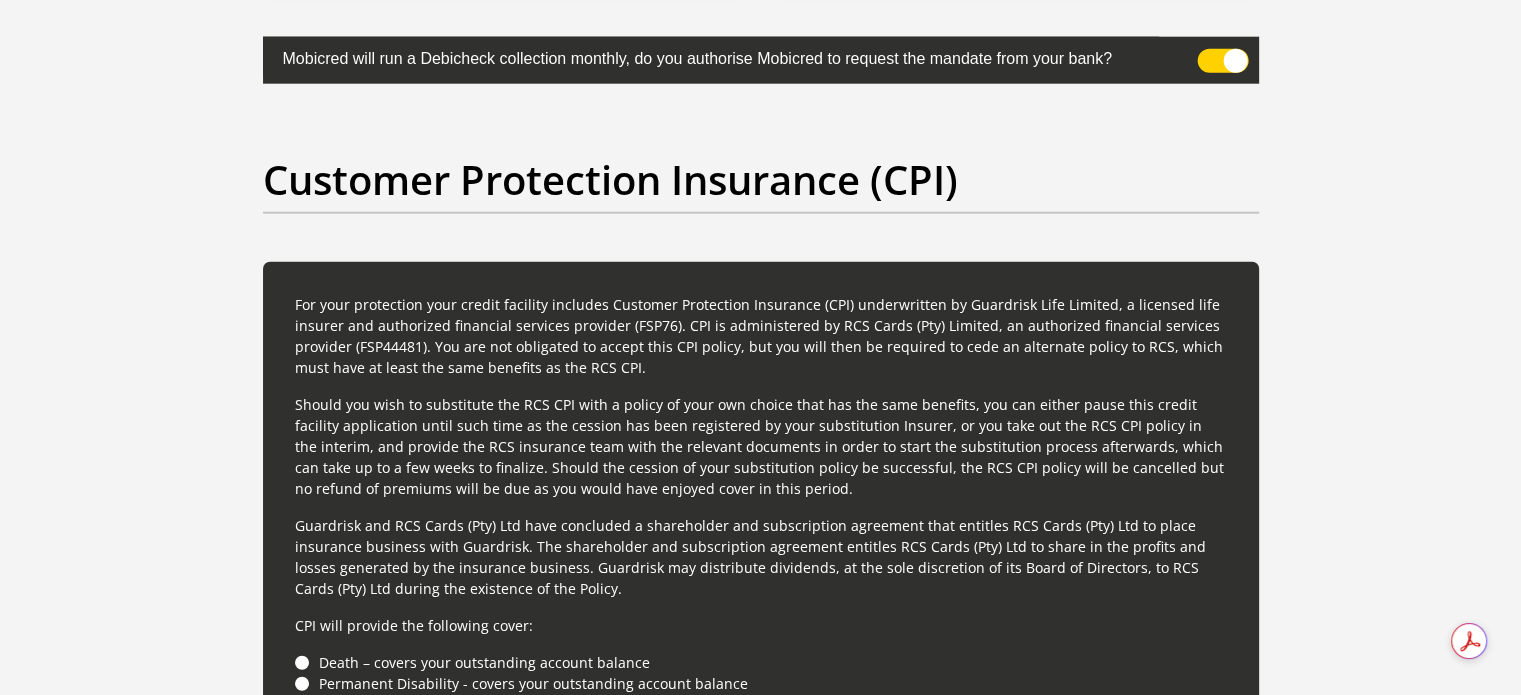 click on "Death – covers your outstanding account balance" at bounding box center (761, 662) 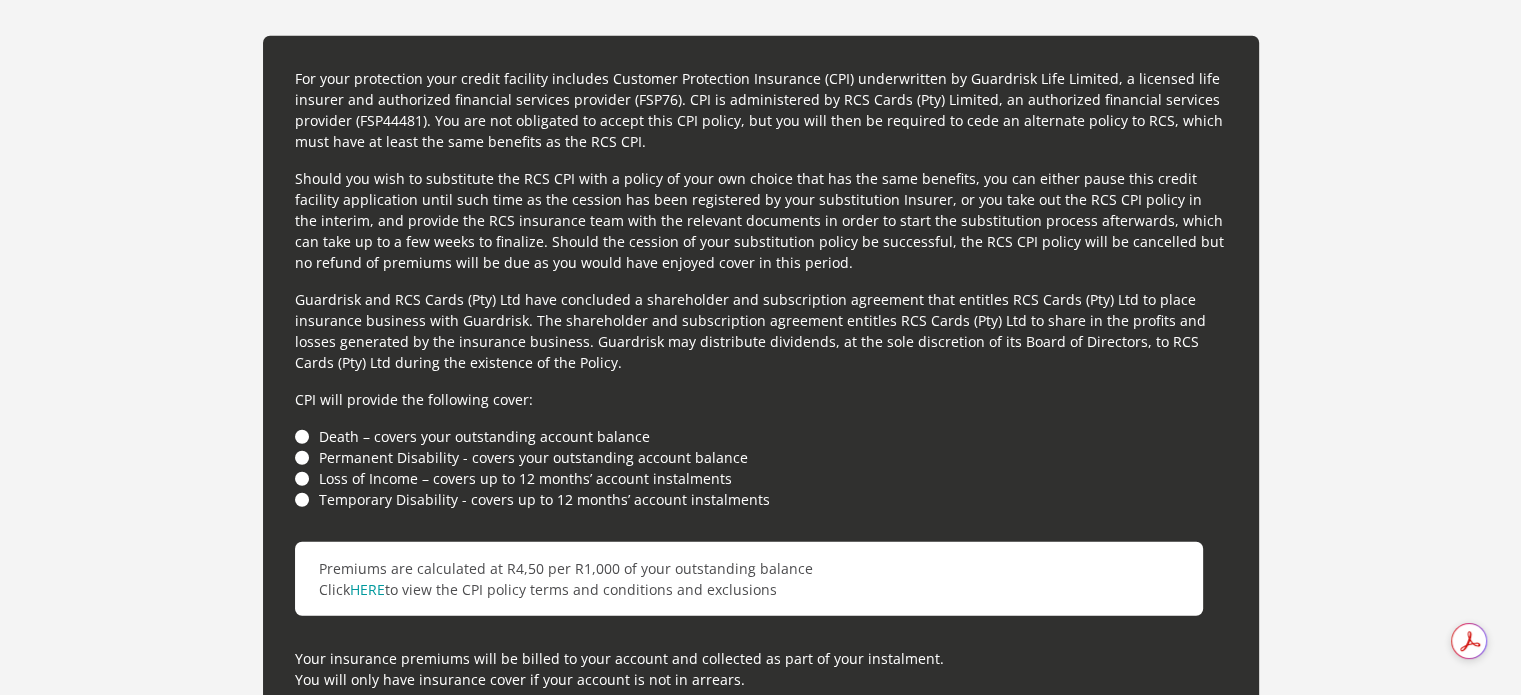 scroll, scrollTop: 5400, scrollLeft: 0, axis: vertical 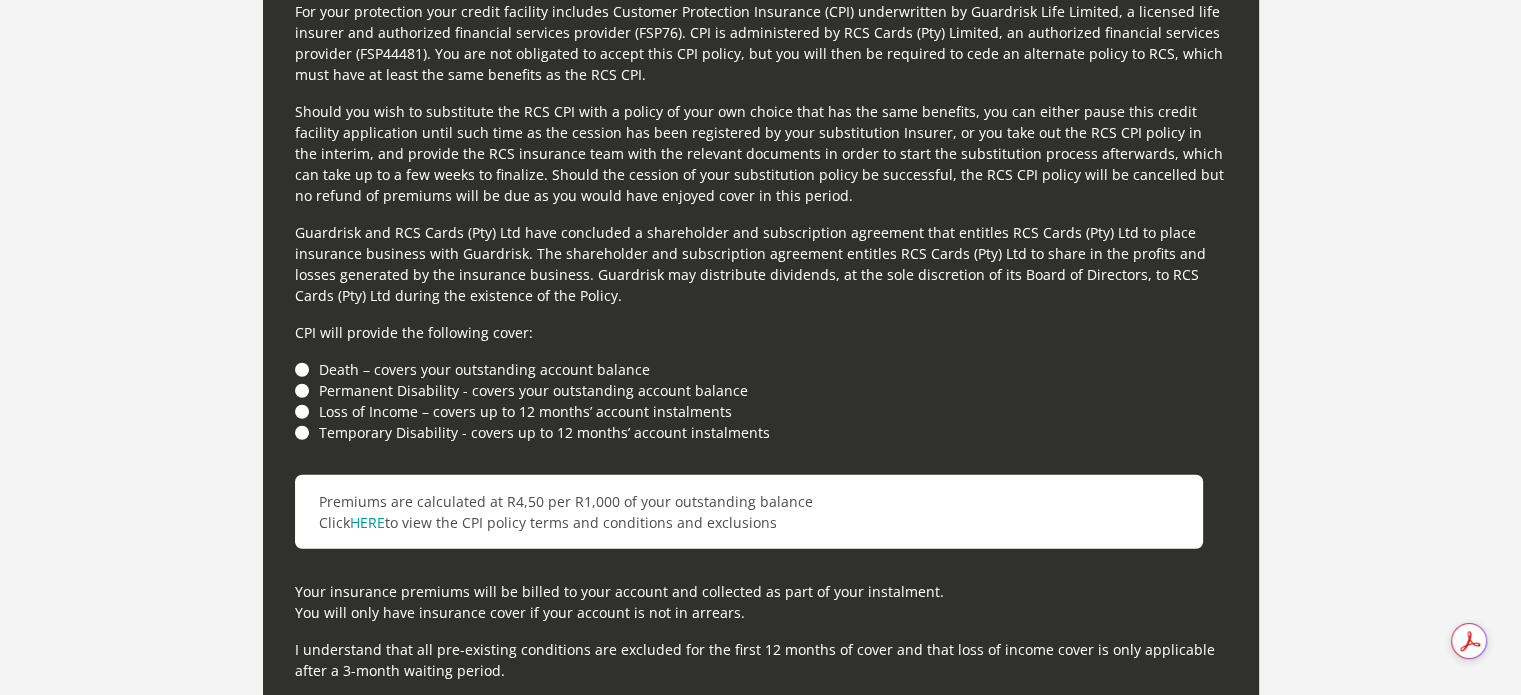 click on "Temporary Disability - covers up to 12 months’ account instalments" at bounding box center (761, 432) 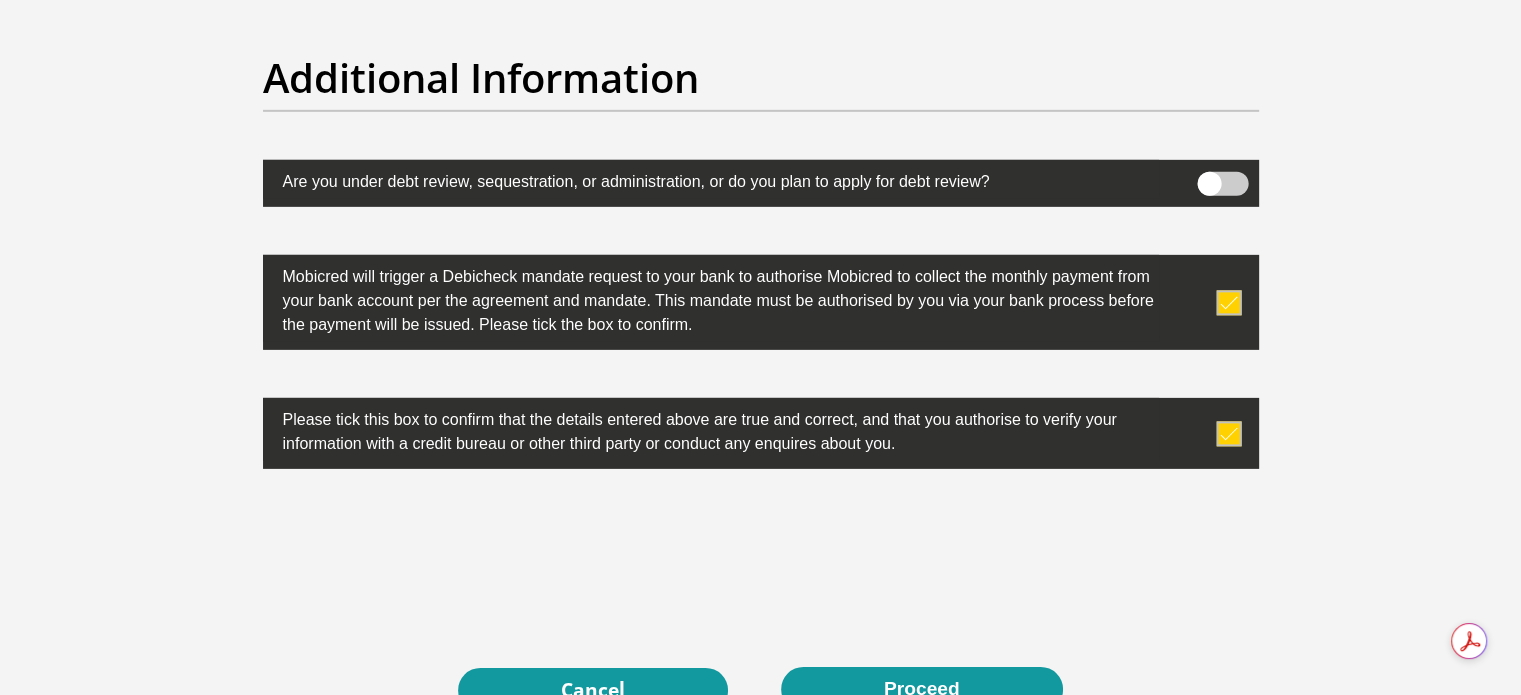 scroll, scrollTop: 6280, scrollLeft: 0, axis: vertical 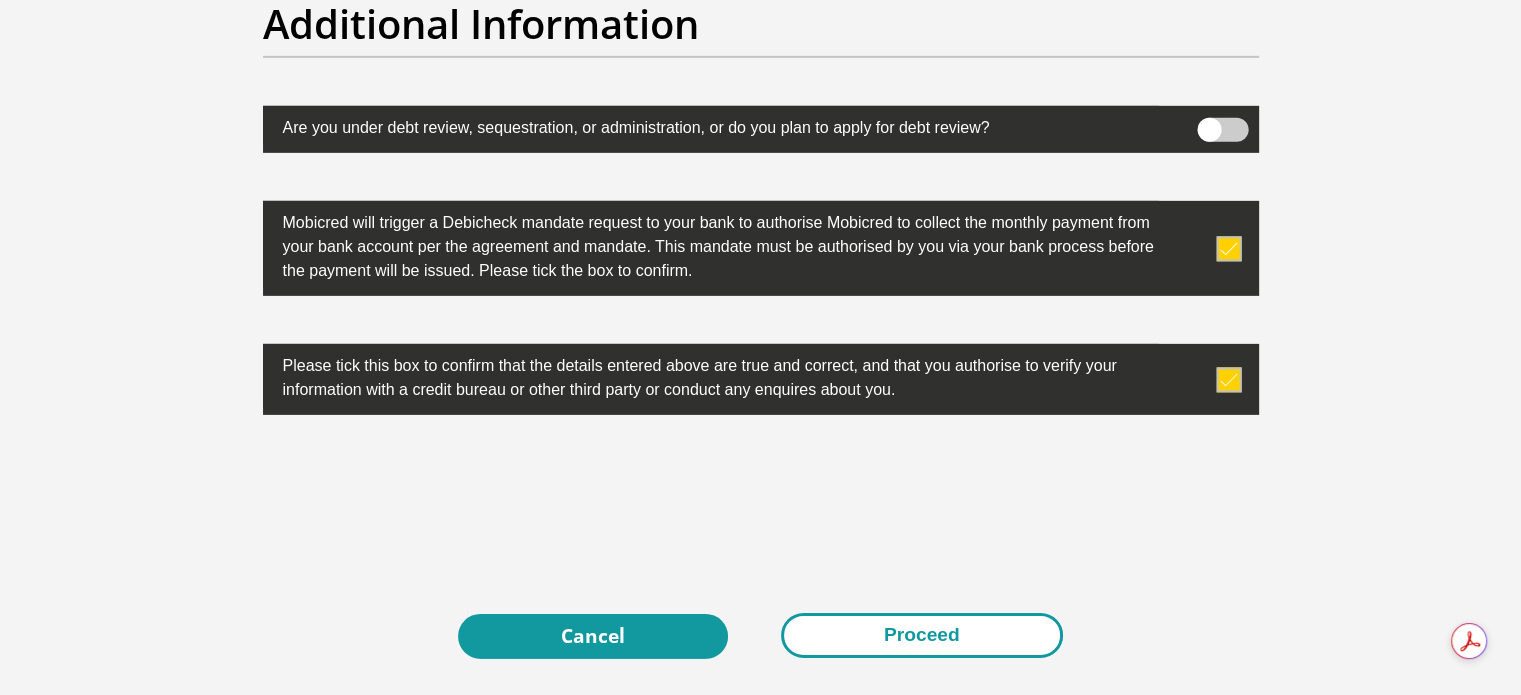 click on "Proceed" at bounding box center [922, 635] 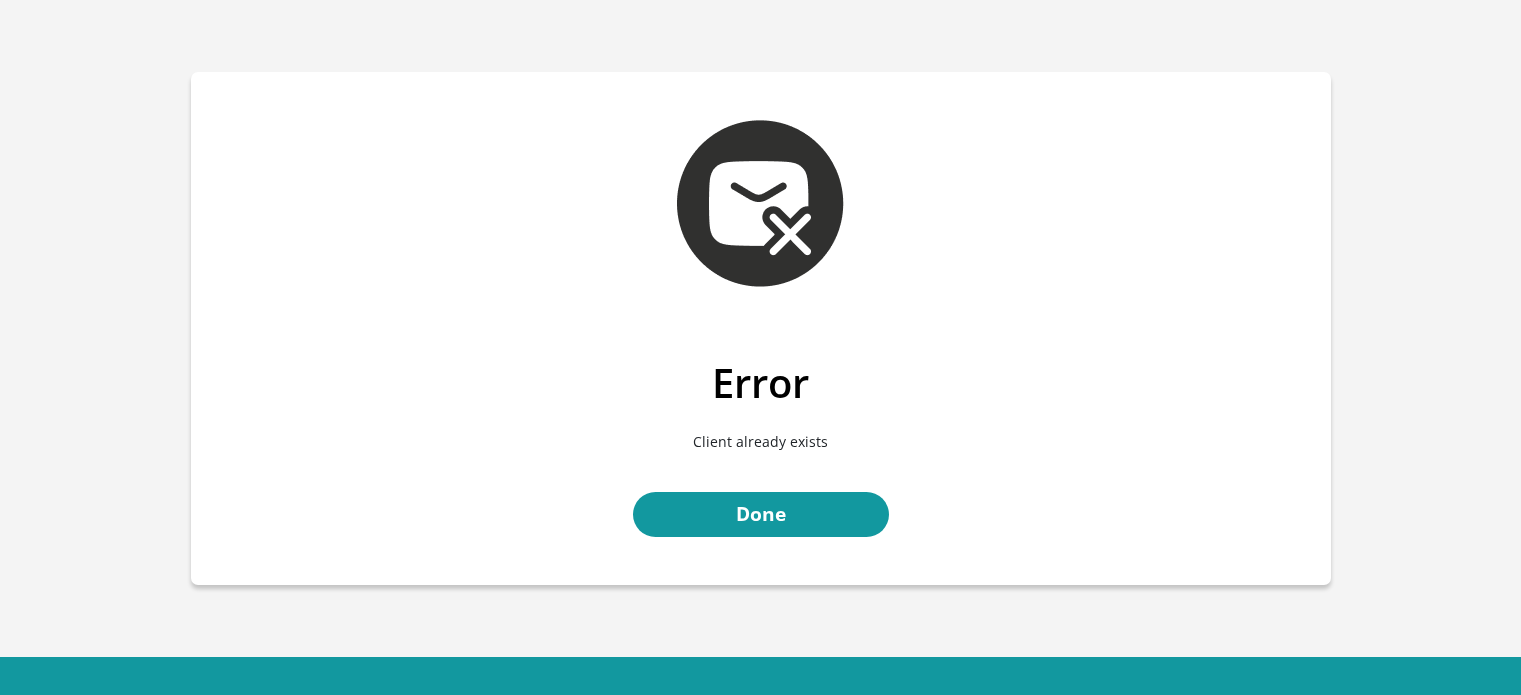 scroll, scrollTop: 0, scrollLeft: 0, axis: both 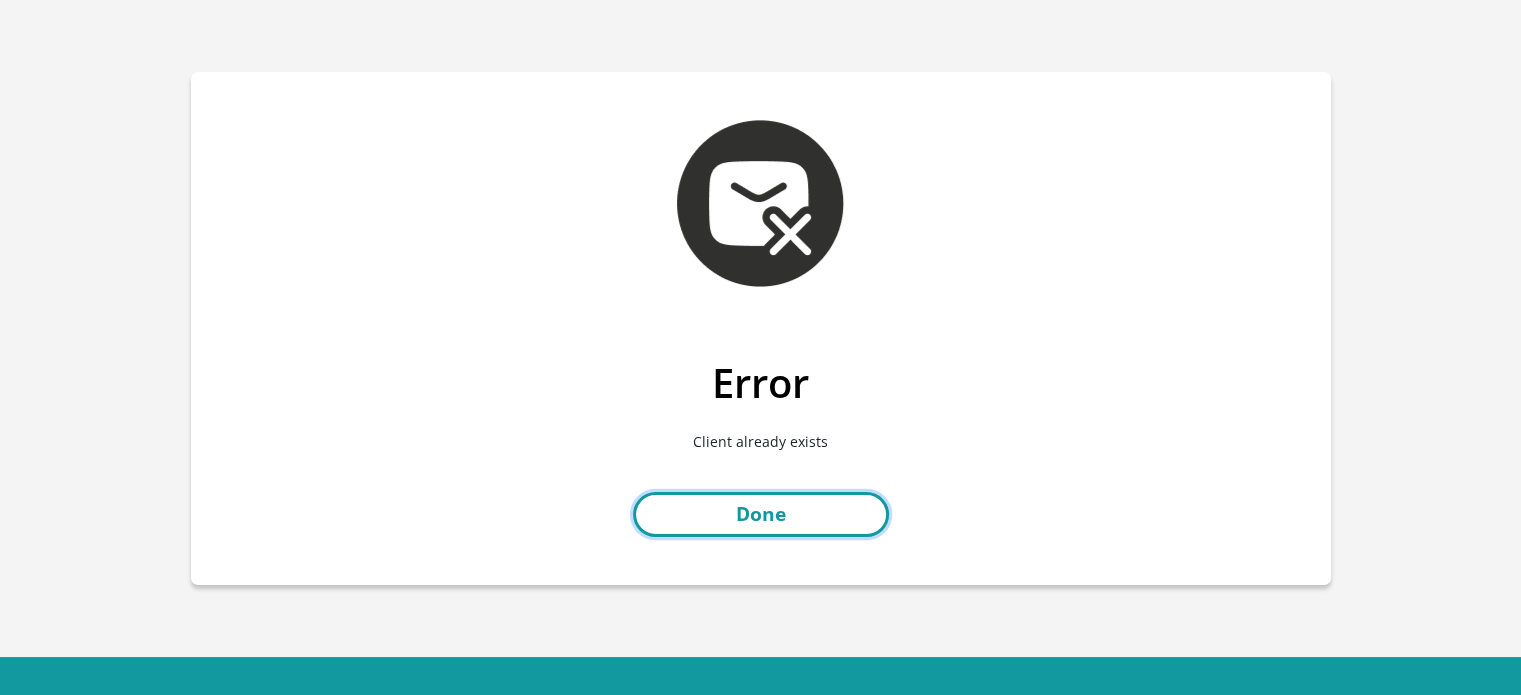 click on "Done" at bounding box center (761, 514) 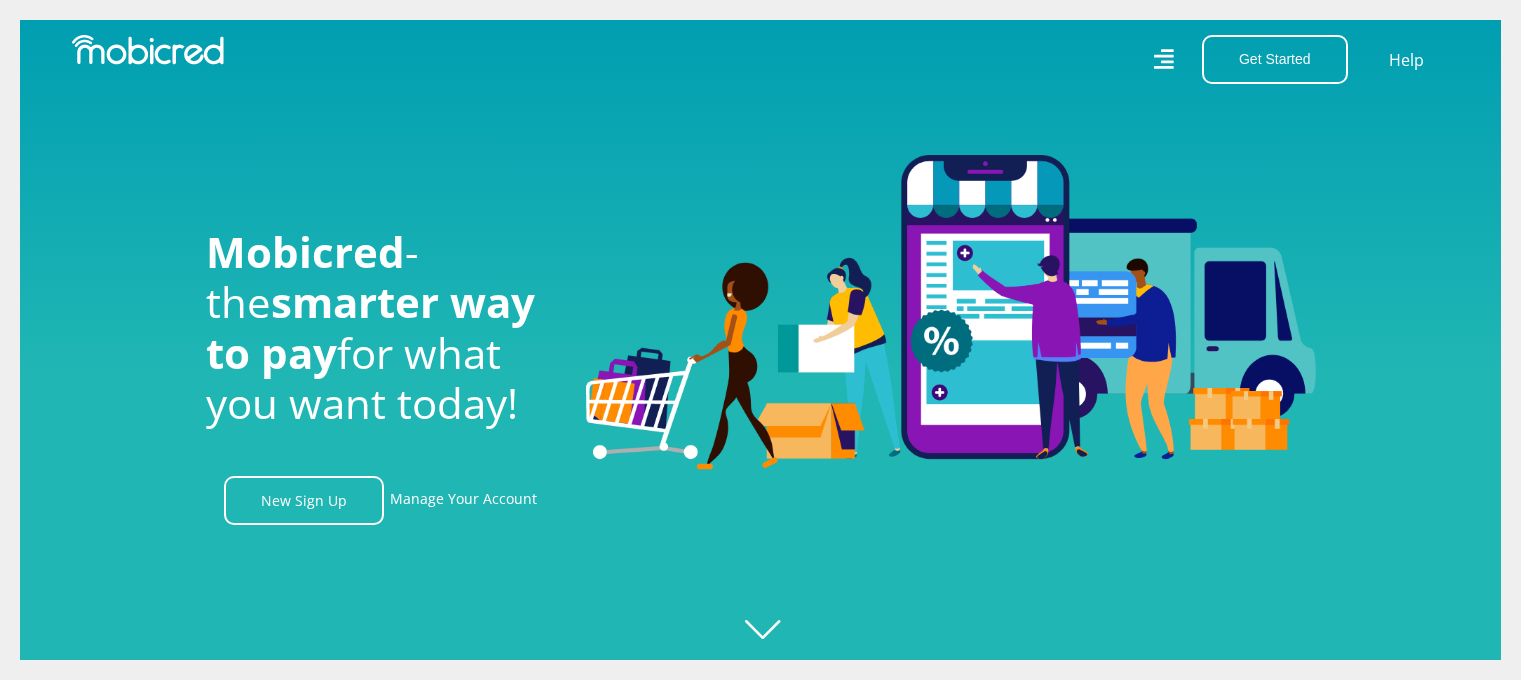 scroll, scrollTop: 0, scrollLeft: 0, axis: both 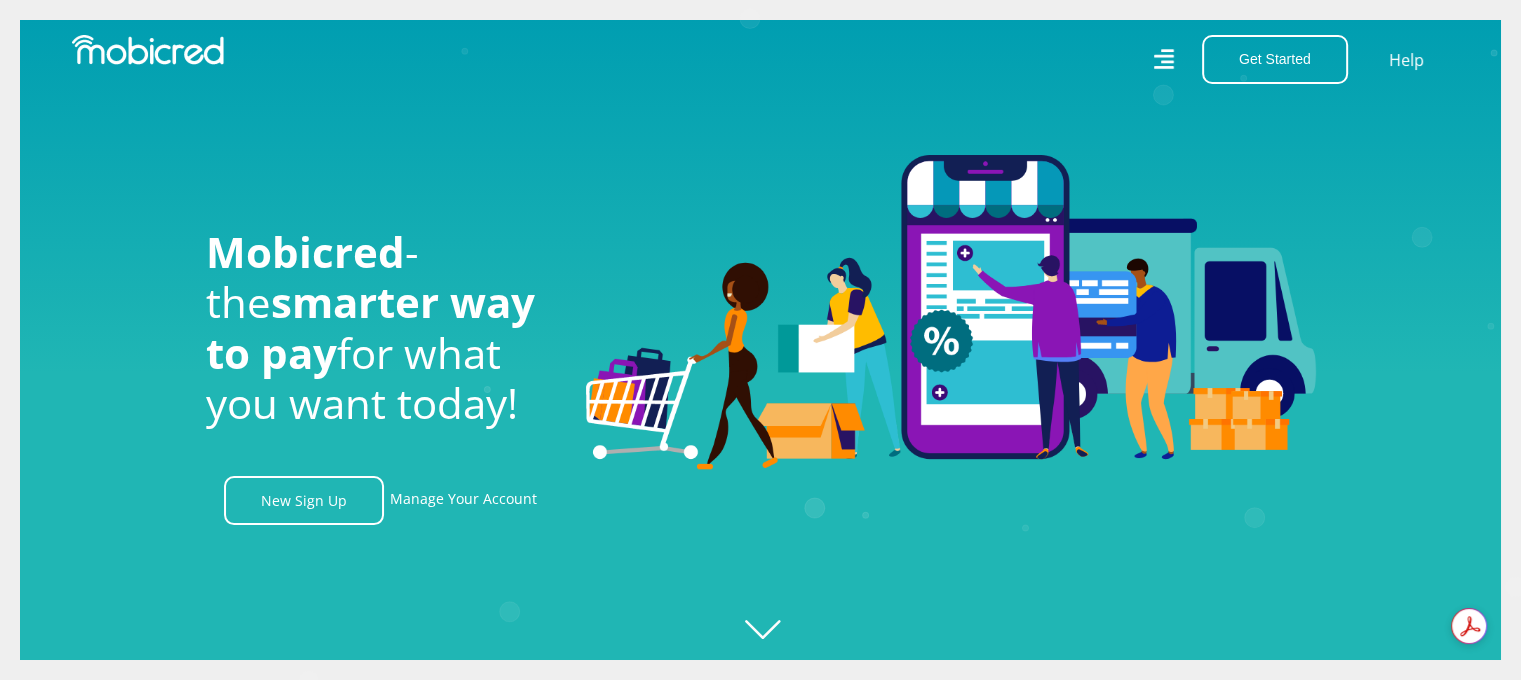 click 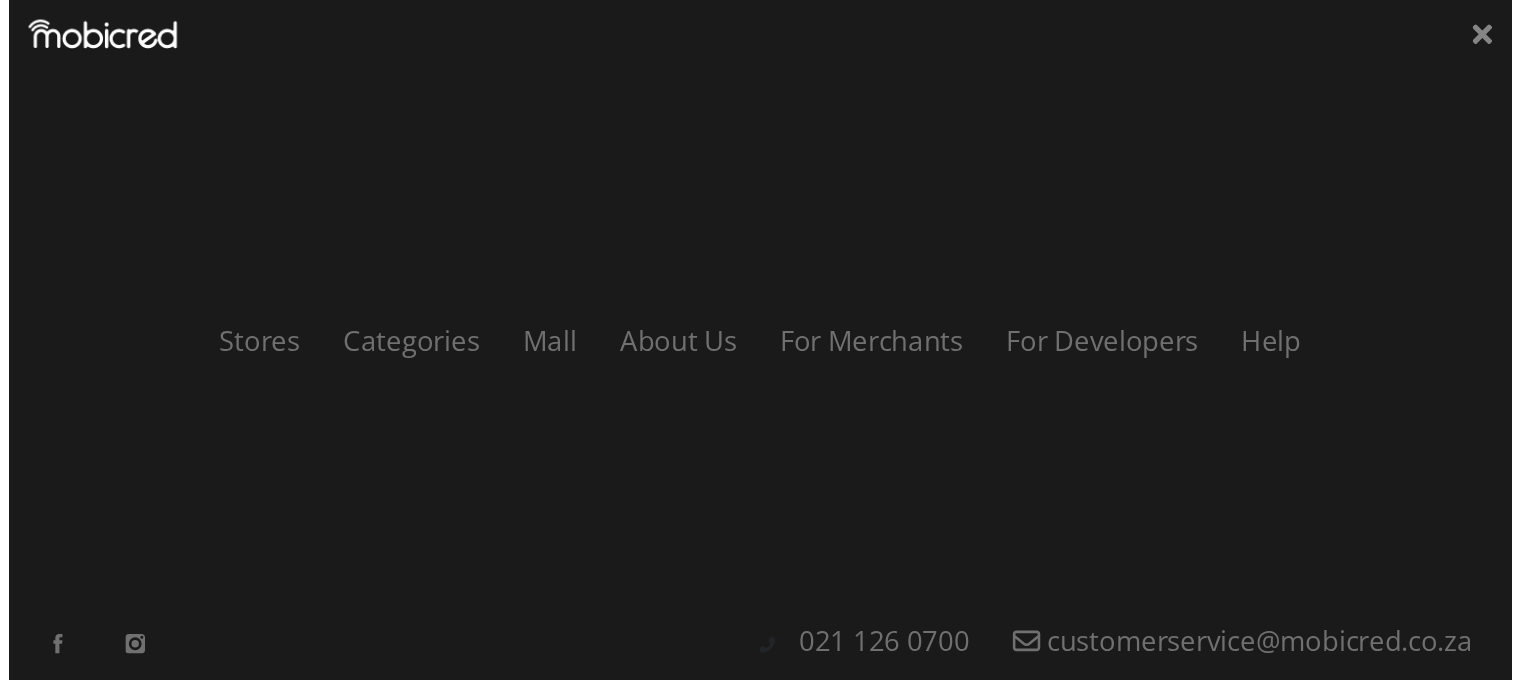scroll, scrollTop: 0, scrollLeft: 3704, axis: horizontal 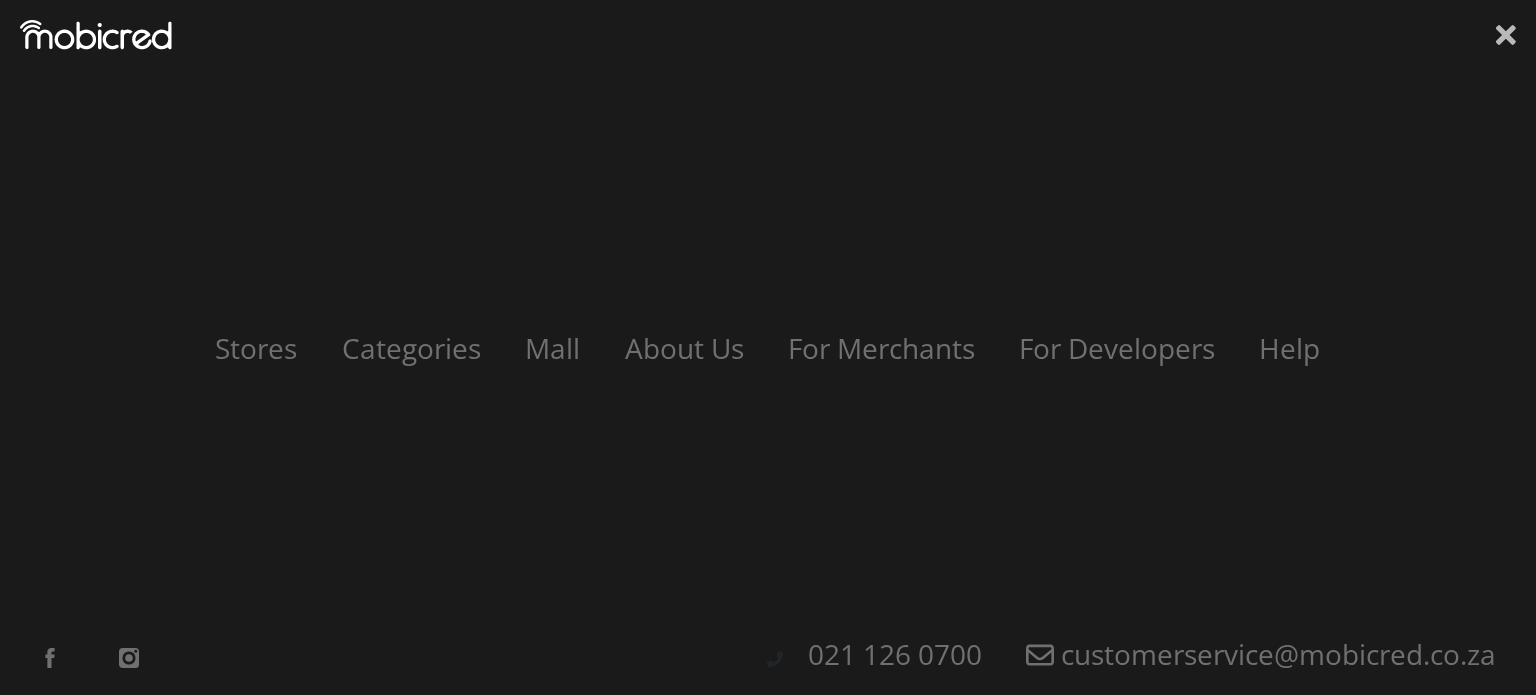 click 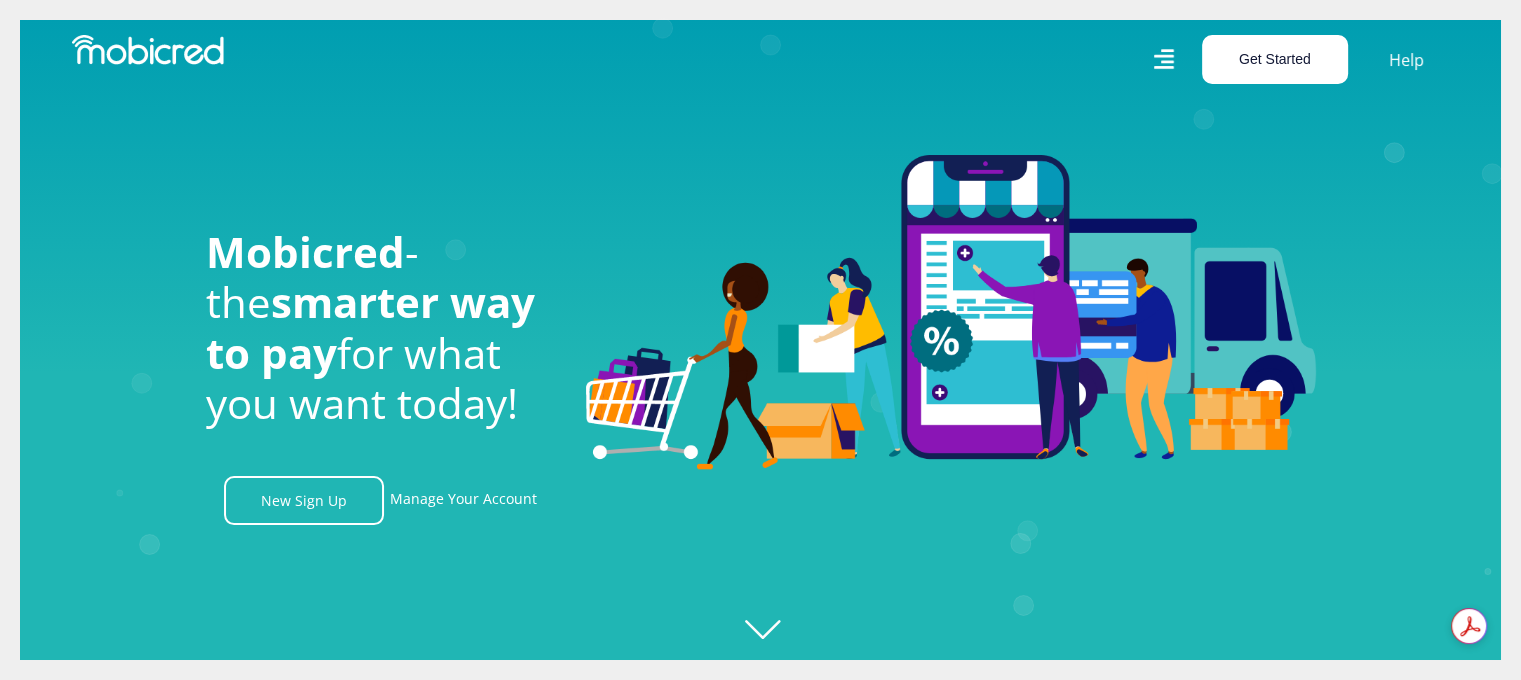 scroll, scrollTop: 0, scrollLeft: 4560, axis: horizontal 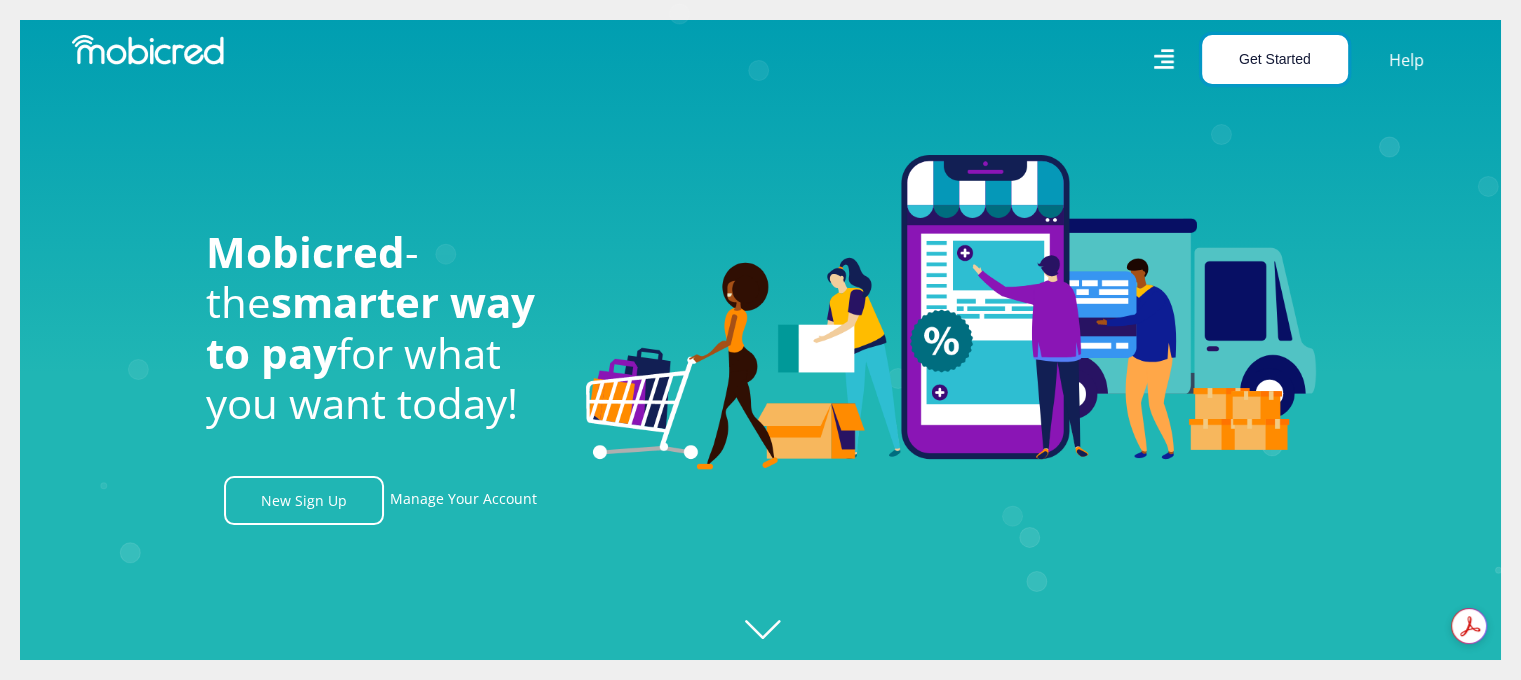 click on "Get Started" at bounding box center (1275, 59) 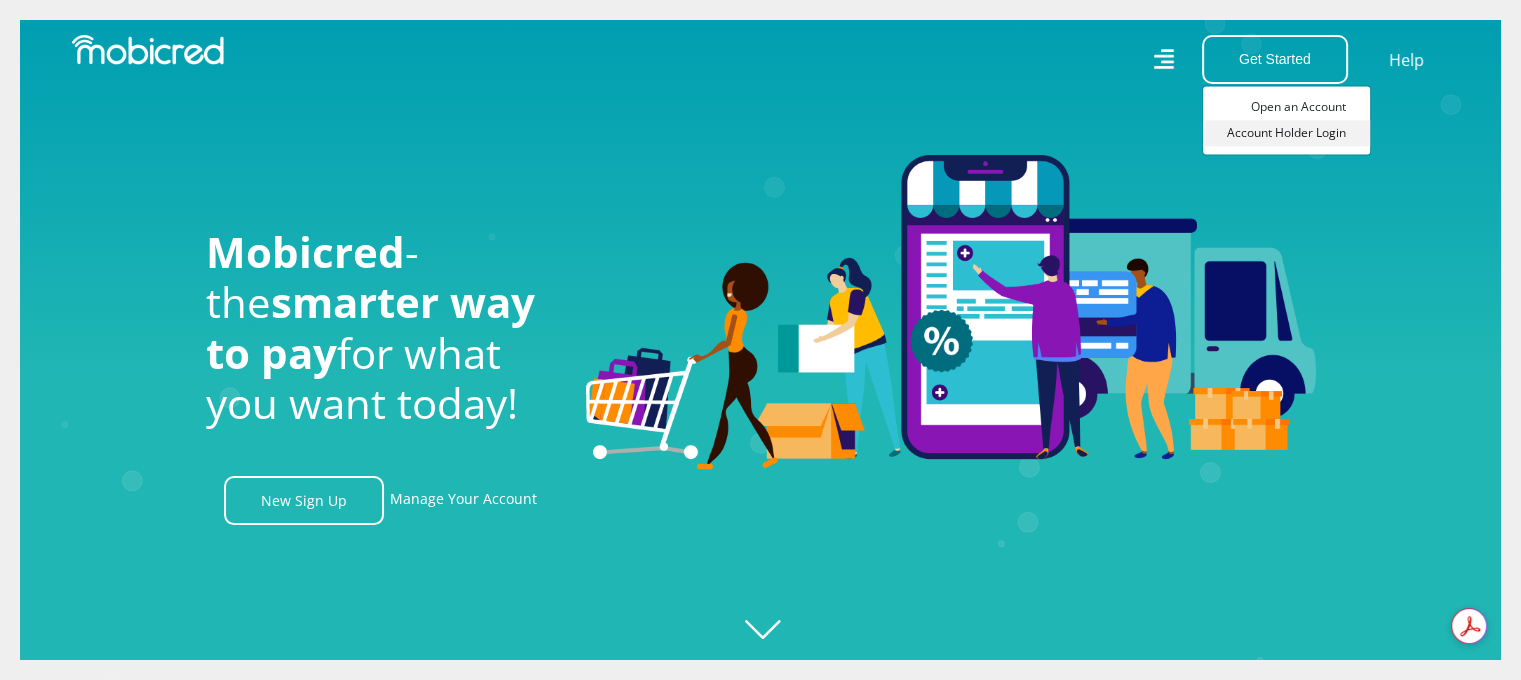 click on "Account Holder Login" at bounding box center (1286, 133) 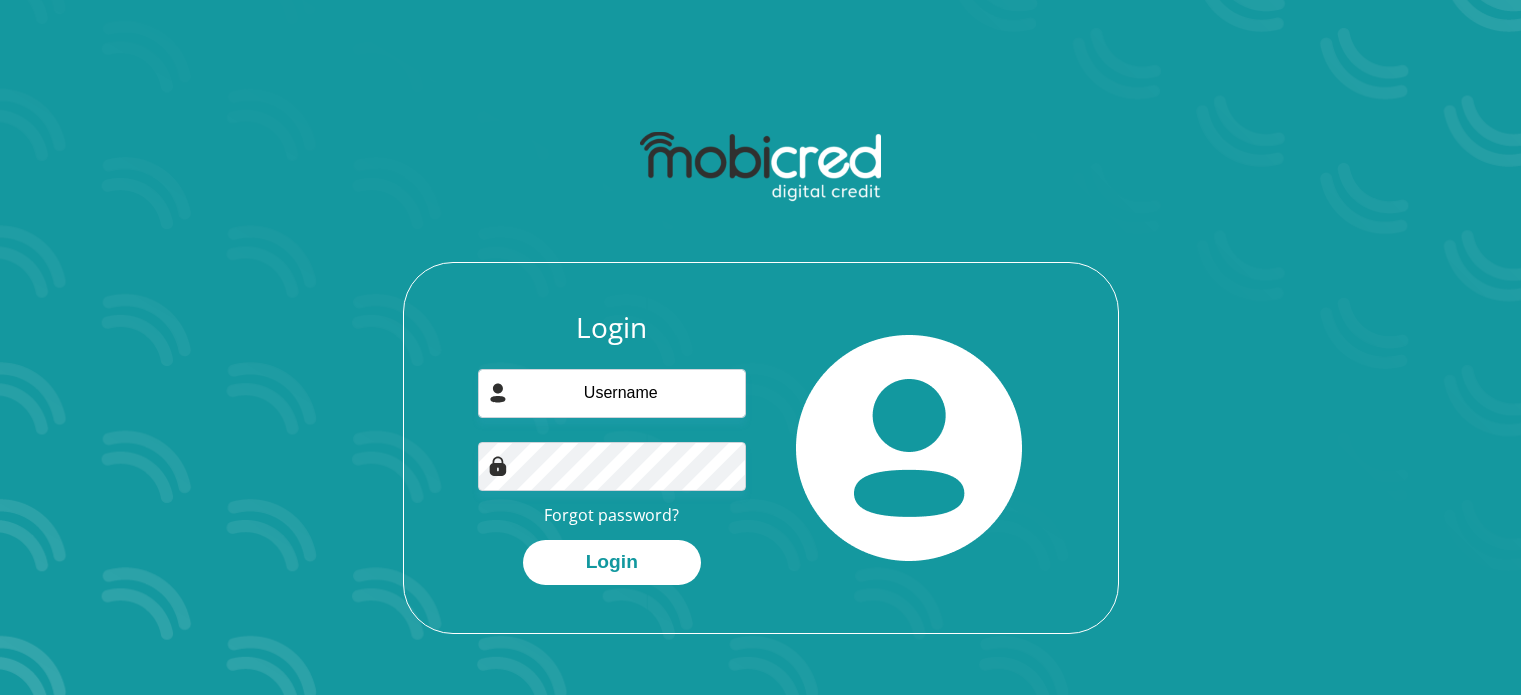 scroll, scrollTop: 0, scrollLeft: 0, axis: both 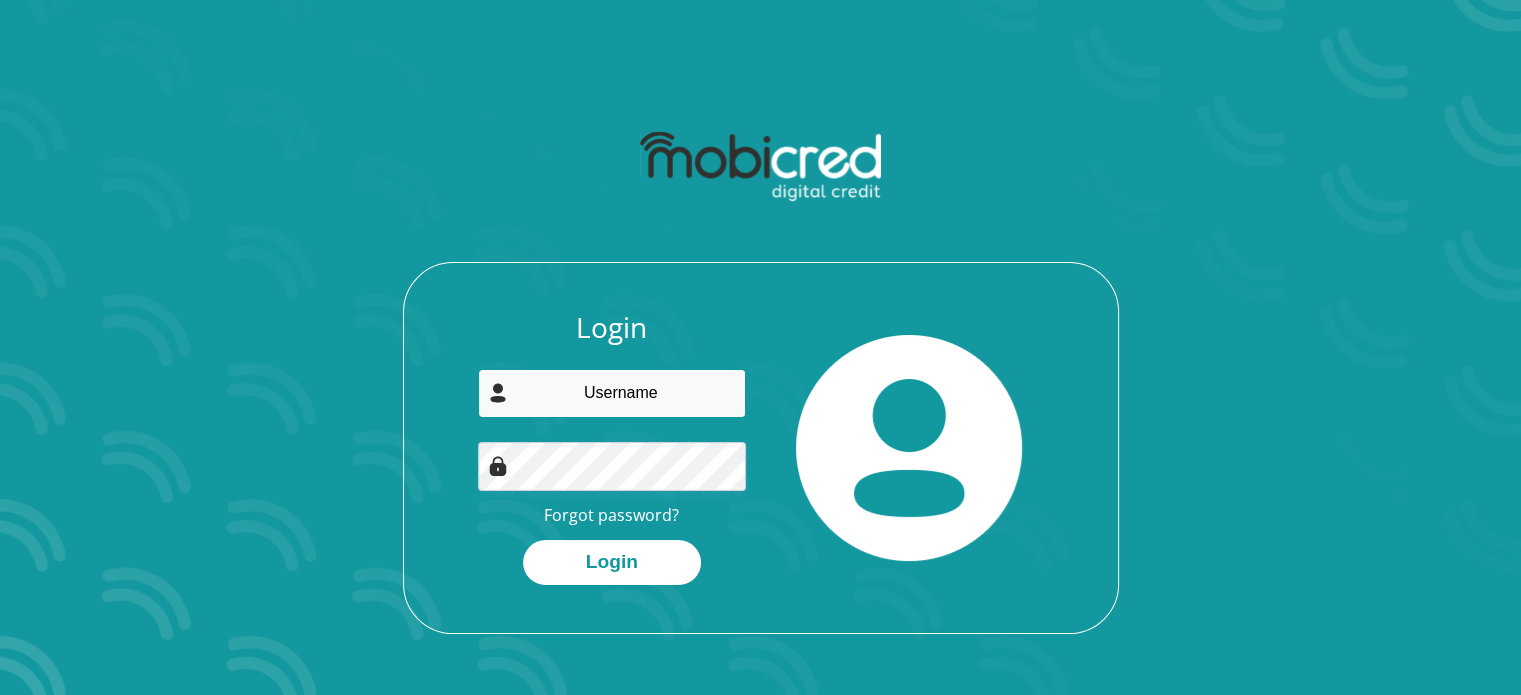 click at bounding box center (612, 393) 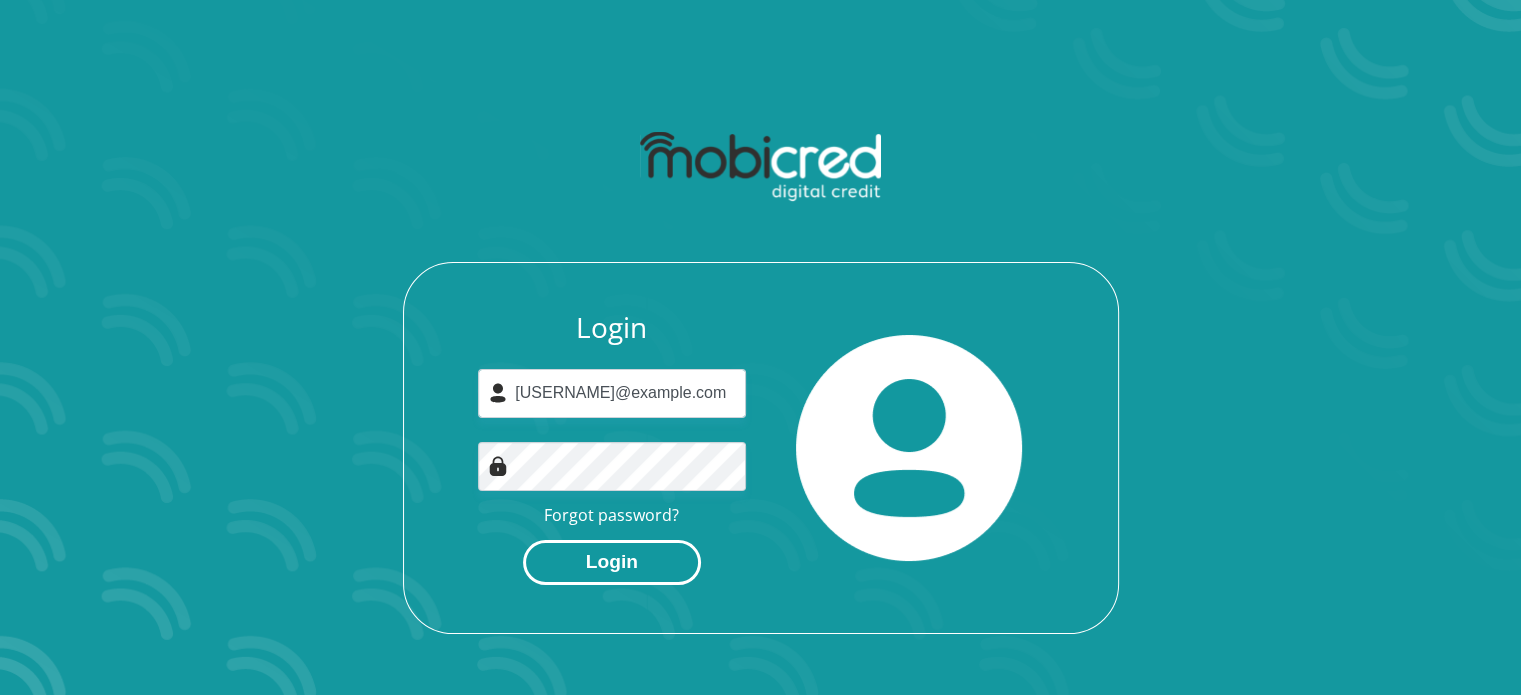 click on "Login" at bounding box center [612, 562] 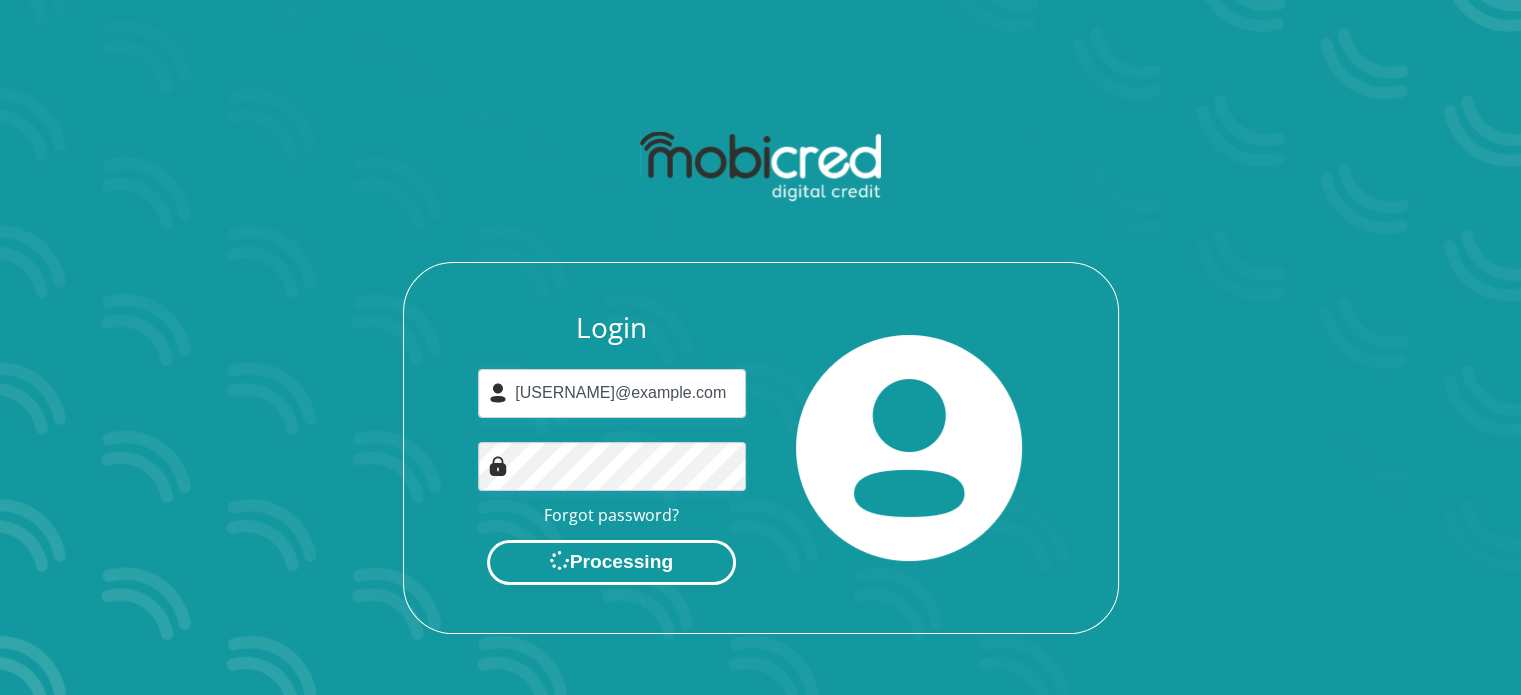 scroll, scrollTop: 0, scrollLeft: 0, axis: both 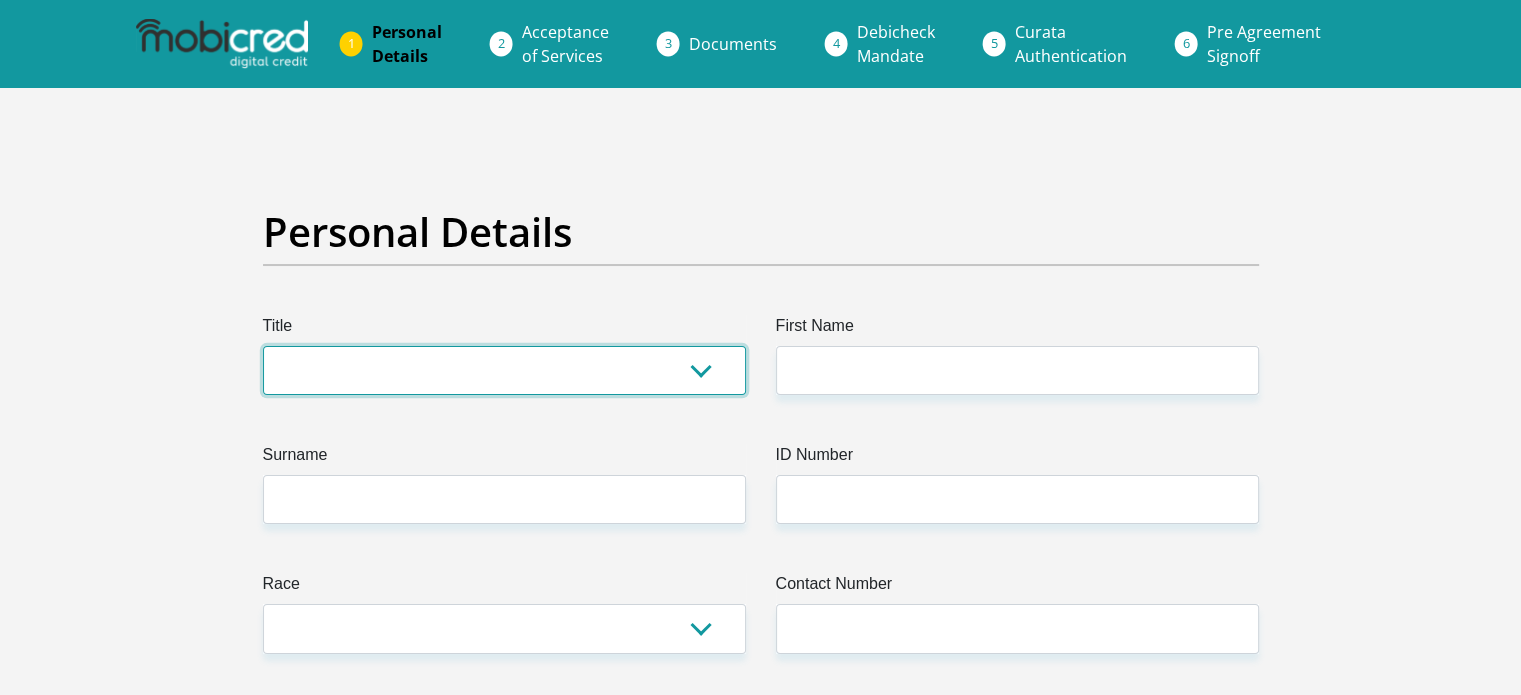 click on "Mr
Ms
Mrs
Dr
Other" at bounding box center [504, 370] 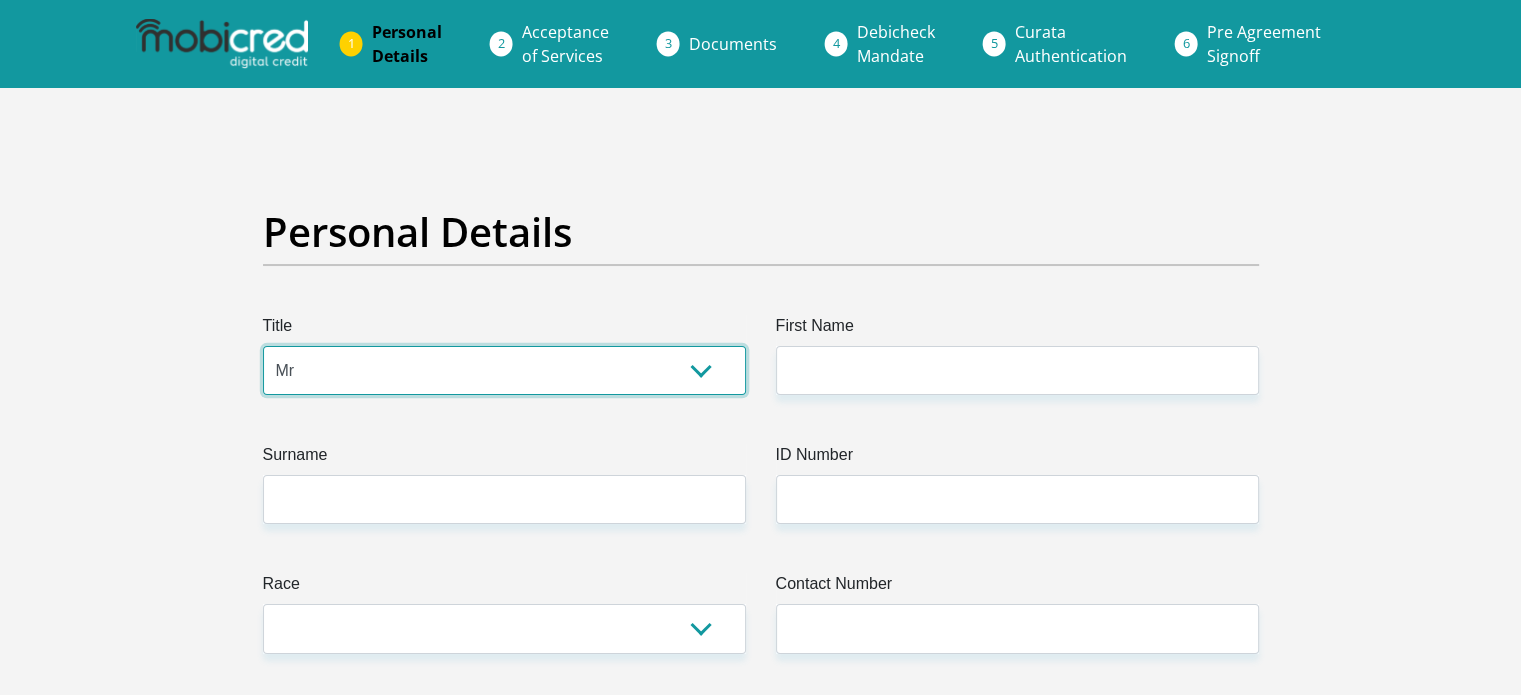 click on "Mr
Ms
Mrs
Dr
Other" at bounding box center [504, 370] 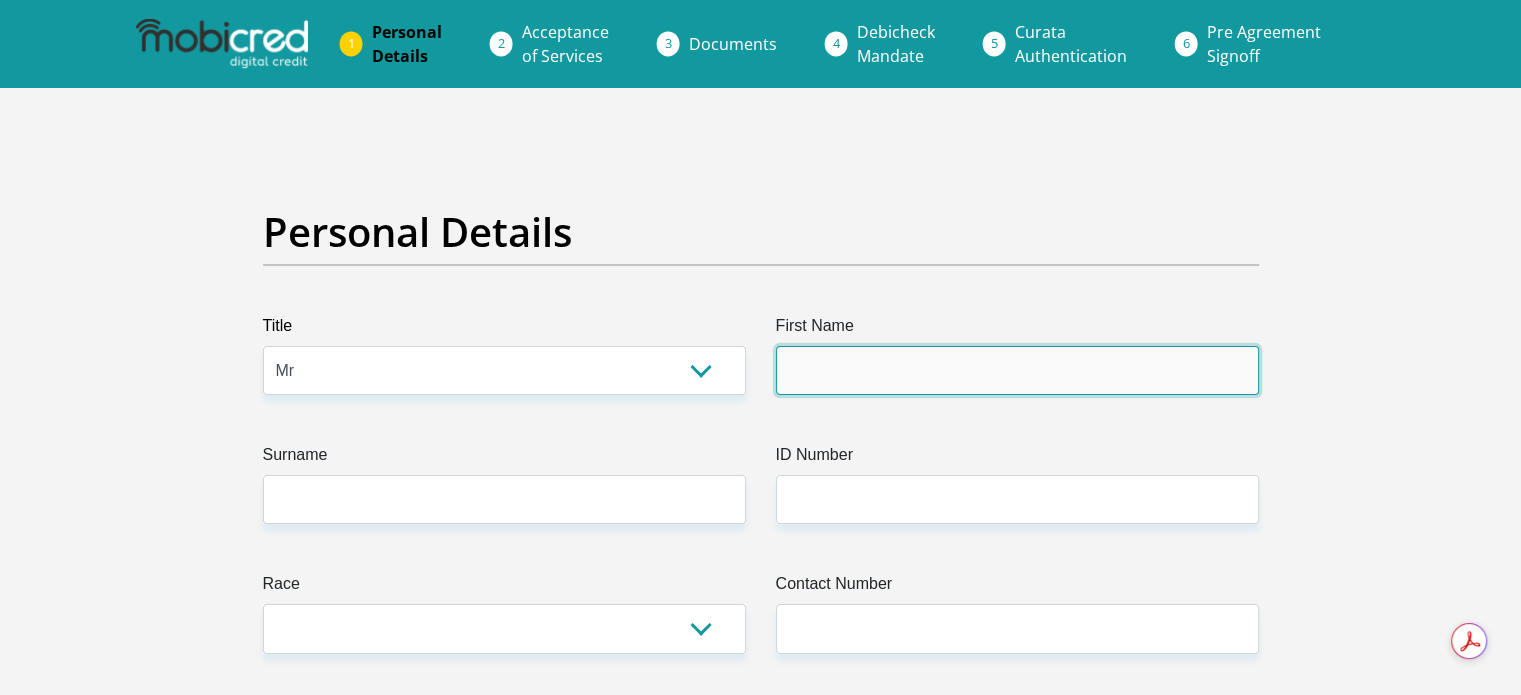 click on "First Name" at bounding box center (1017, 370) 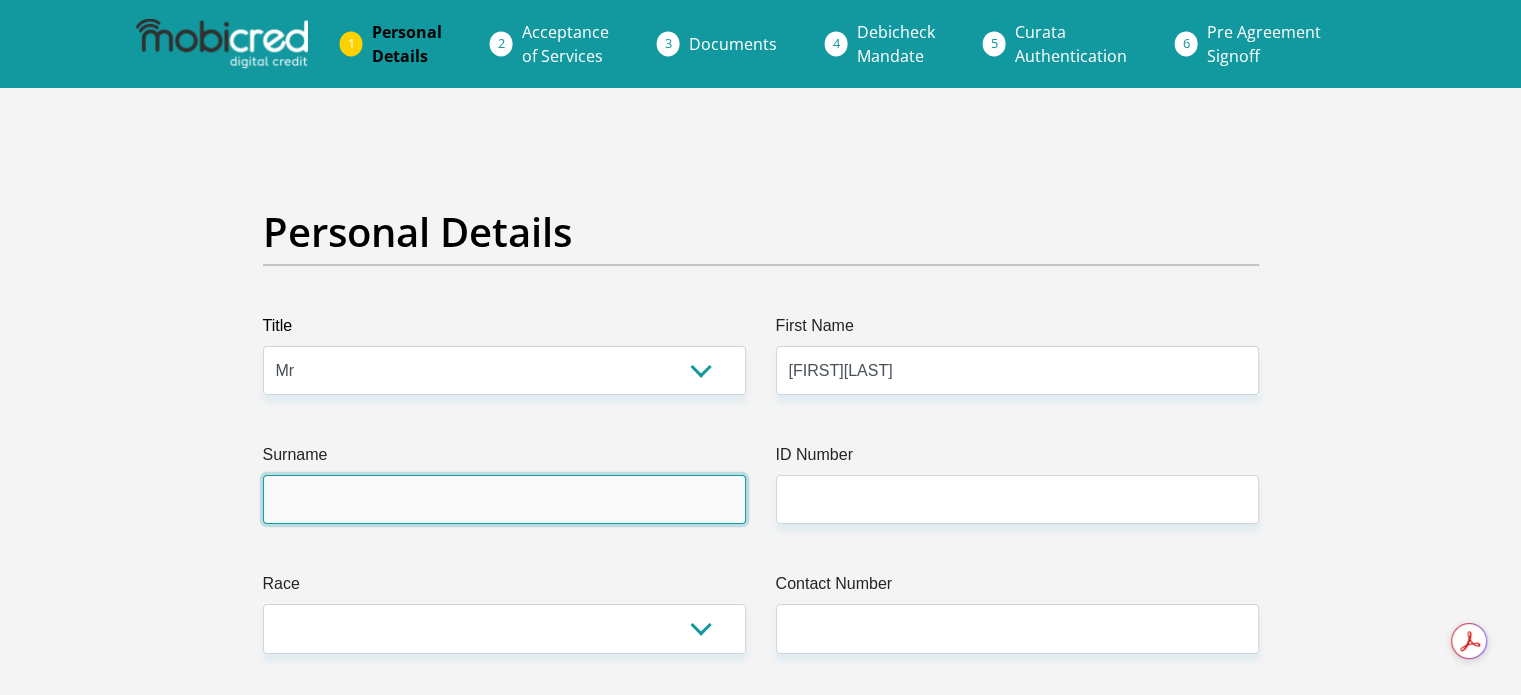 type on "SITHOLE" 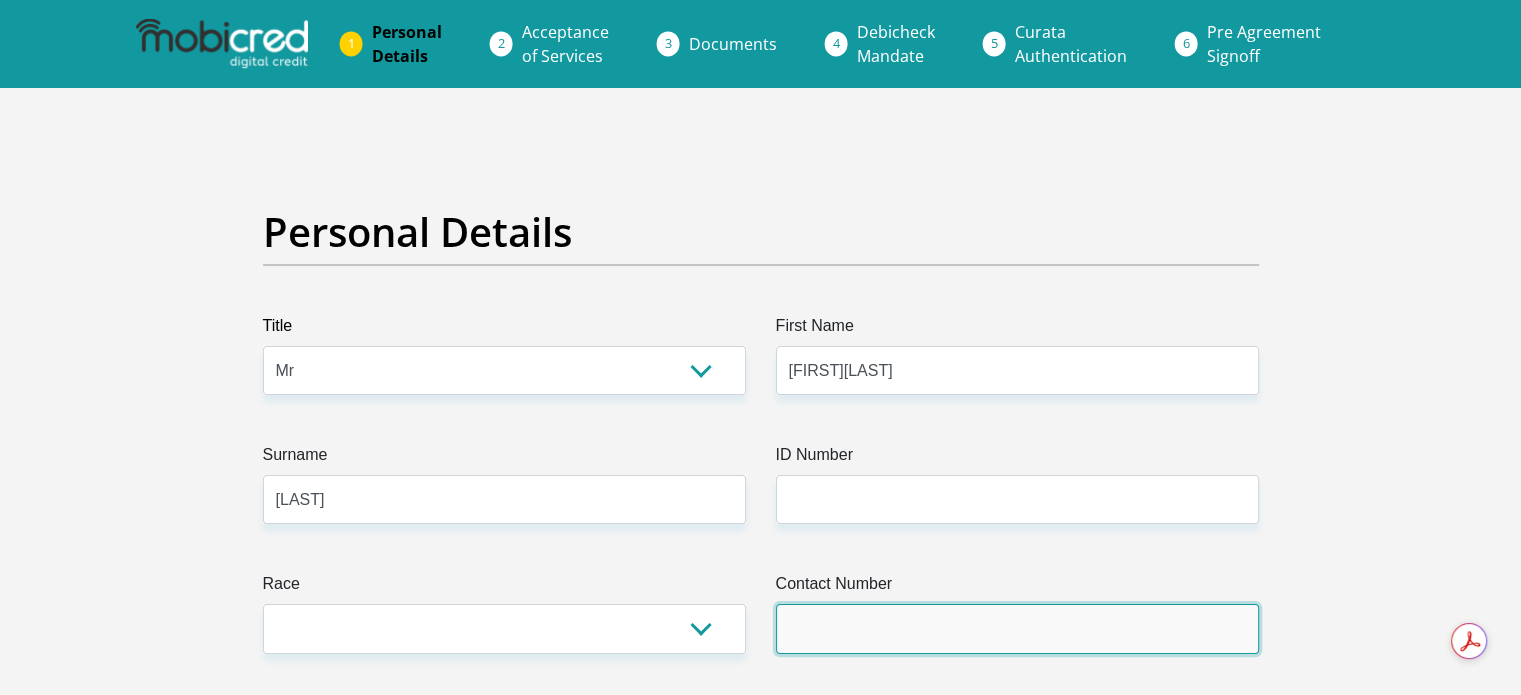 type on "0837320767" 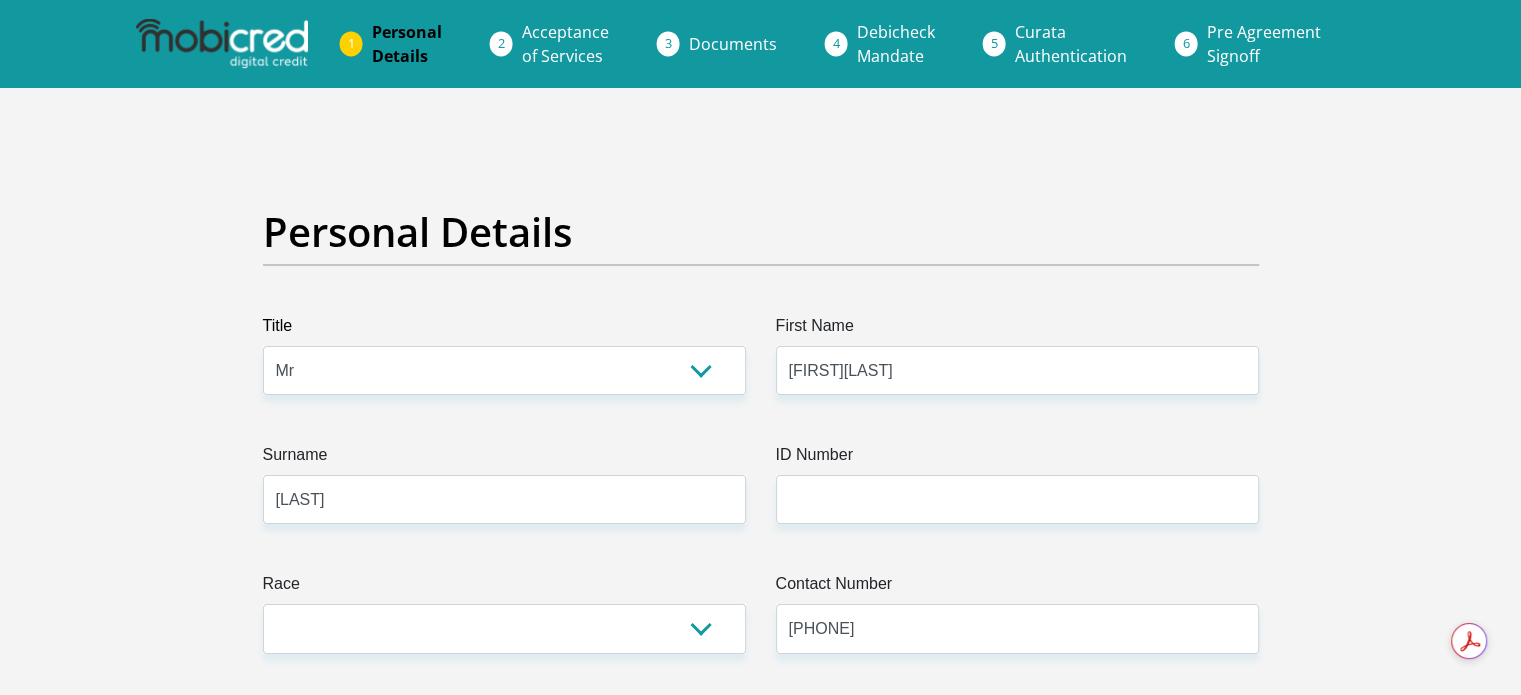 select on "ZAF" 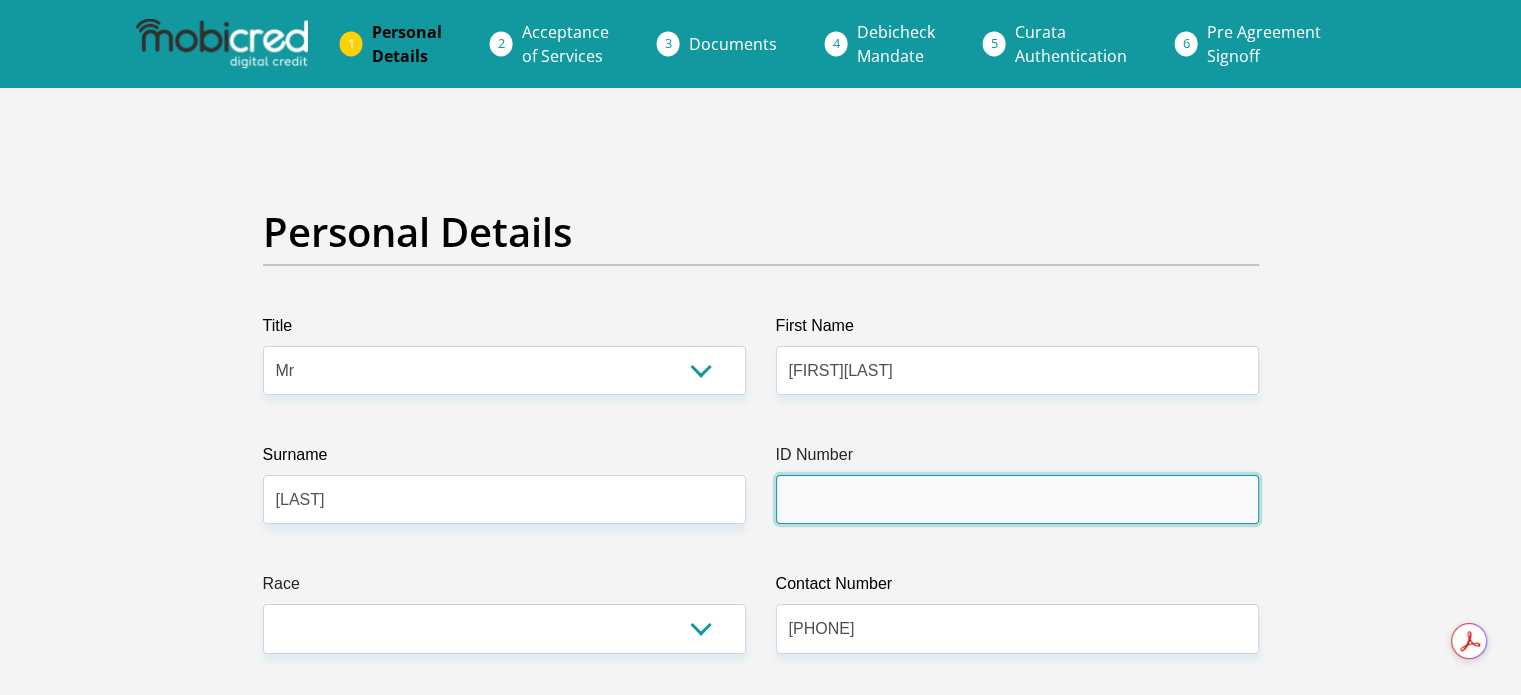 click on "ID Number" at bounding box center [1017, 499] 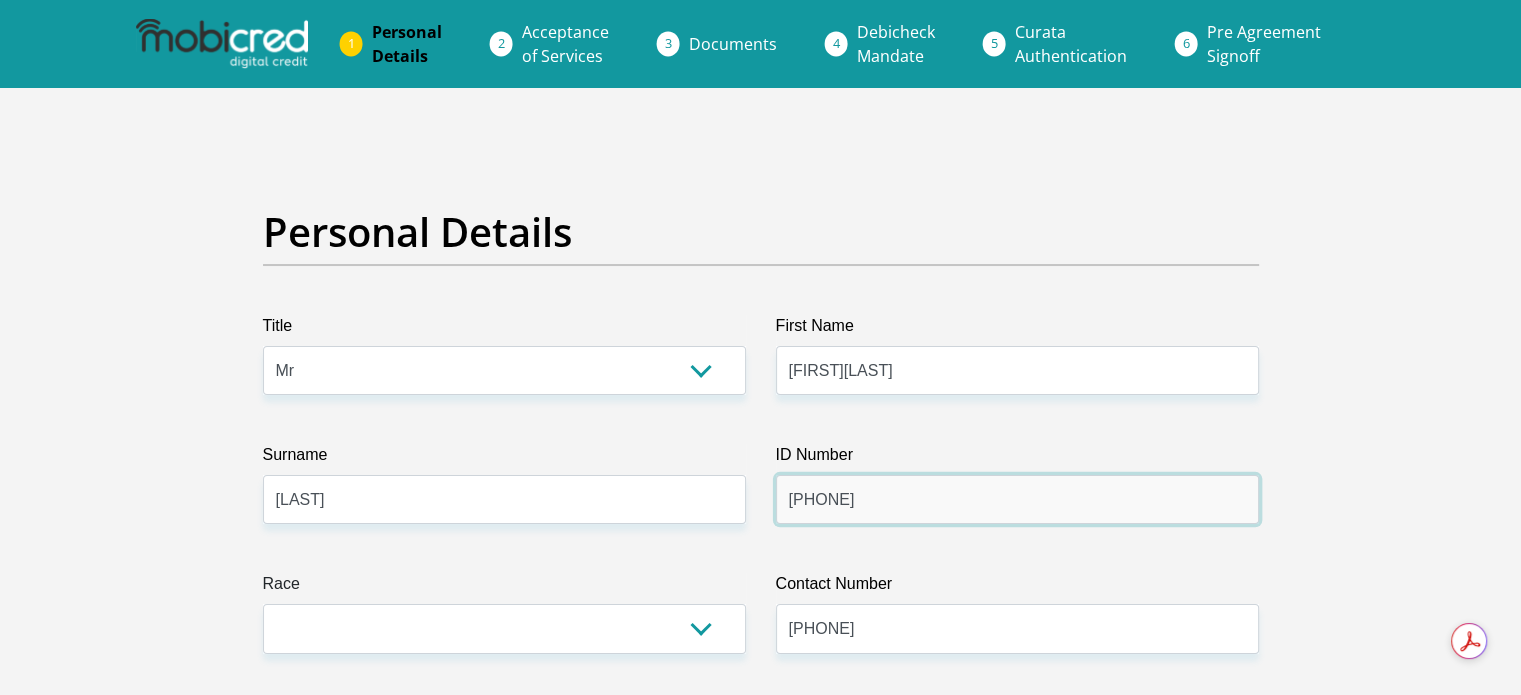 type on "8802156082084" 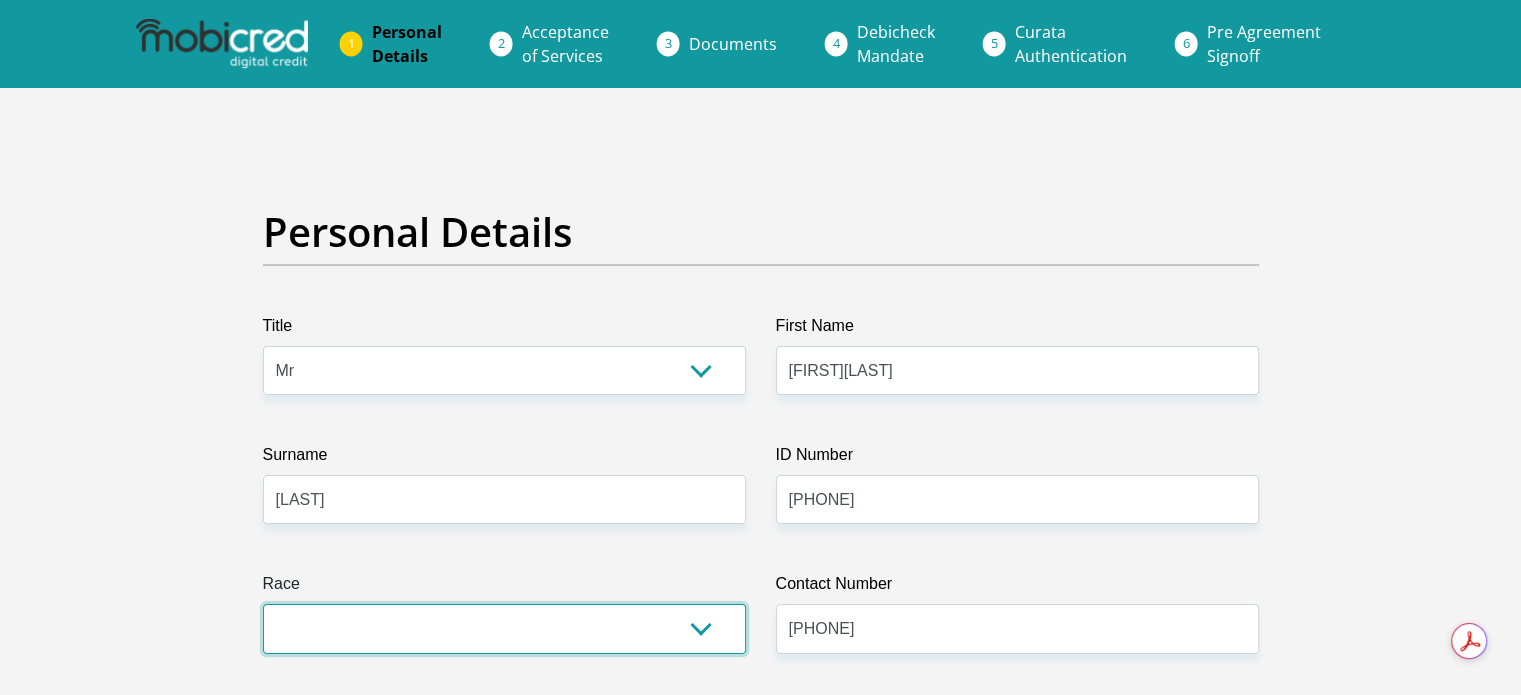 click on "Black
Coloured
Indian
White
Other" at bounding box center (504, 628) 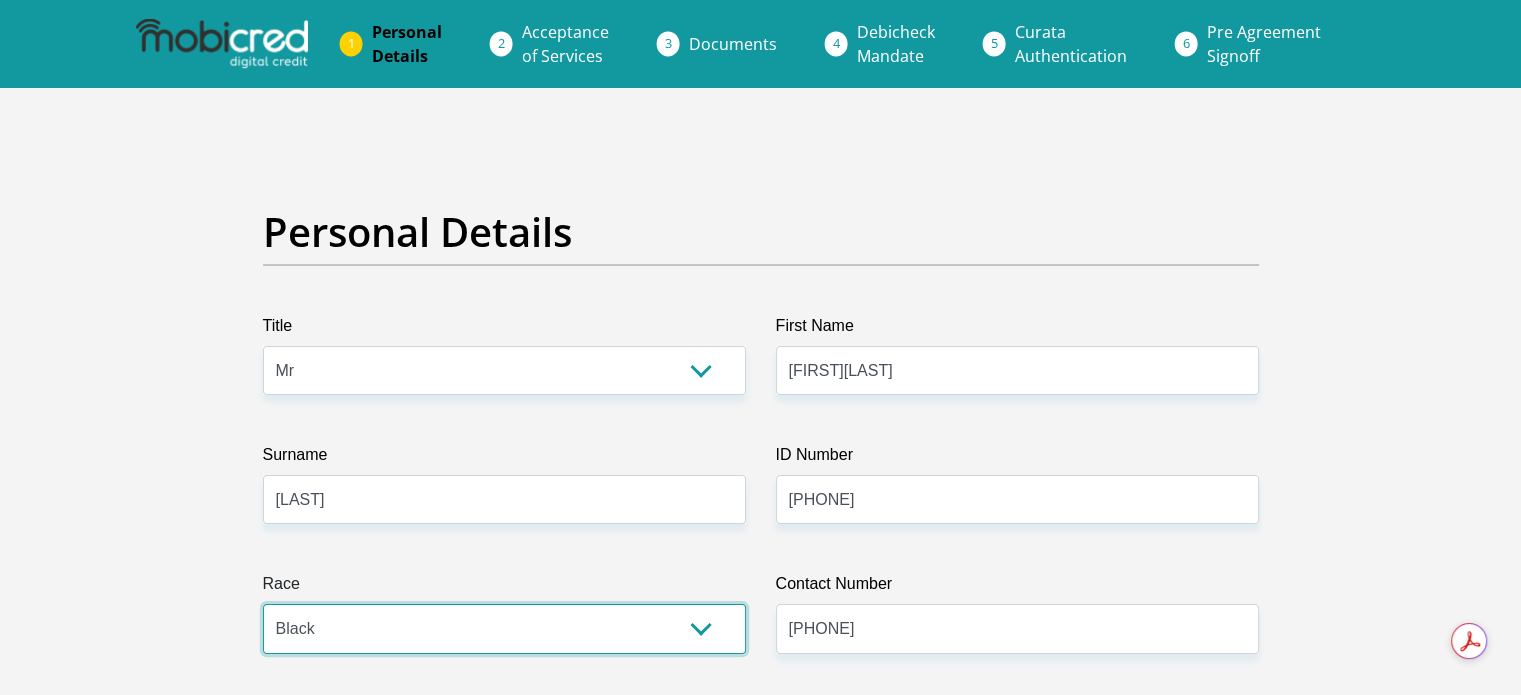 click on "Black
Coloured
Indian
White
Other" at bounding box center [504, 628] 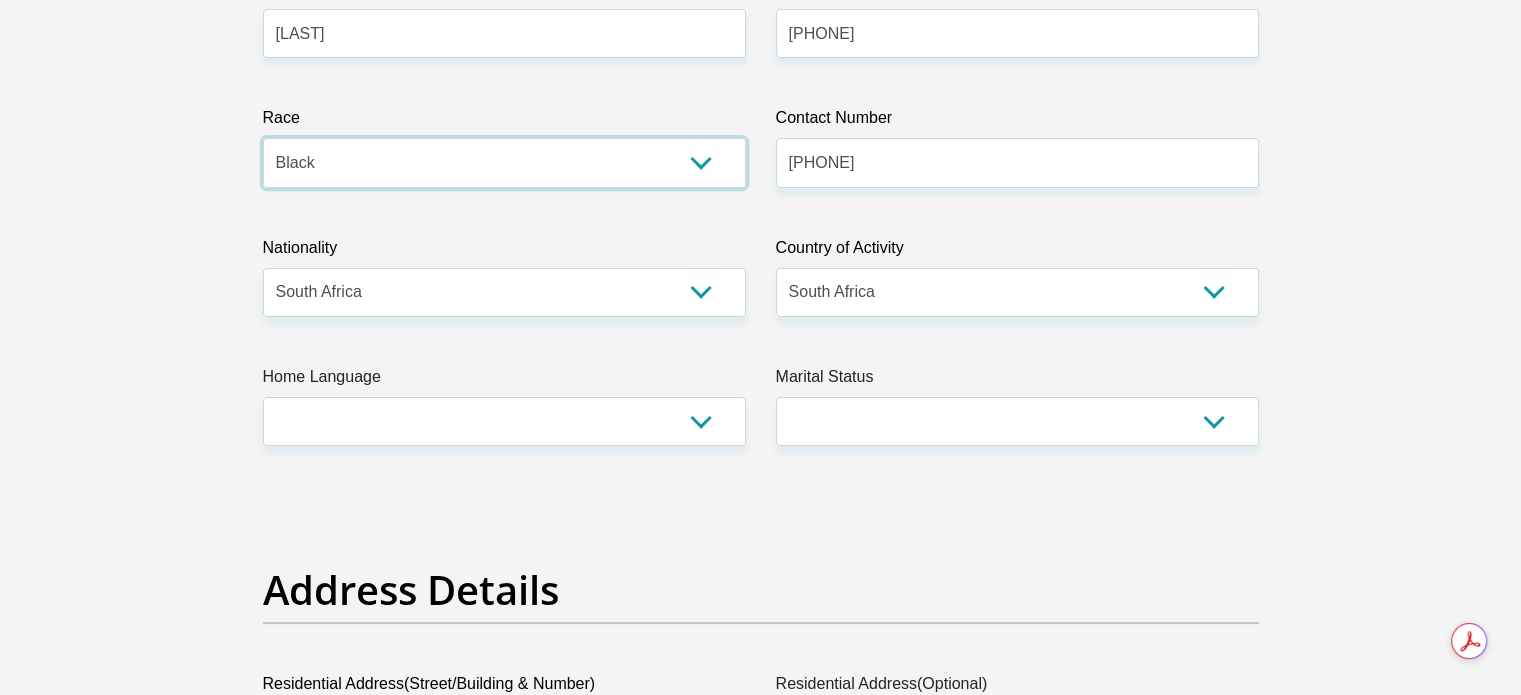 scroll, scrollTop: 532, scrollLeft: 0, axis: vertical 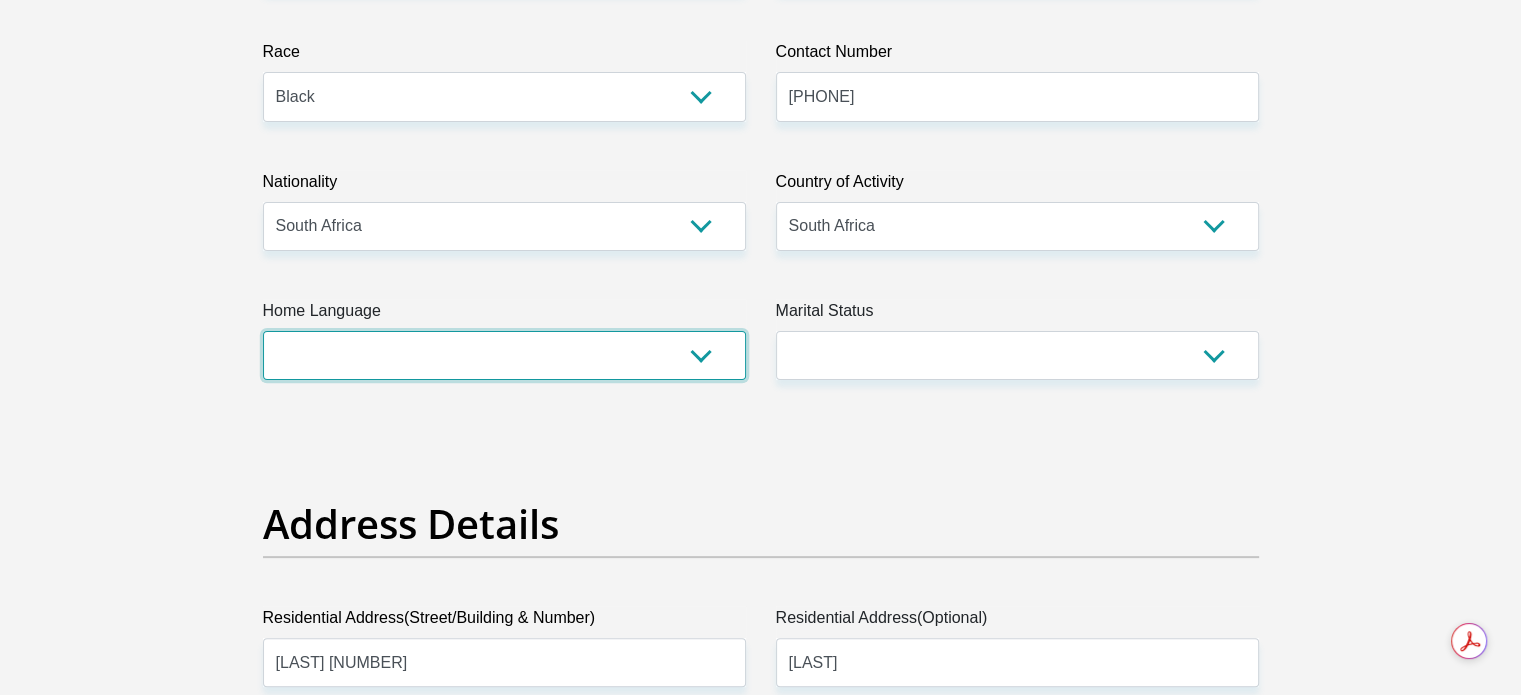 click on "Afrikaans
English
Sepedi
South Ndebele
Southern Sotho
Swati
Tsonga
Tswana
Venda
Xhosa
Zulu
Other" at bounding box center (504, 355) 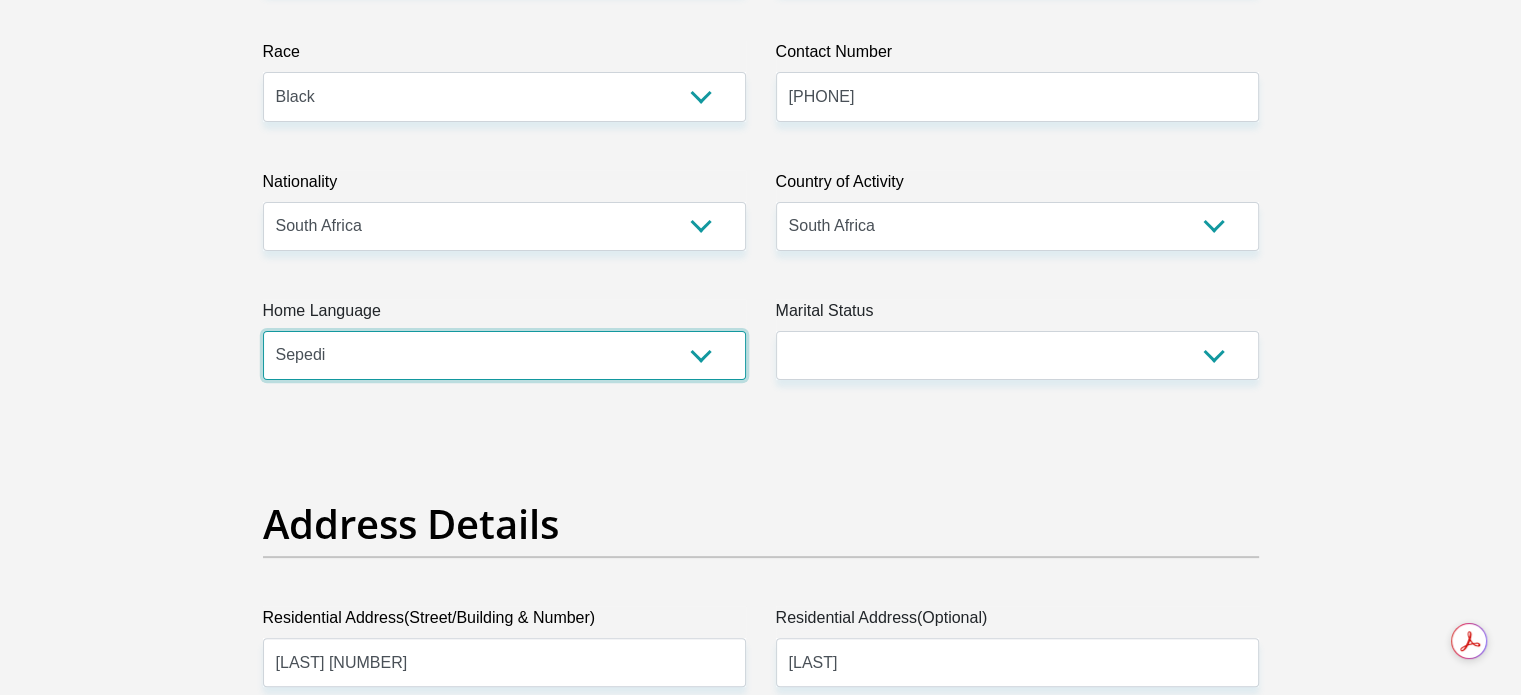 click on "Afrikaans
English
Sepedi
South Ndebele
Southern Sotho
Swati
Tsonga
Tswana
Venda
Xhosa
Zulu
Other" at bounding box center (504, 355) 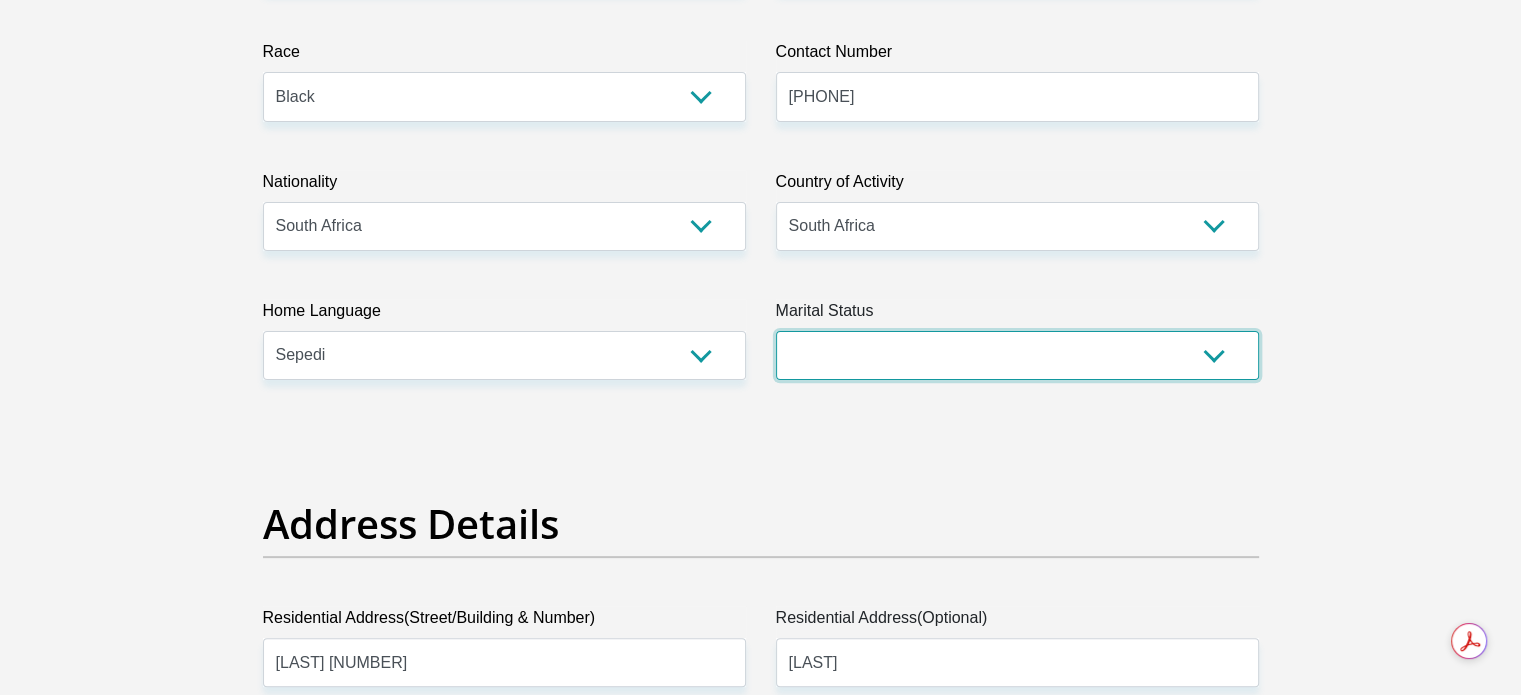 click on "Married ANC
Single
Divorced
Widowed
Married COP or Customary Law" at bounding box center [1017, 355] 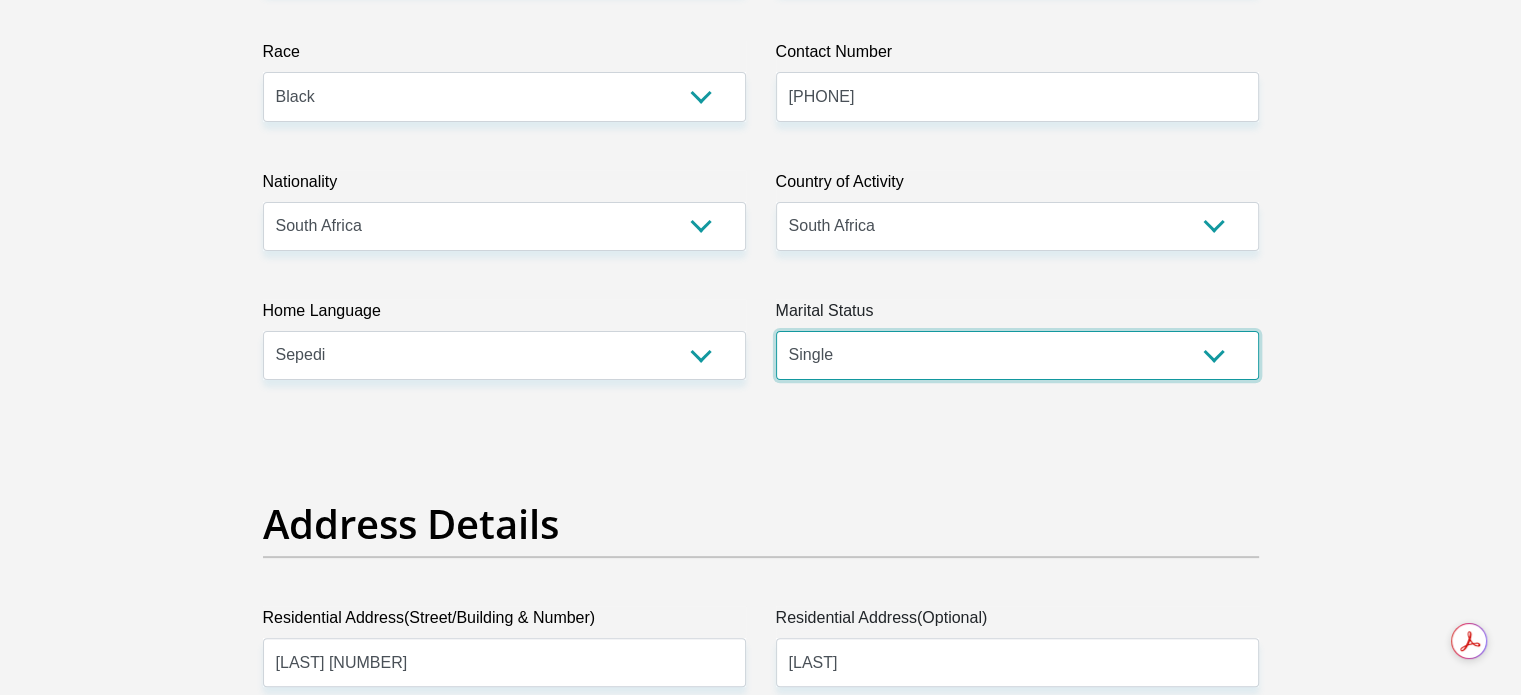 click on "Married ANC
Single
Divorced
Widowed
Married COP or Customary Law" at bounding box center (1017, 355) 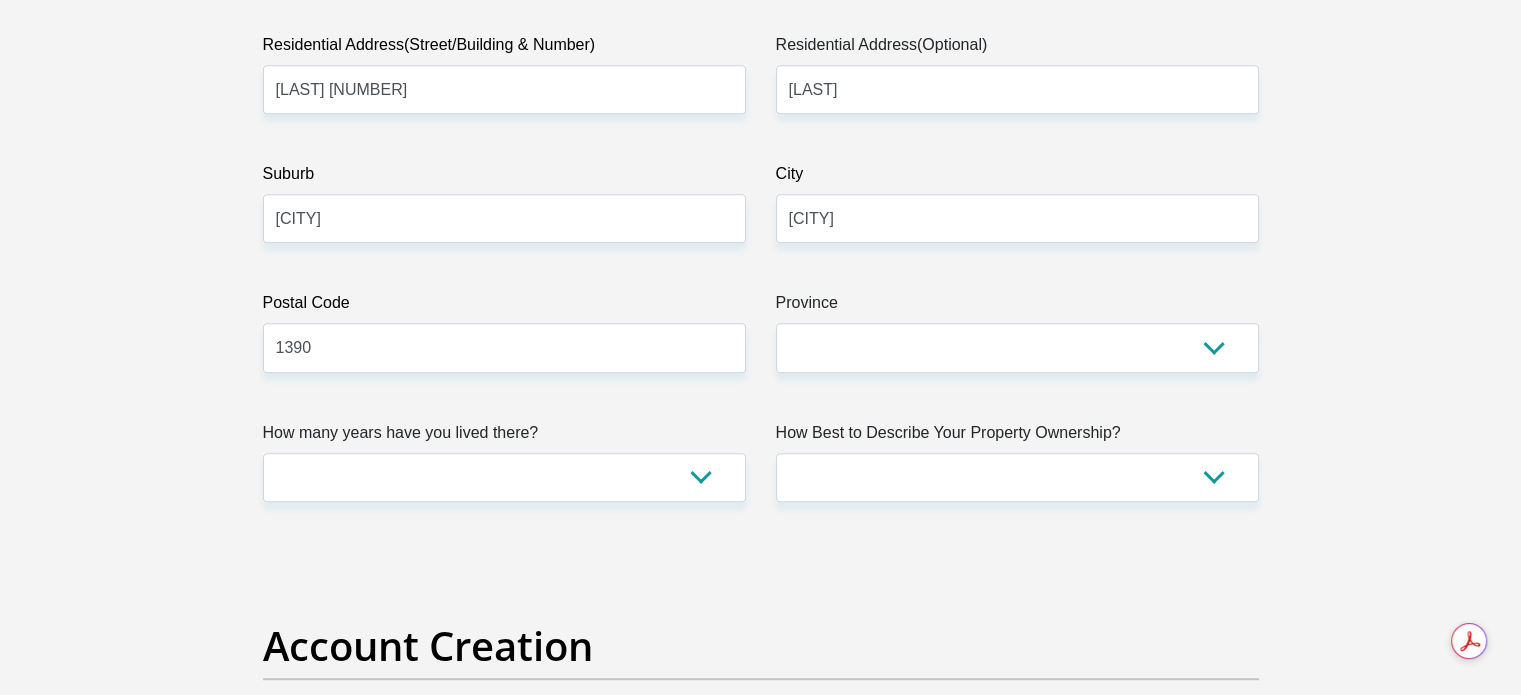 scroll, scrollTop: 1119, scrollLeft: 0, axis: vertical 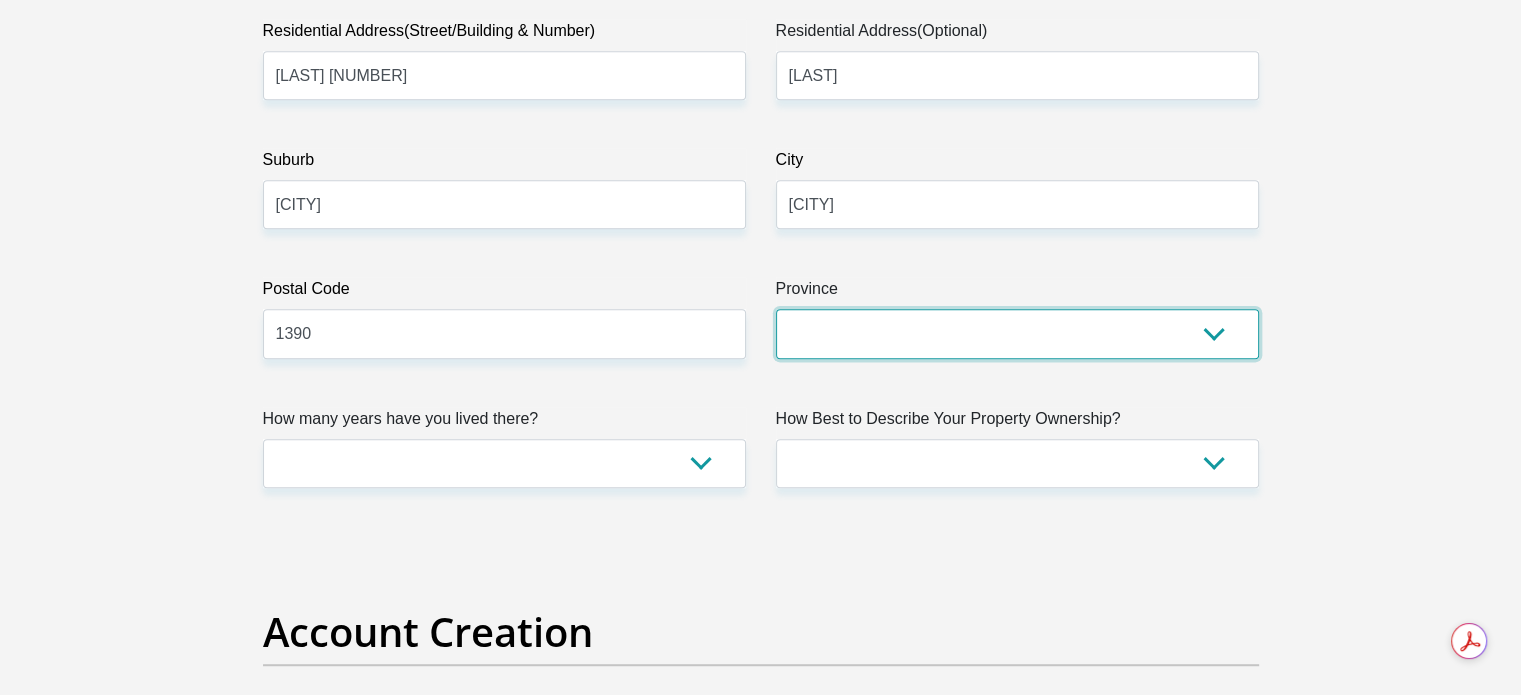click on "Eastern Cape
Free State
Gauteng
KwaZulu-Natal
Limpopo
Mpumalanga
Northern Cape
North West
Western Cape" at bounding box center [1017, 333] 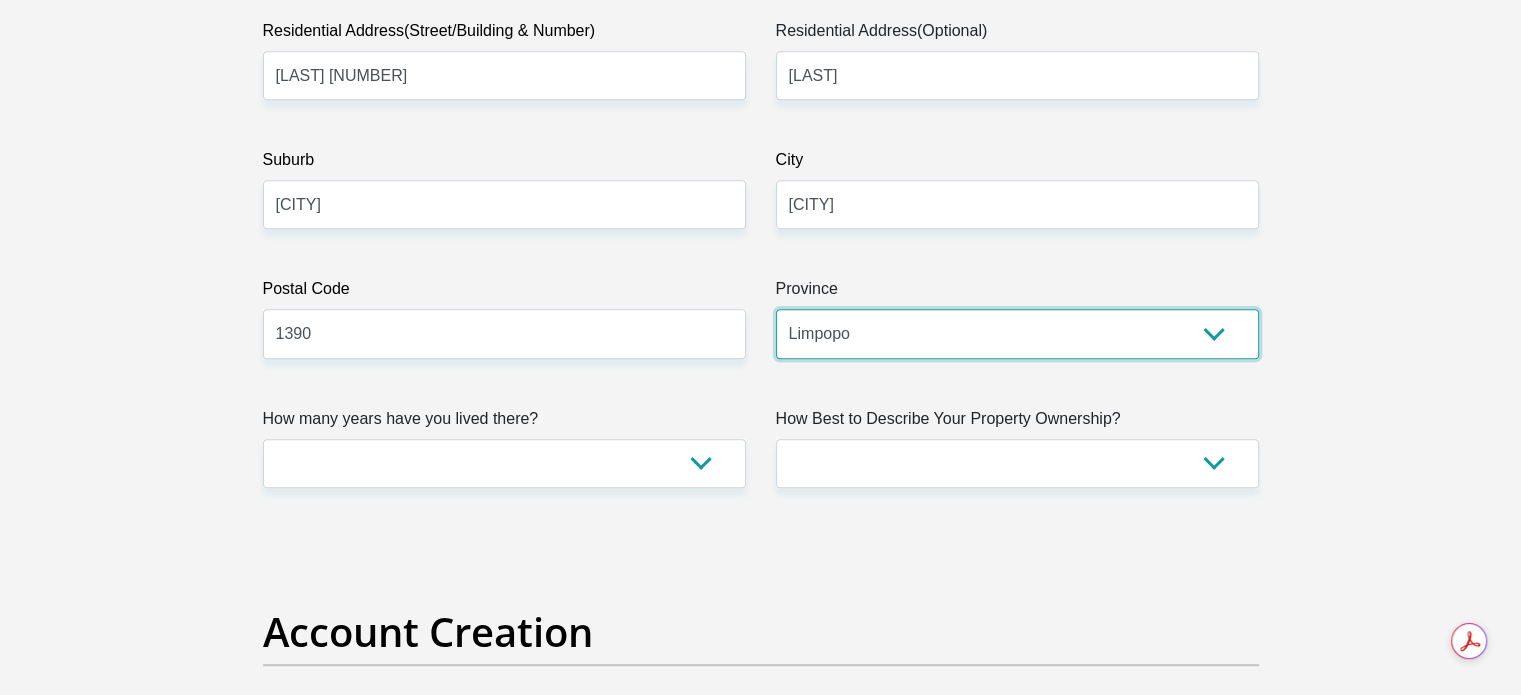 click on "Eastern Cape
Free State
Gauteng
KwaZulu-Natal
Limpopo
Mpumalanga
Northern Cape
North West
Western Cape" at bounding box center [1017, 333] 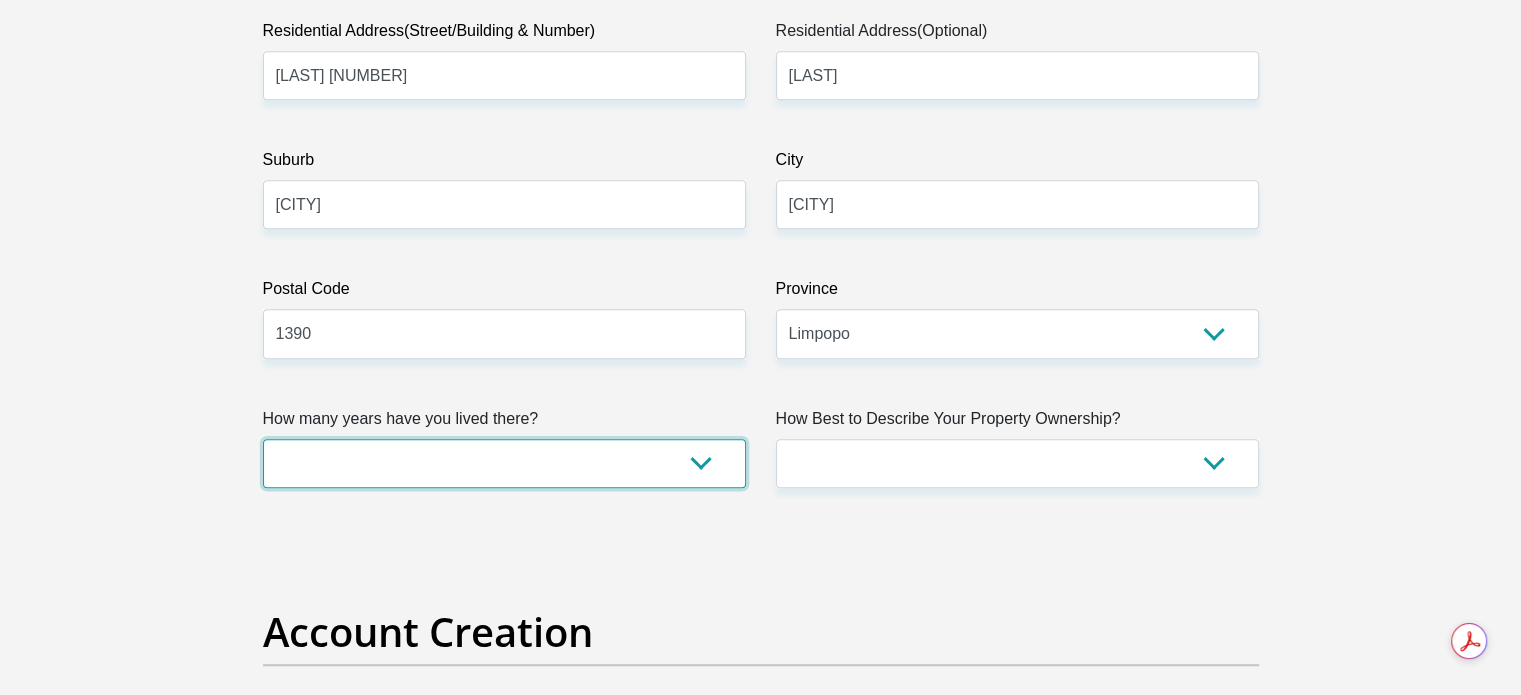 click on "less than 1 year
1-3 years
3-5 years
5+ years" at bounding box center [504, 463] 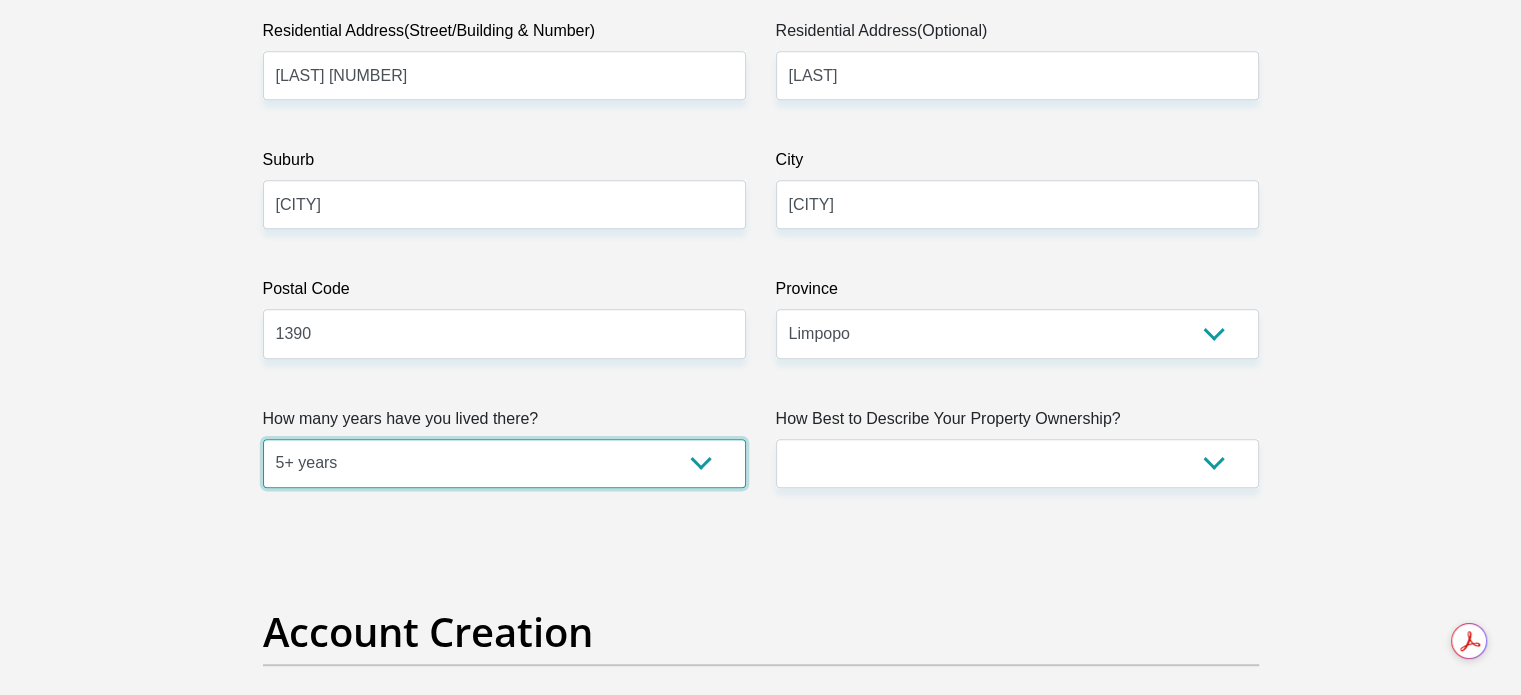 click on "less than 1 year
1-3 years
3-5 years
5+ years" at bounding box center (504, 463) 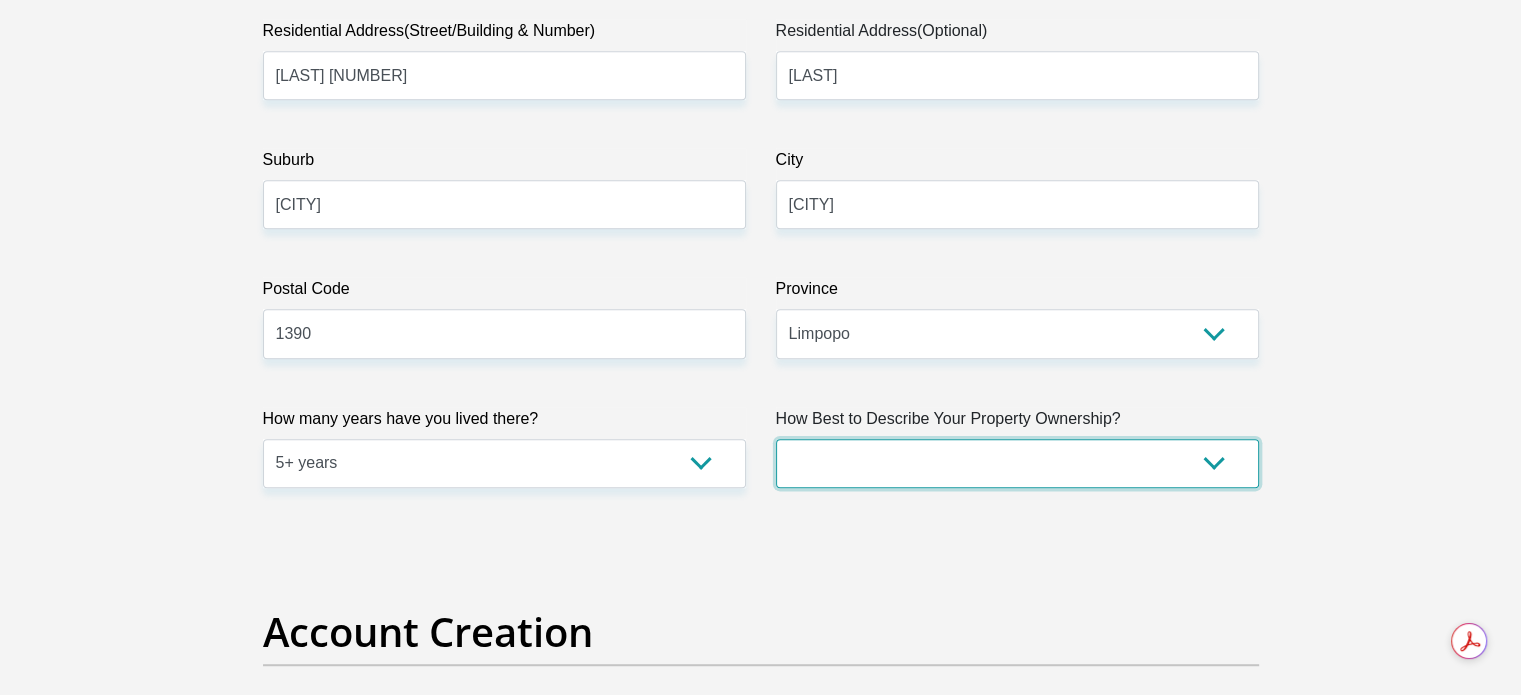 click on "Owned
Rented
Family Owned
Company Dwelling" at bounding box center (1017, 463) 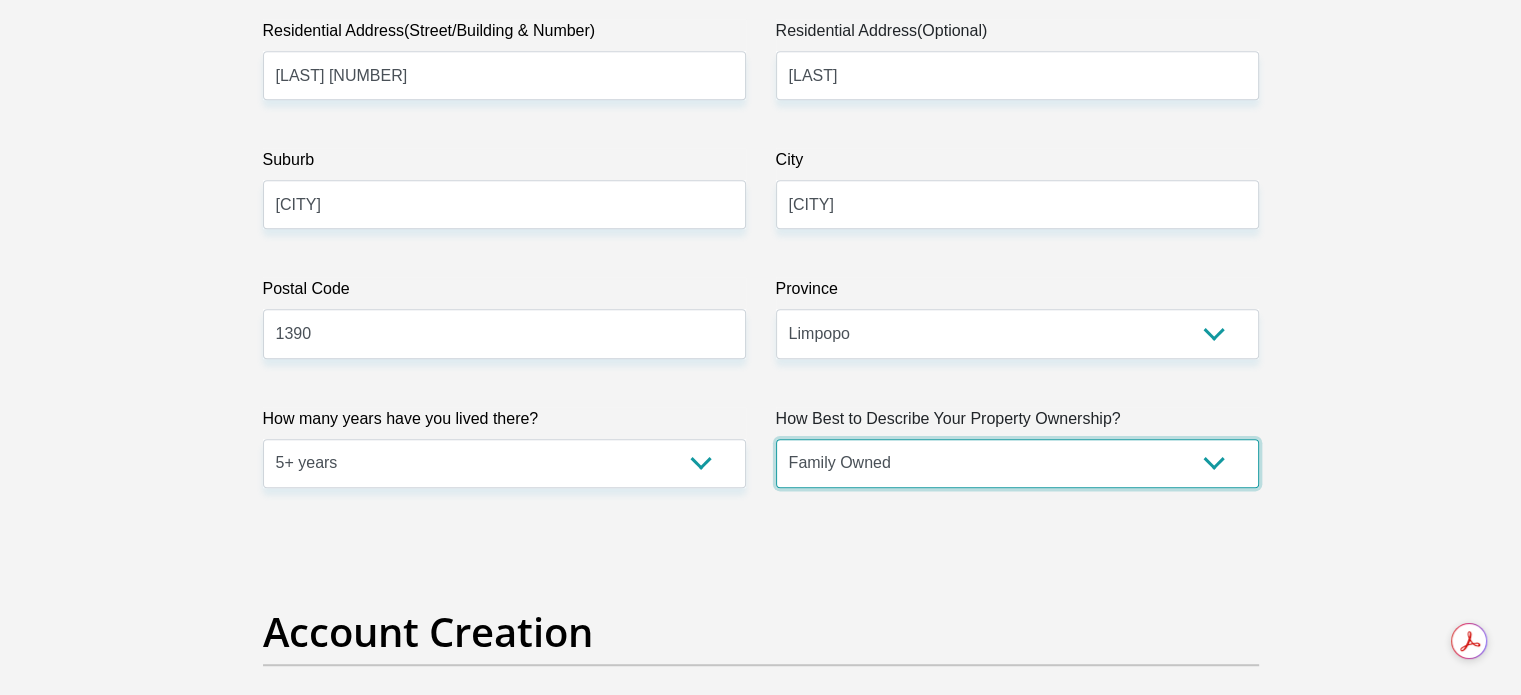 click on "Owned
Rented
Family Owned
Company Dwelling" at bounding box center (1017, 463) 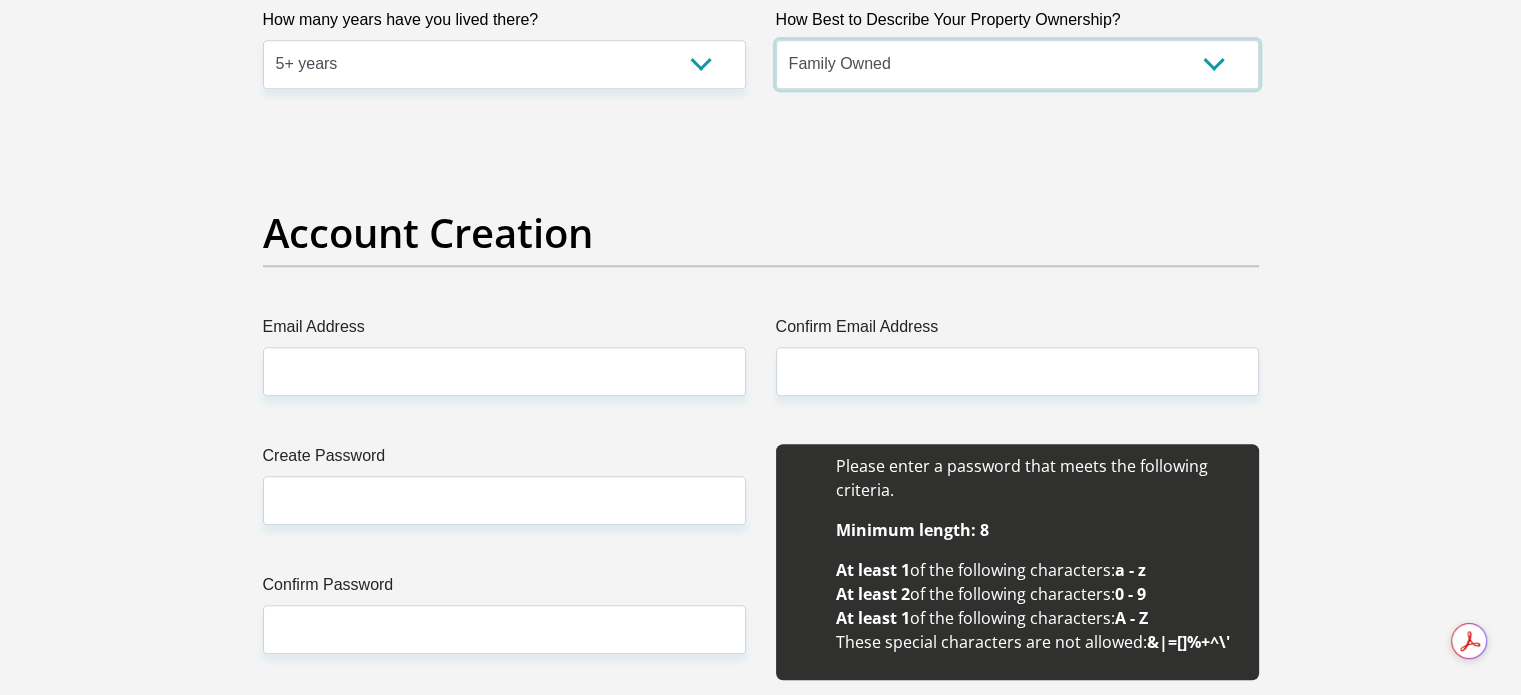 scroll, scrollTop: 1624, scrollLeft: 0, axis: vertical 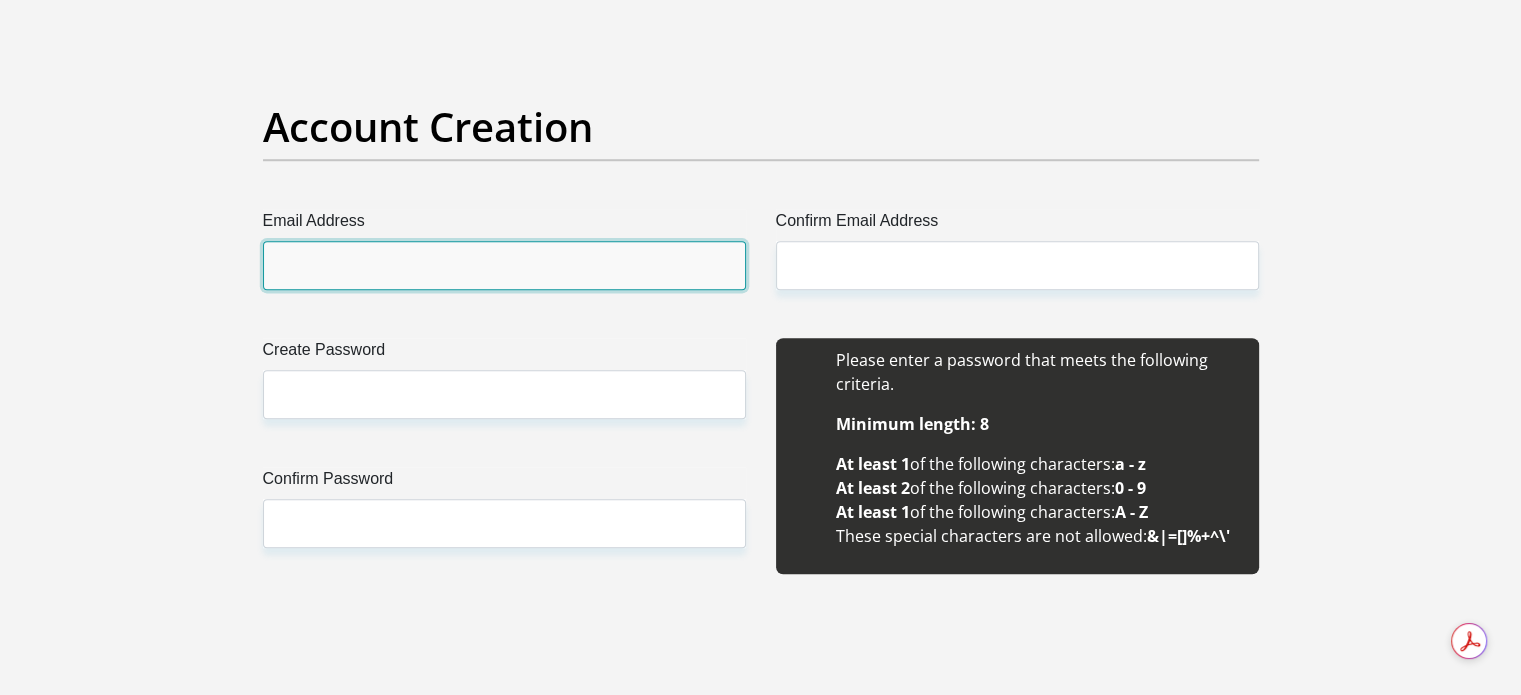 click on "Email Address" at bounding box center [504, 265] 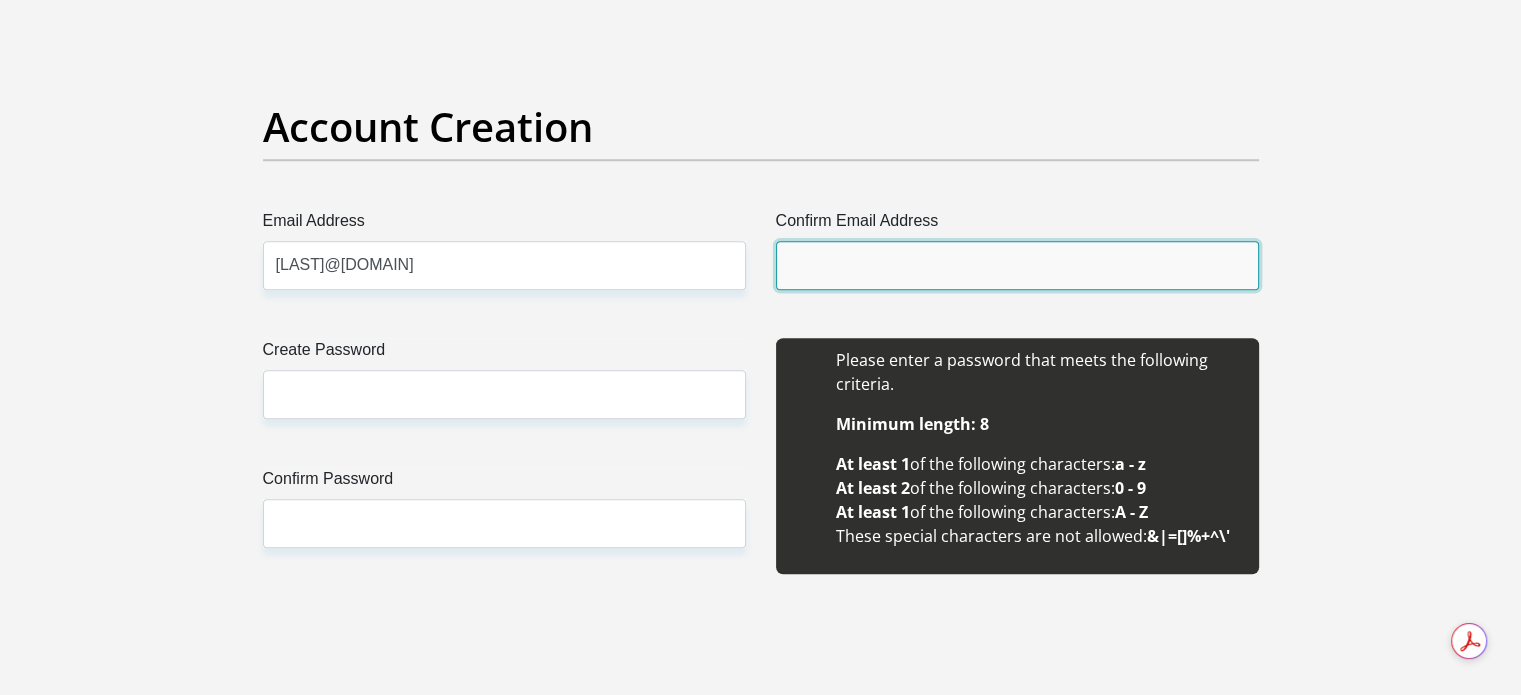 type on "Sitholekj@gmail.com" 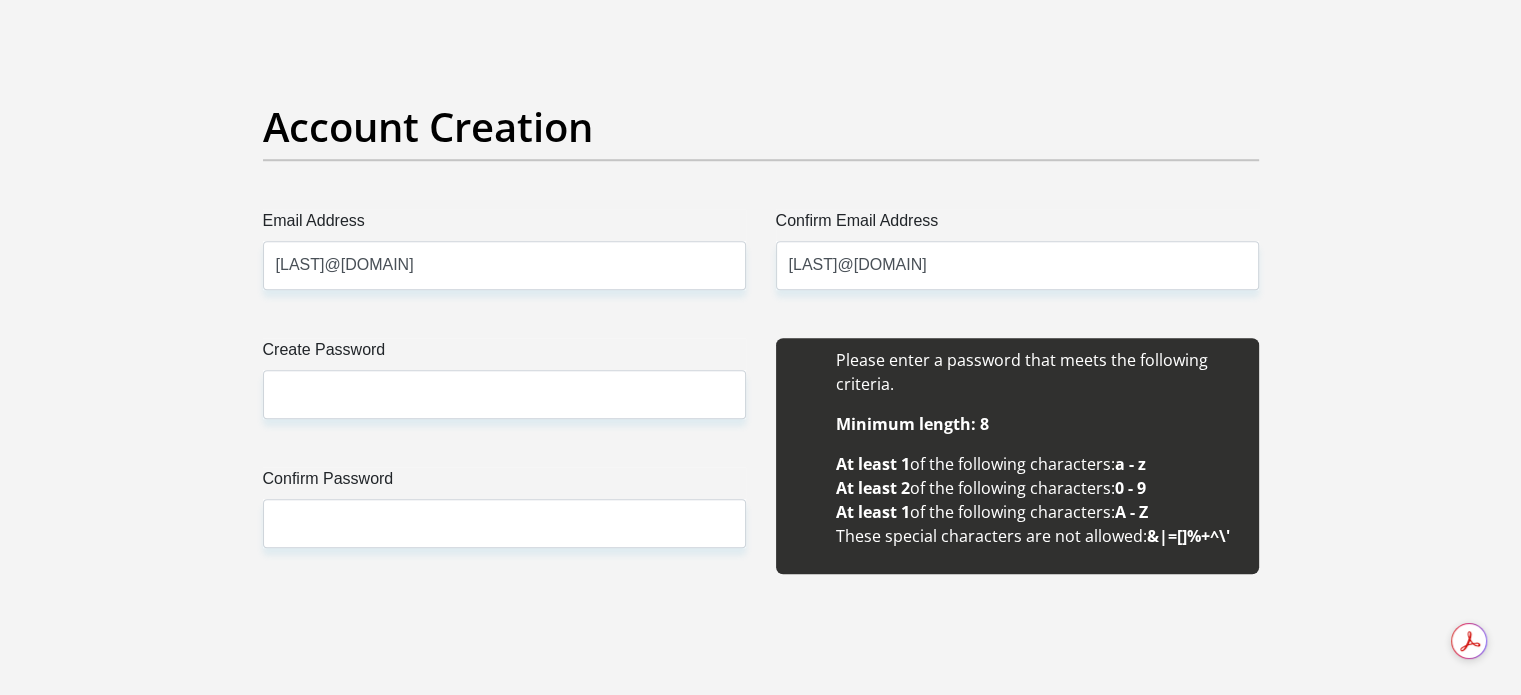 type 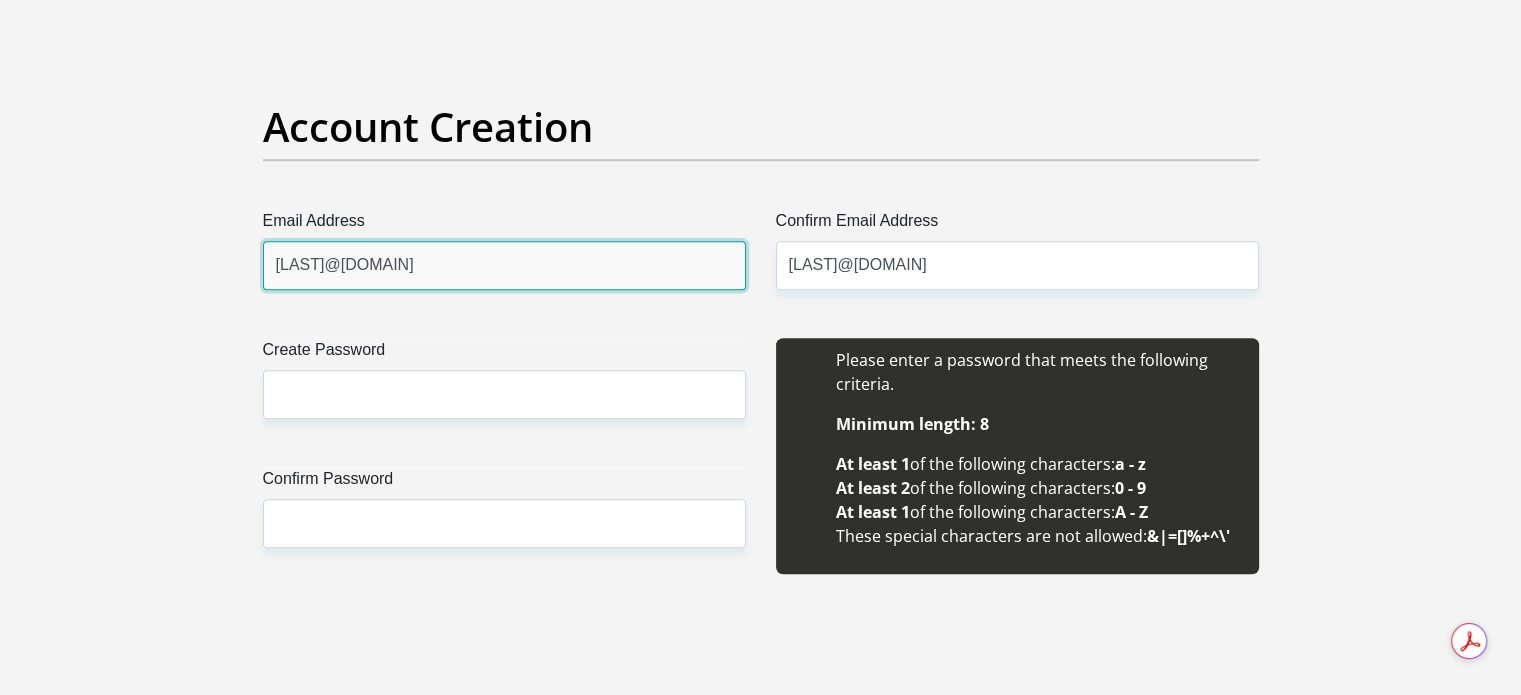 type 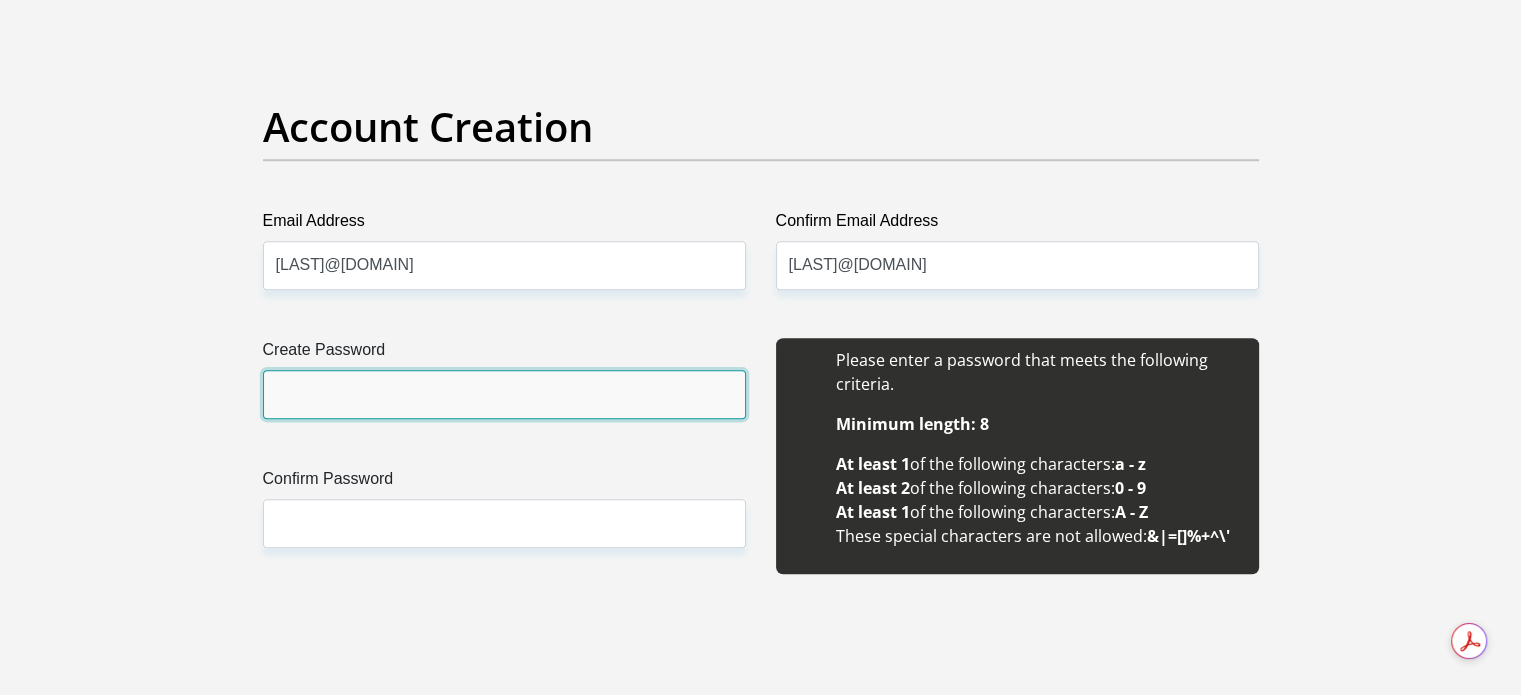 click on "Create Password" at bounding box center [504, 394] 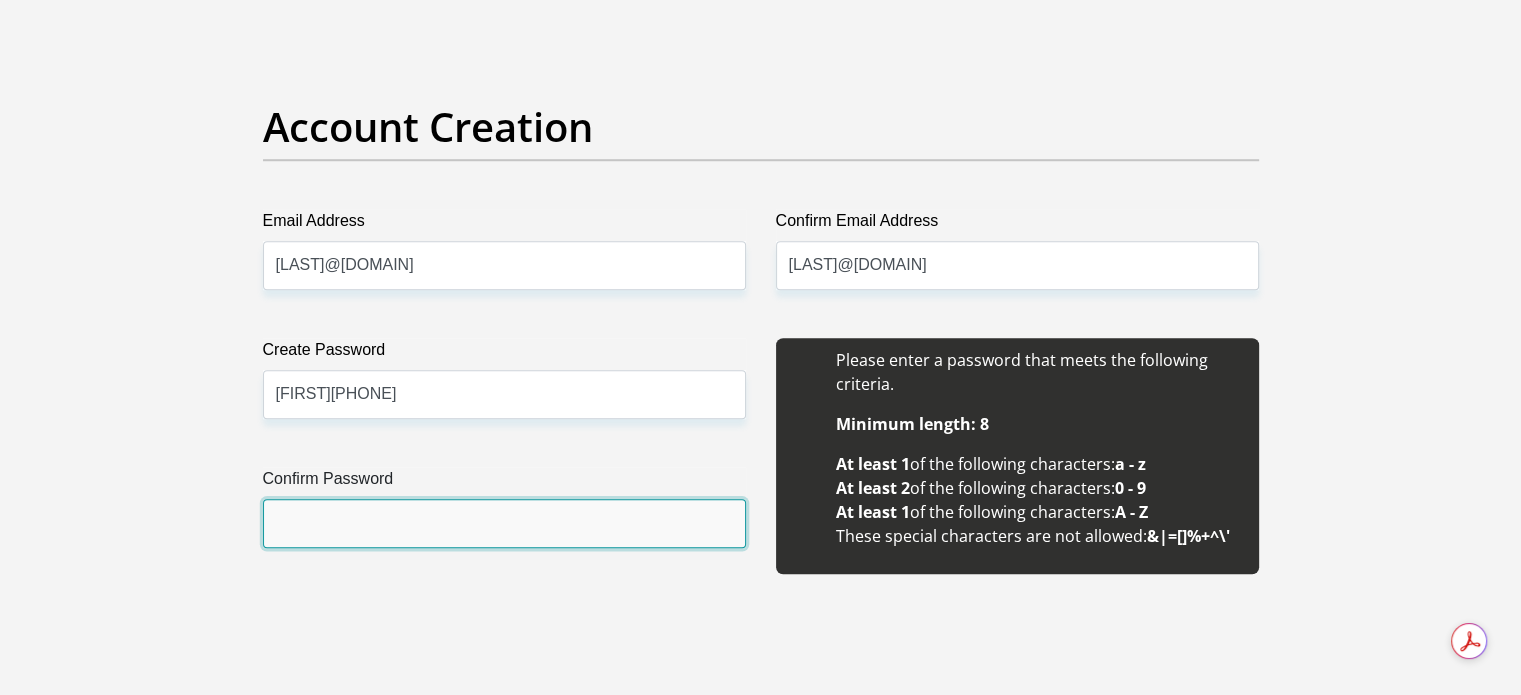 click on "Confirm Password" at bounding box center (504, 523) 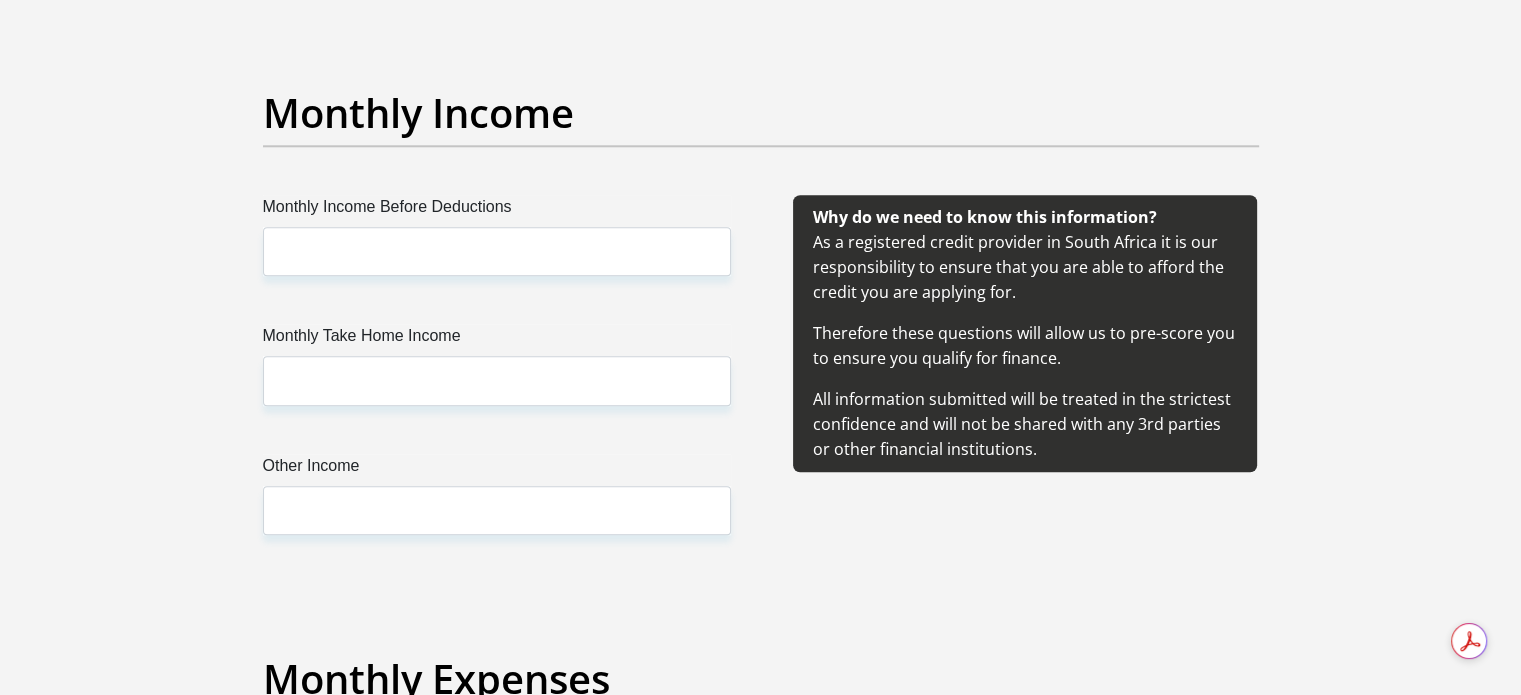 scroll, scrollTop: 2344, scrollLeft: 0, axis: vertical 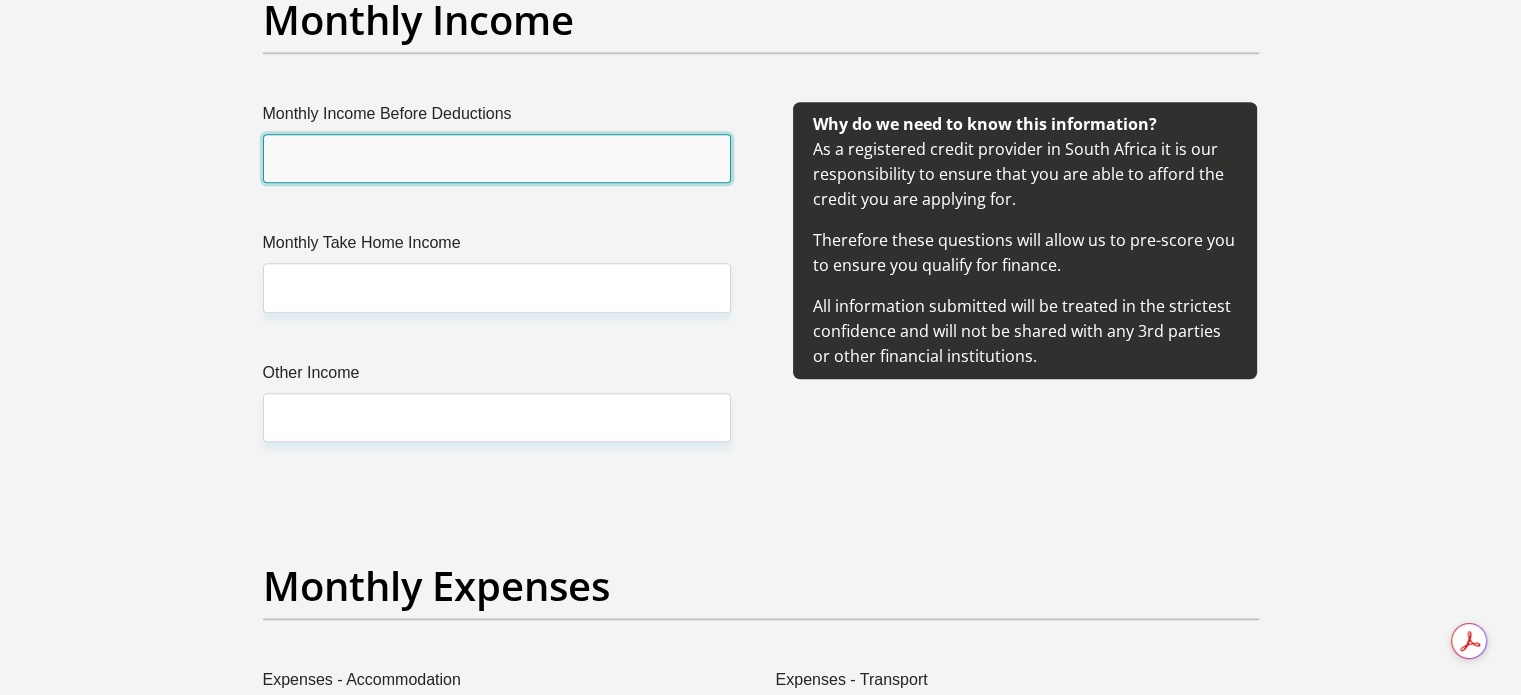 click on "Monthly Income Before Deductions" at bounding box center (497, 158) 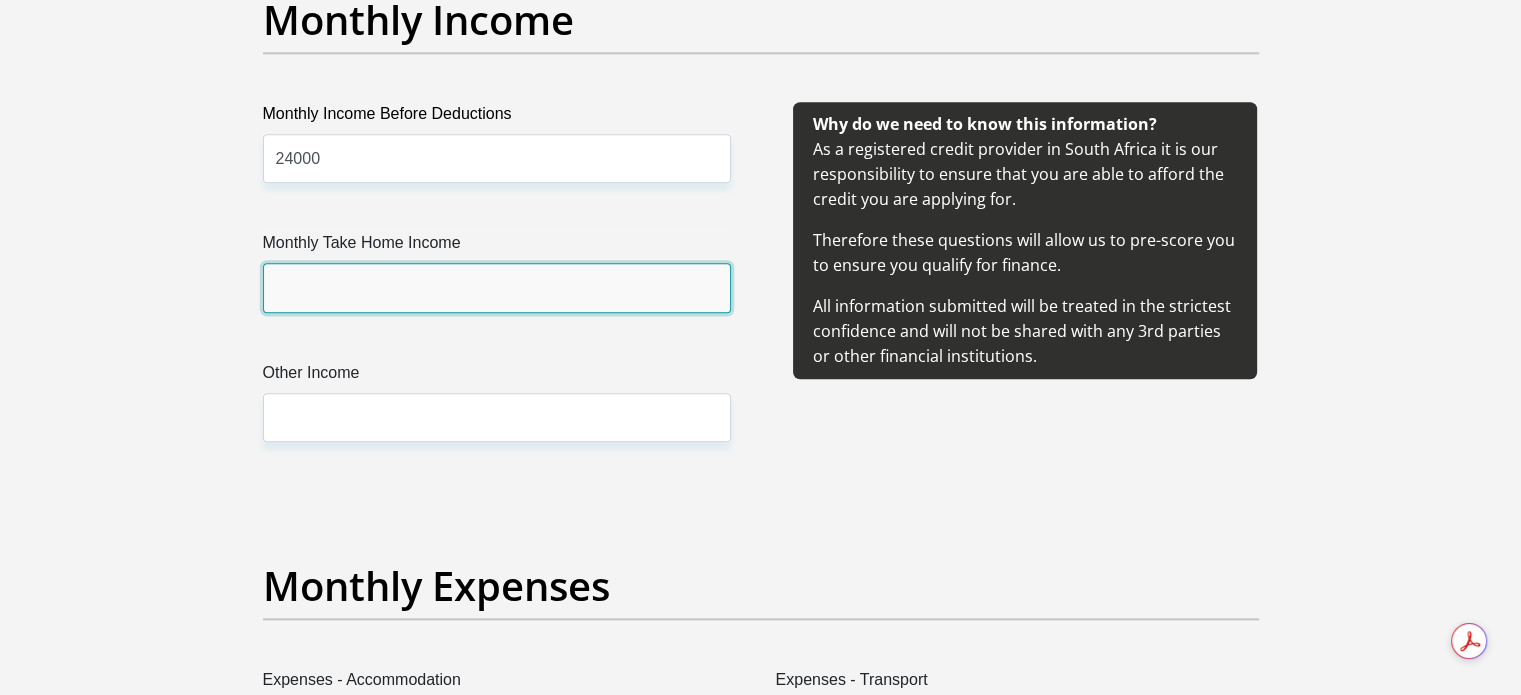 click on "Monthly Take Home Income" at bounding box center [497, 287] 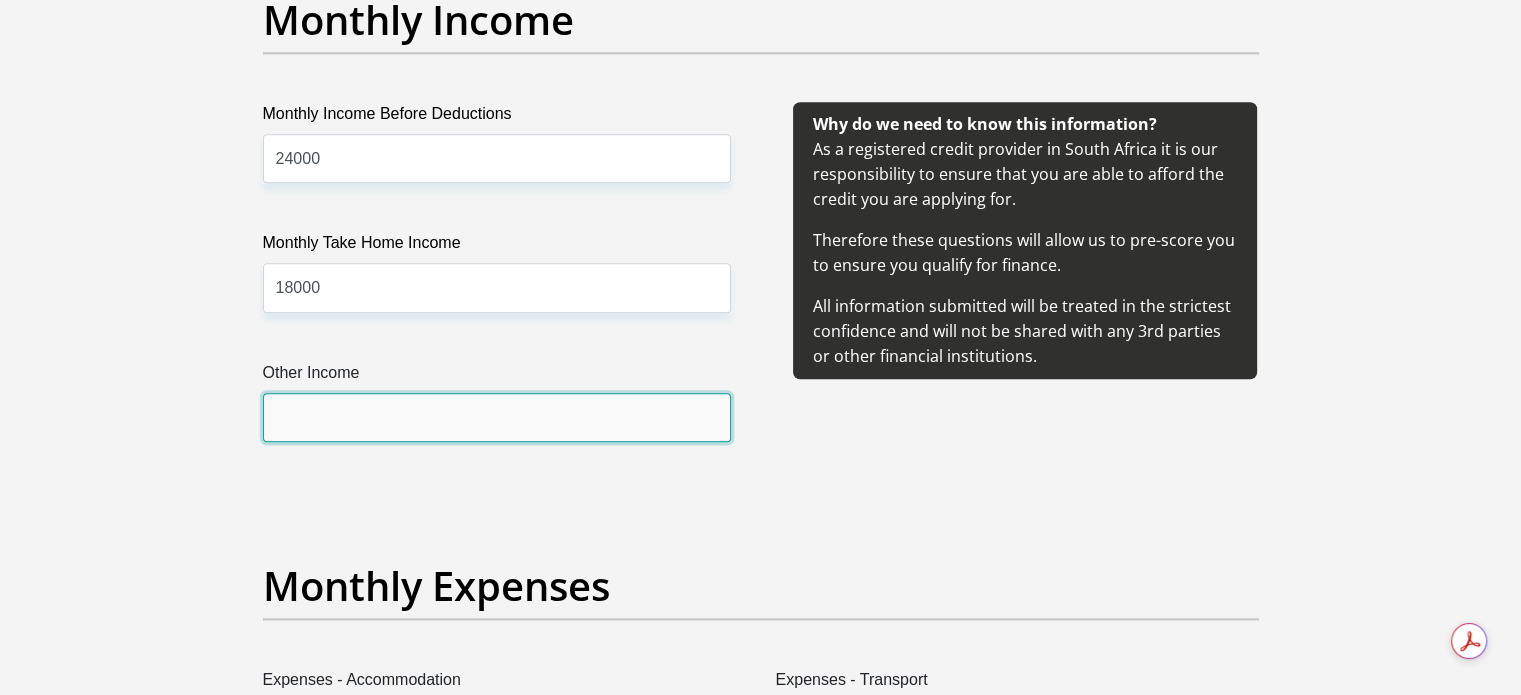 click on "Other Income" at bounding box center (497, 417) 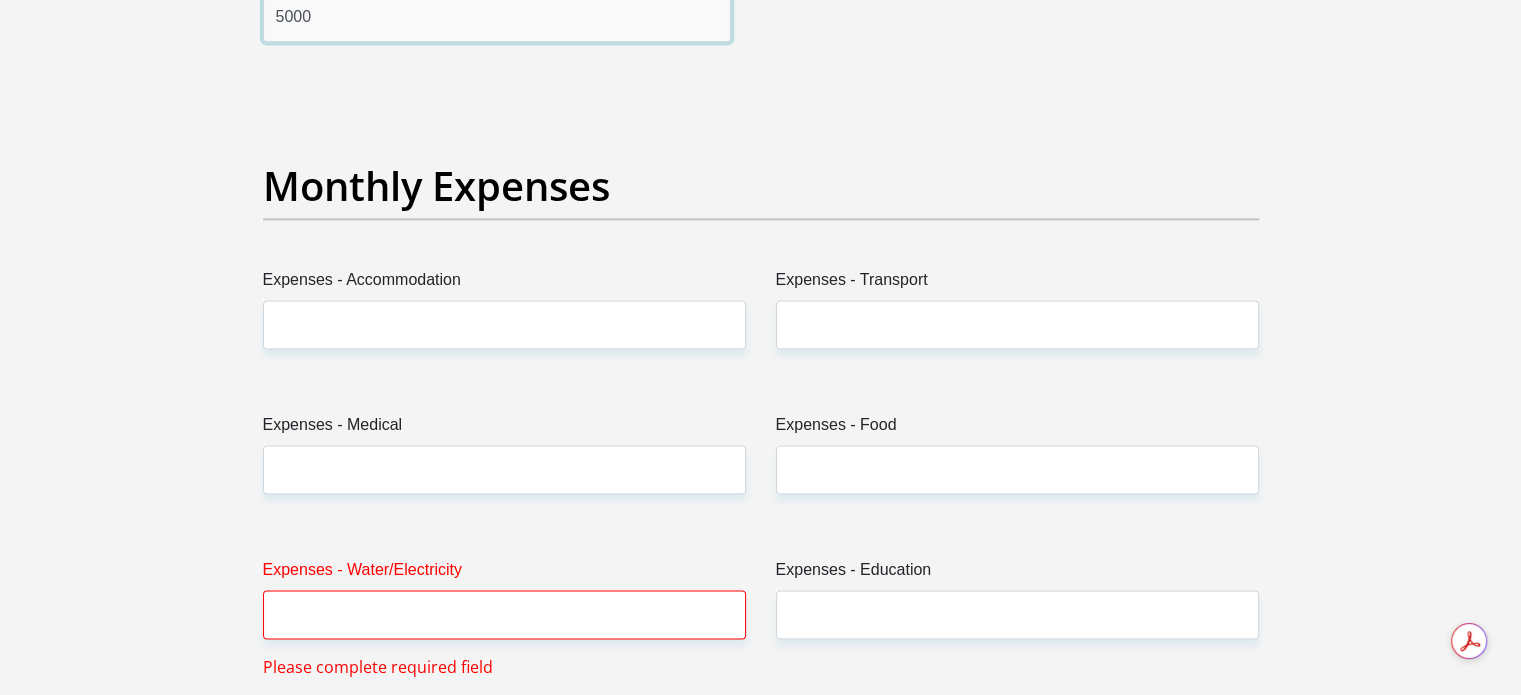 scroll, scrollTop: 2810, scrollLeft: 0, axis: vertical 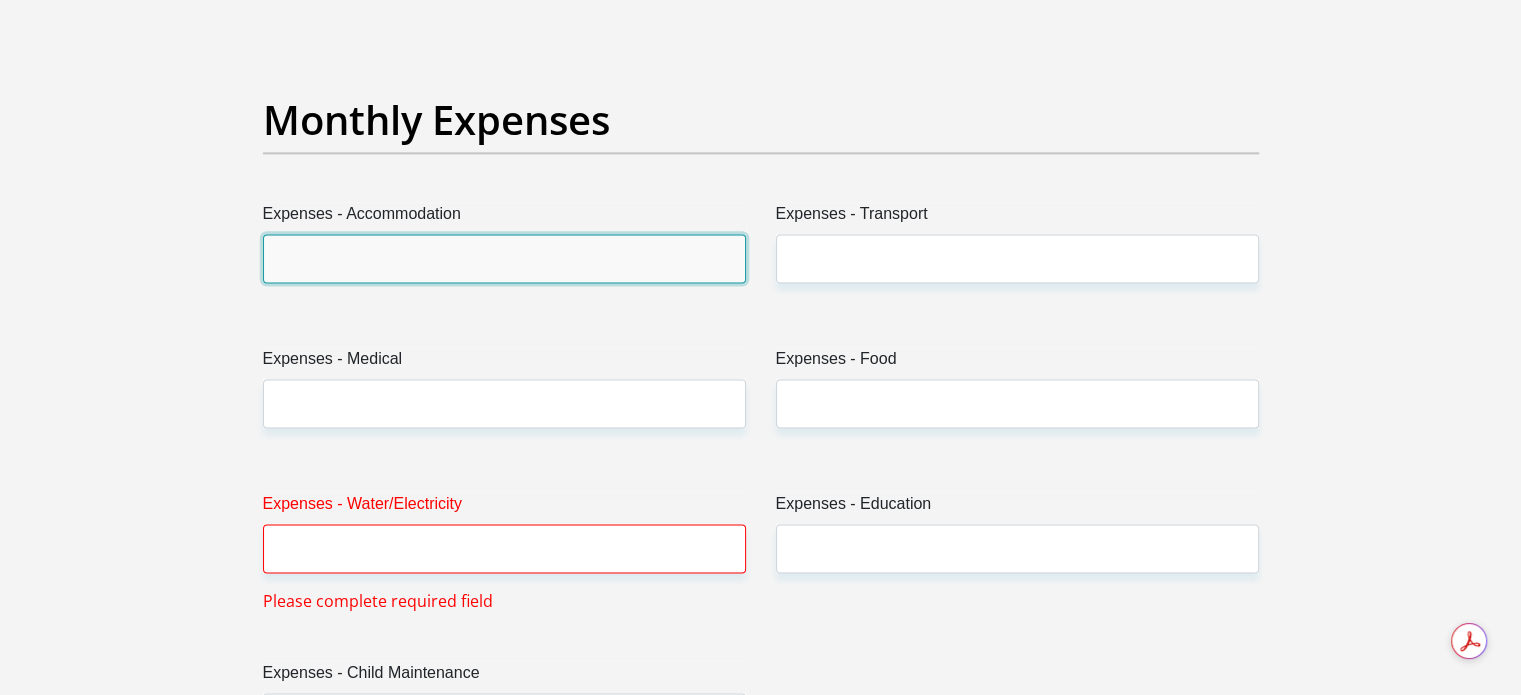 click on "Expenses - Accommodation" at bounding box center (504, 258) 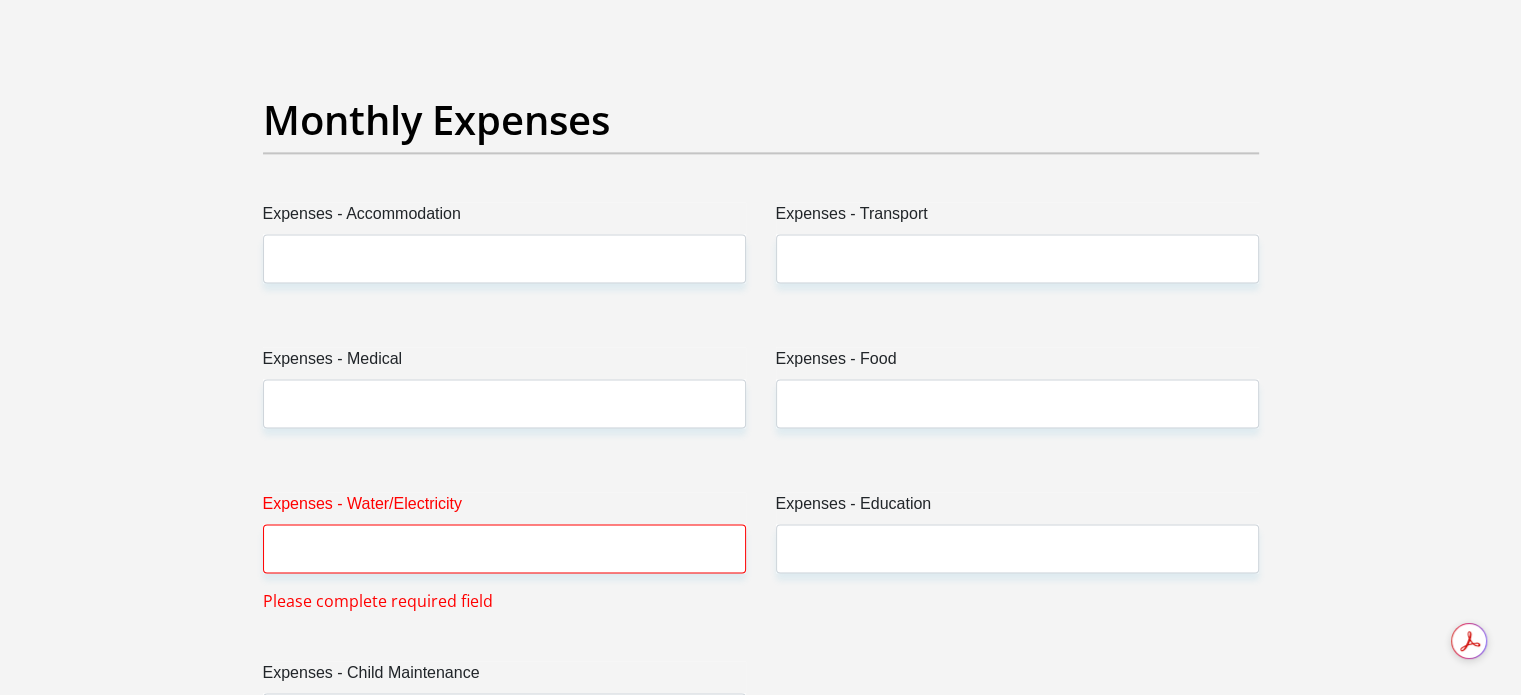 drag, startPoint x: 435, startPoint y: 282, endPoint x: 435, endPoint y: 267, distance: 15 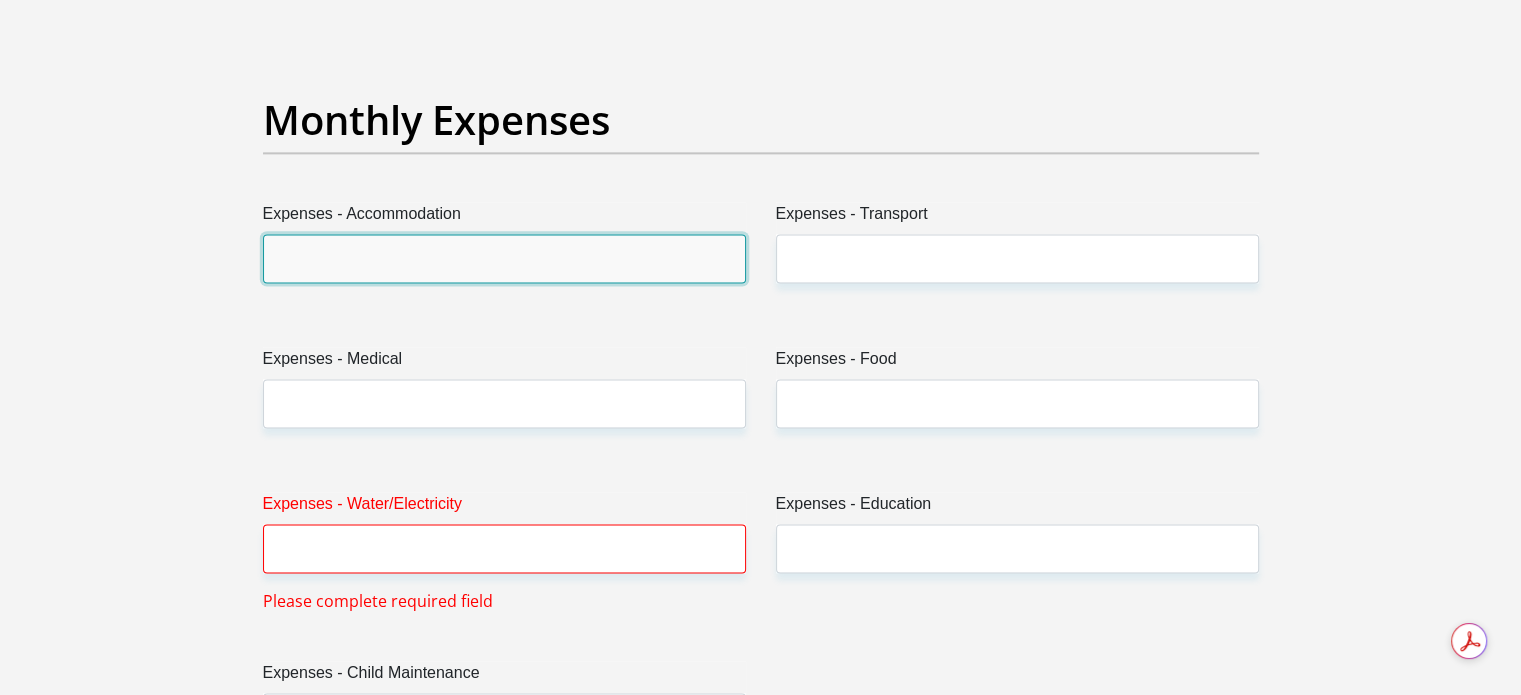 click on "Expenses - Accommodation" at bounding box center [504, 258] 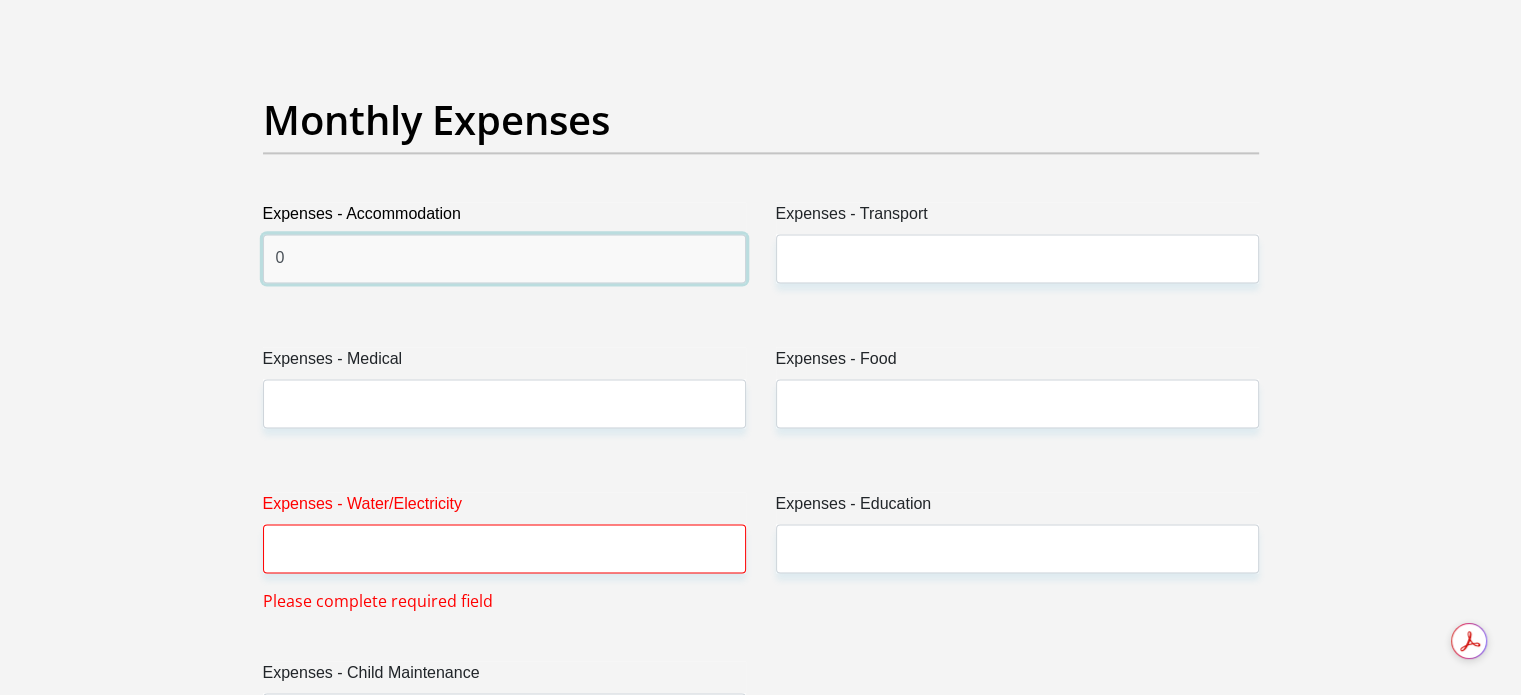 type on "0" 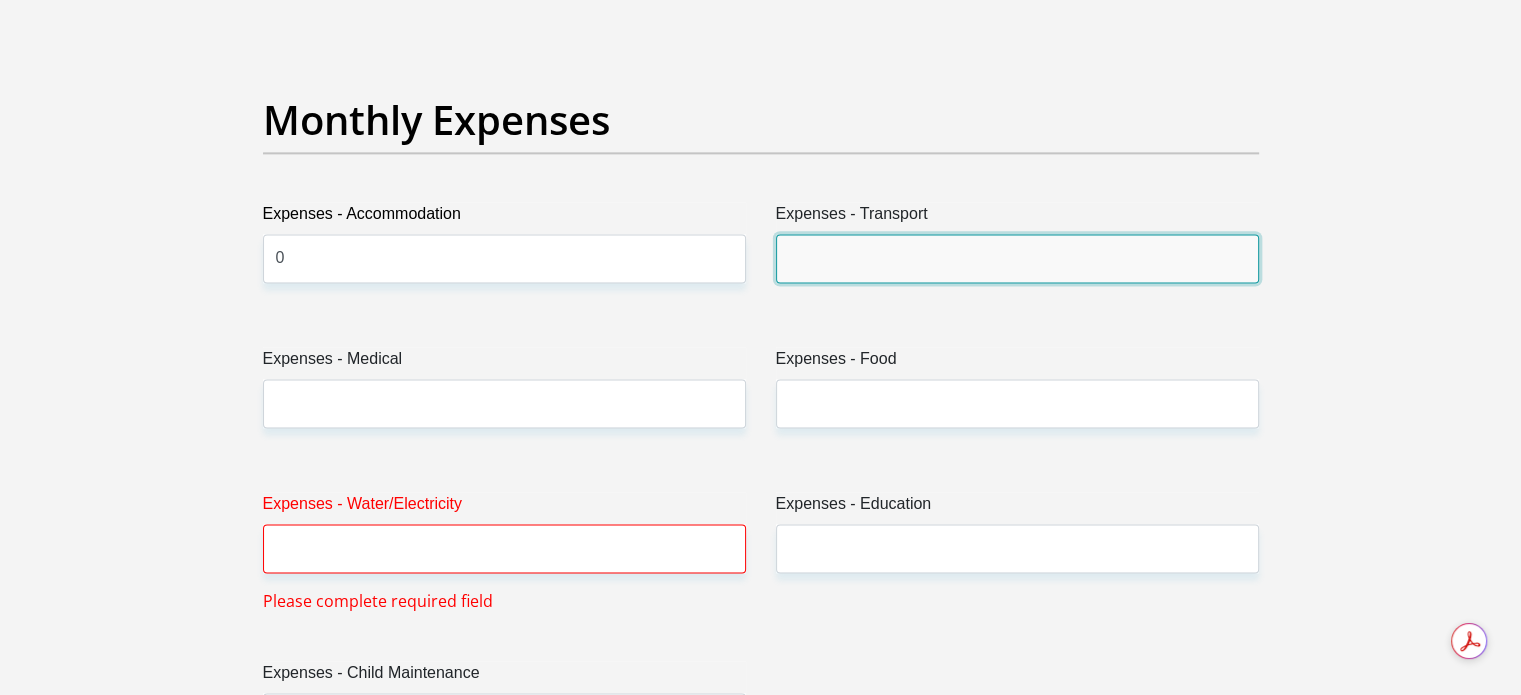 click on "Expenses - Transport" at bounding box center [1017, 258] 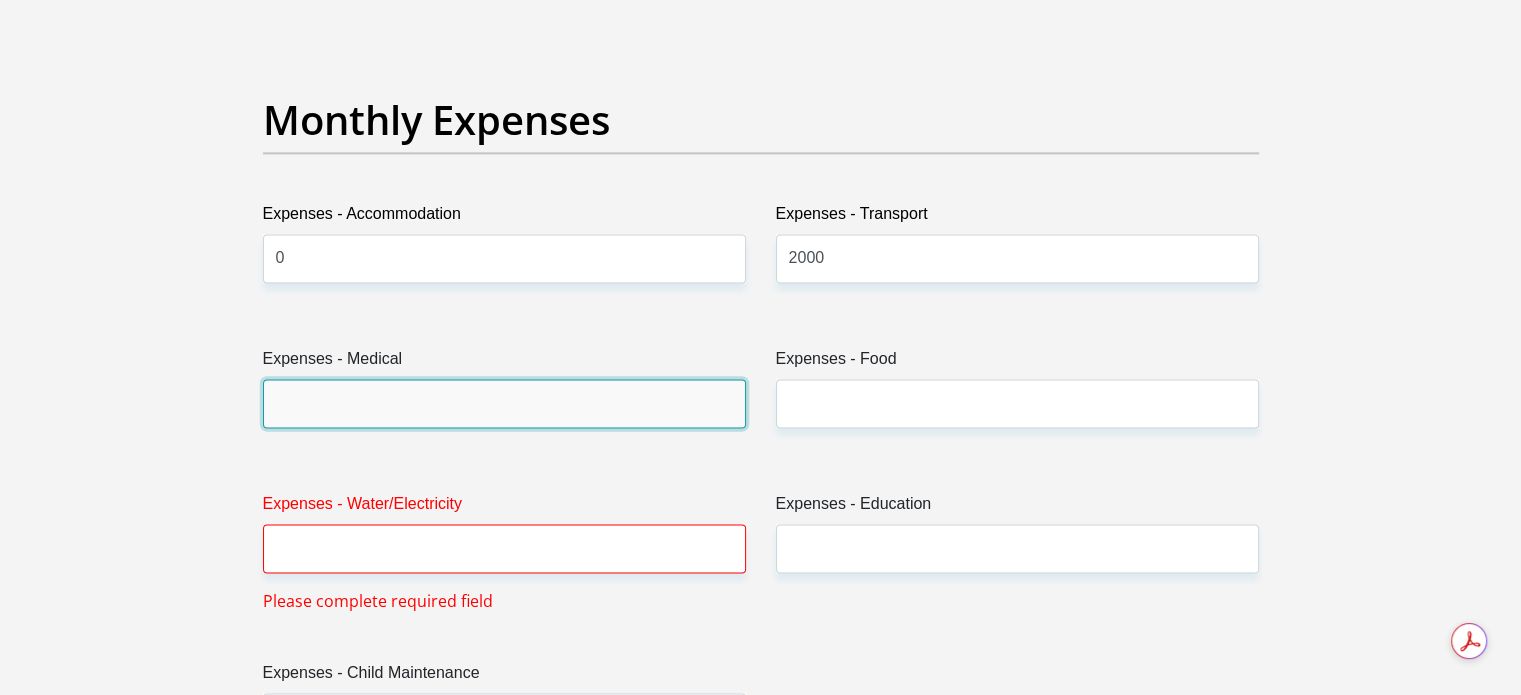click on "Expenses - Medical" at bounding box center [504, 403] 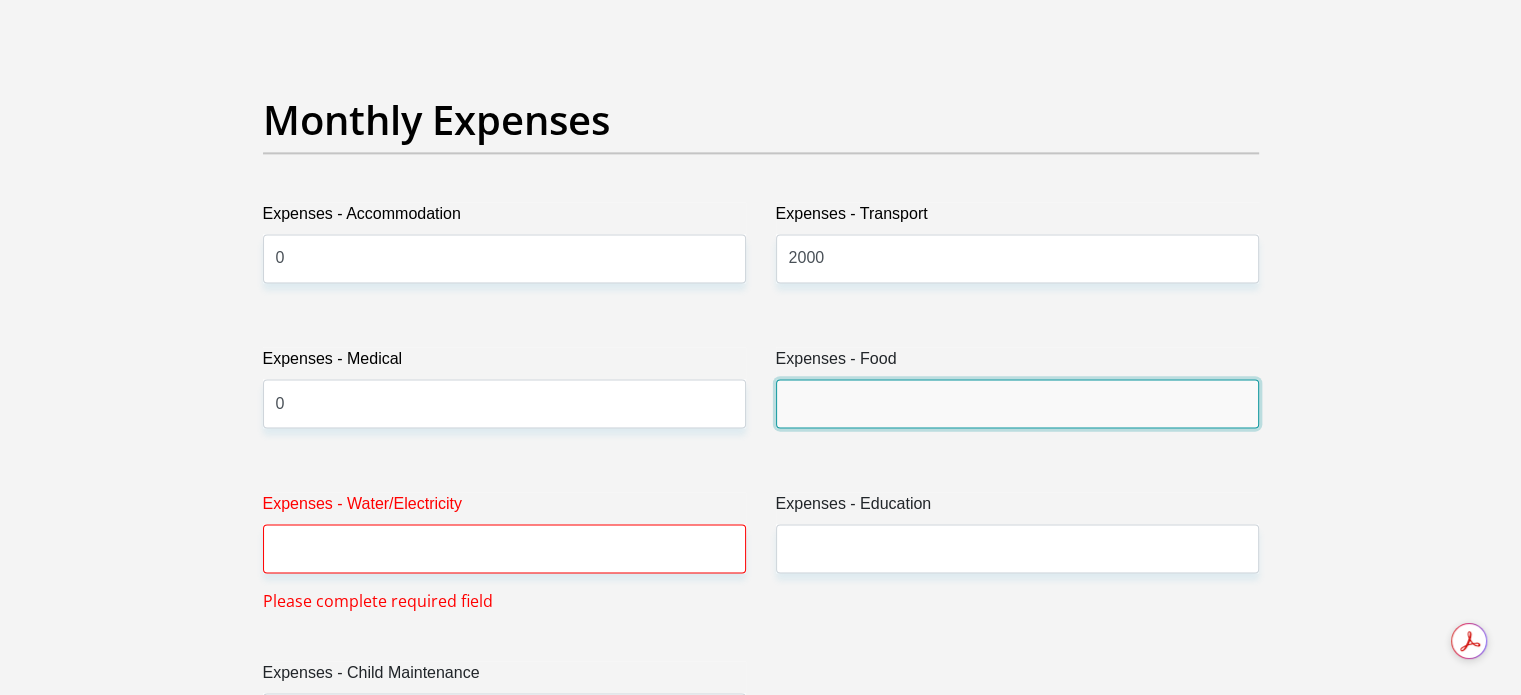 click on "Expenses - Food" at bounding box center (1017, 403) 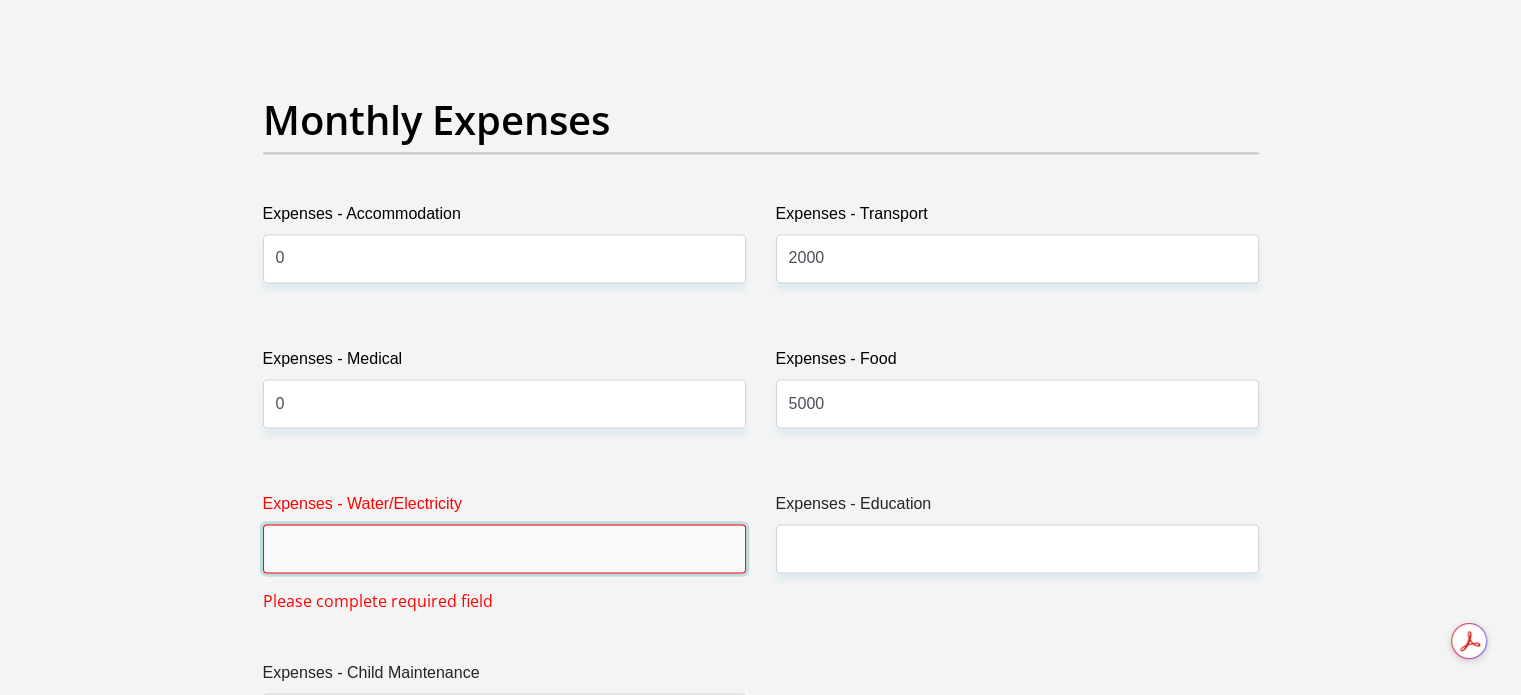 click on "Expenses - Water/Electricity" at bounding box center (504, 548) 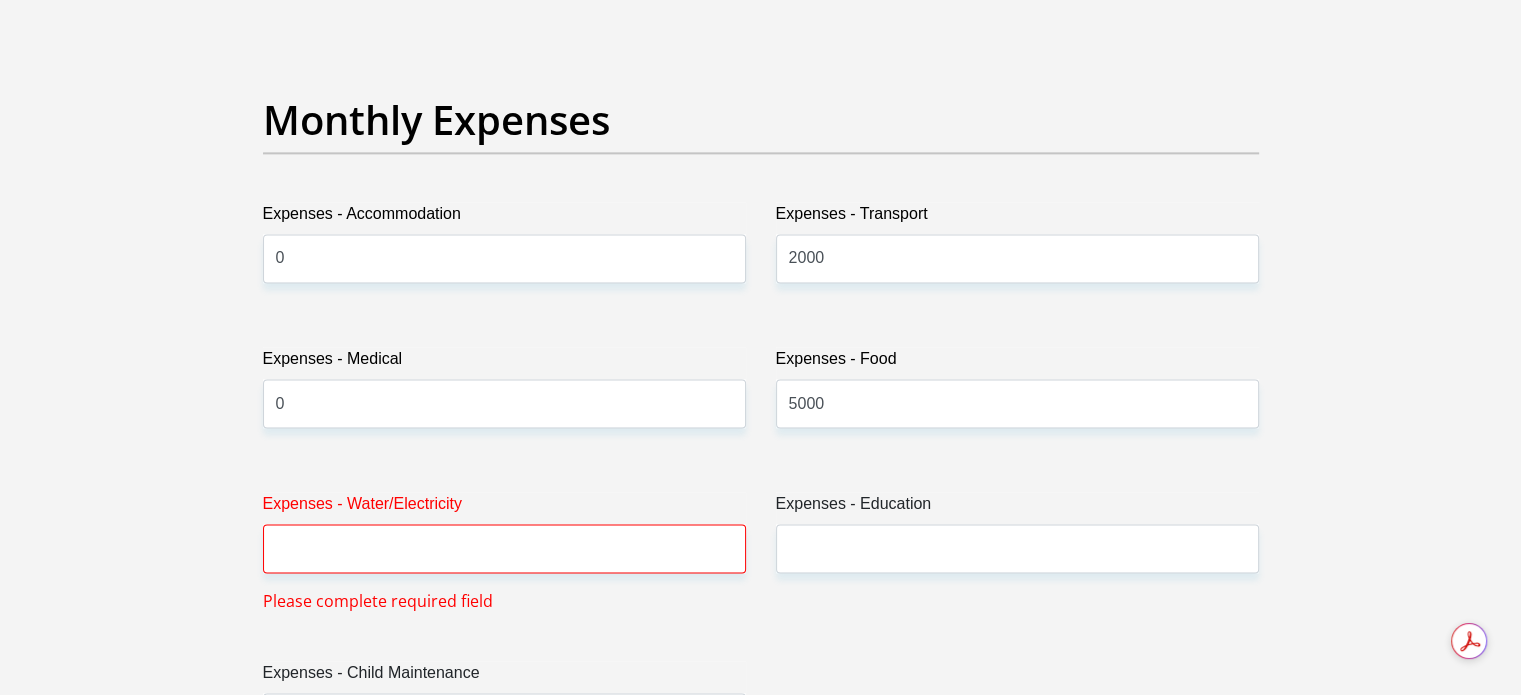 click on "Expenses - Water/Electricity" at bounding box center (504, 508) 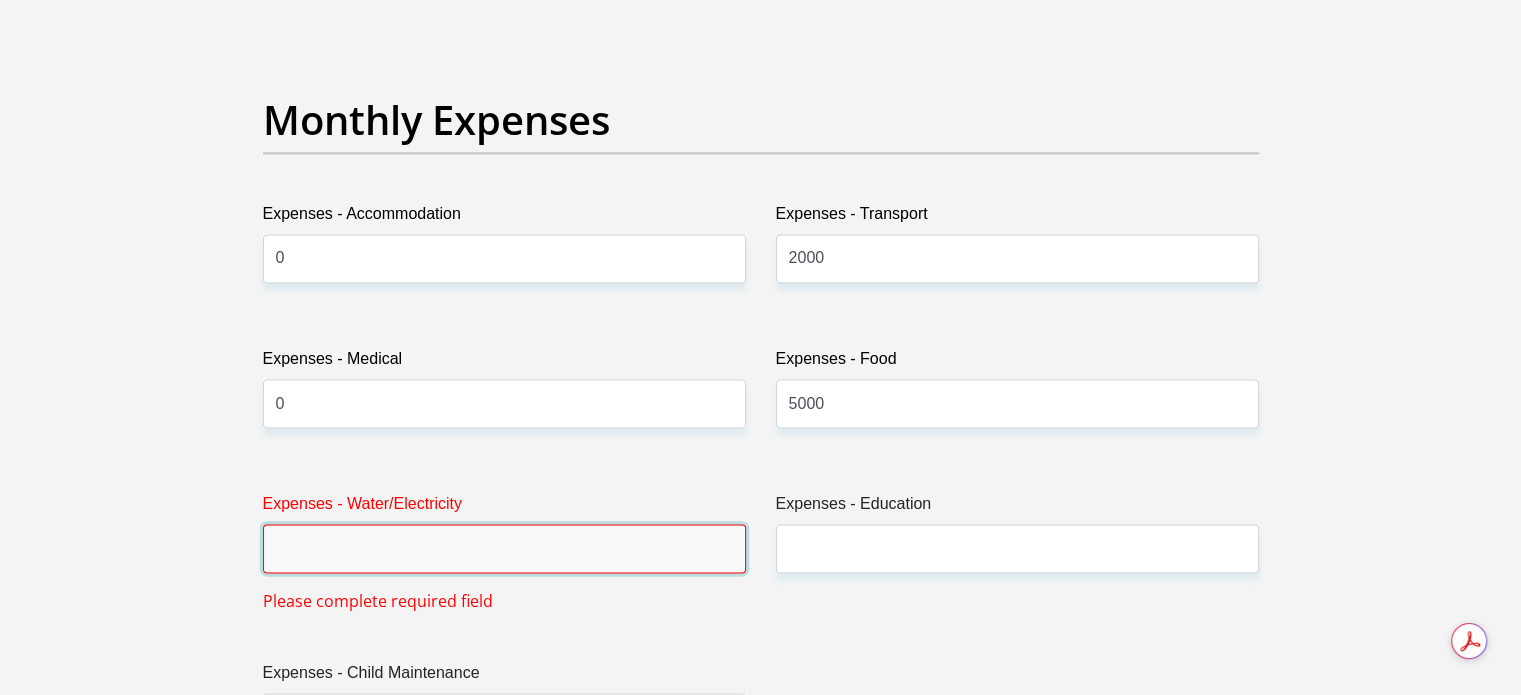 click on "Expenses - Water/Electricity" at bounding box center [504, 548] 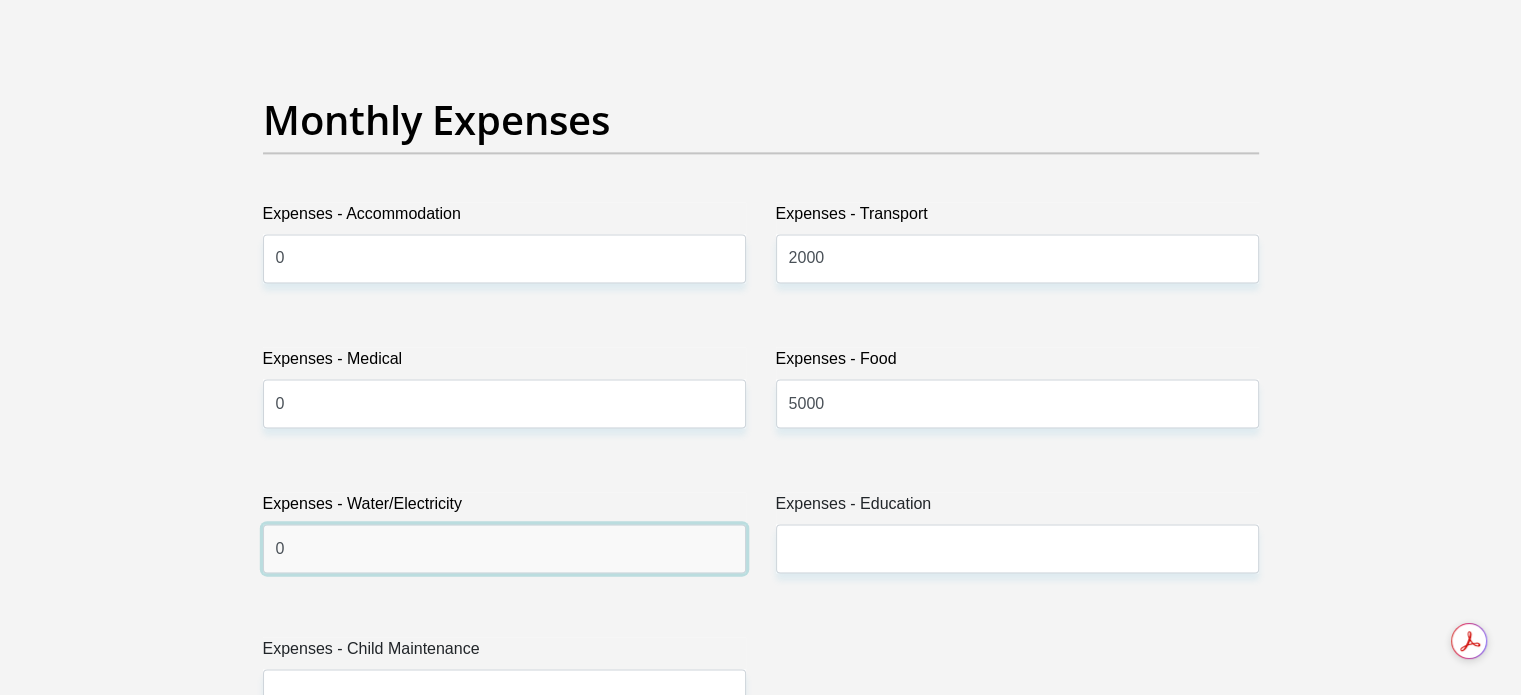 type on "0" 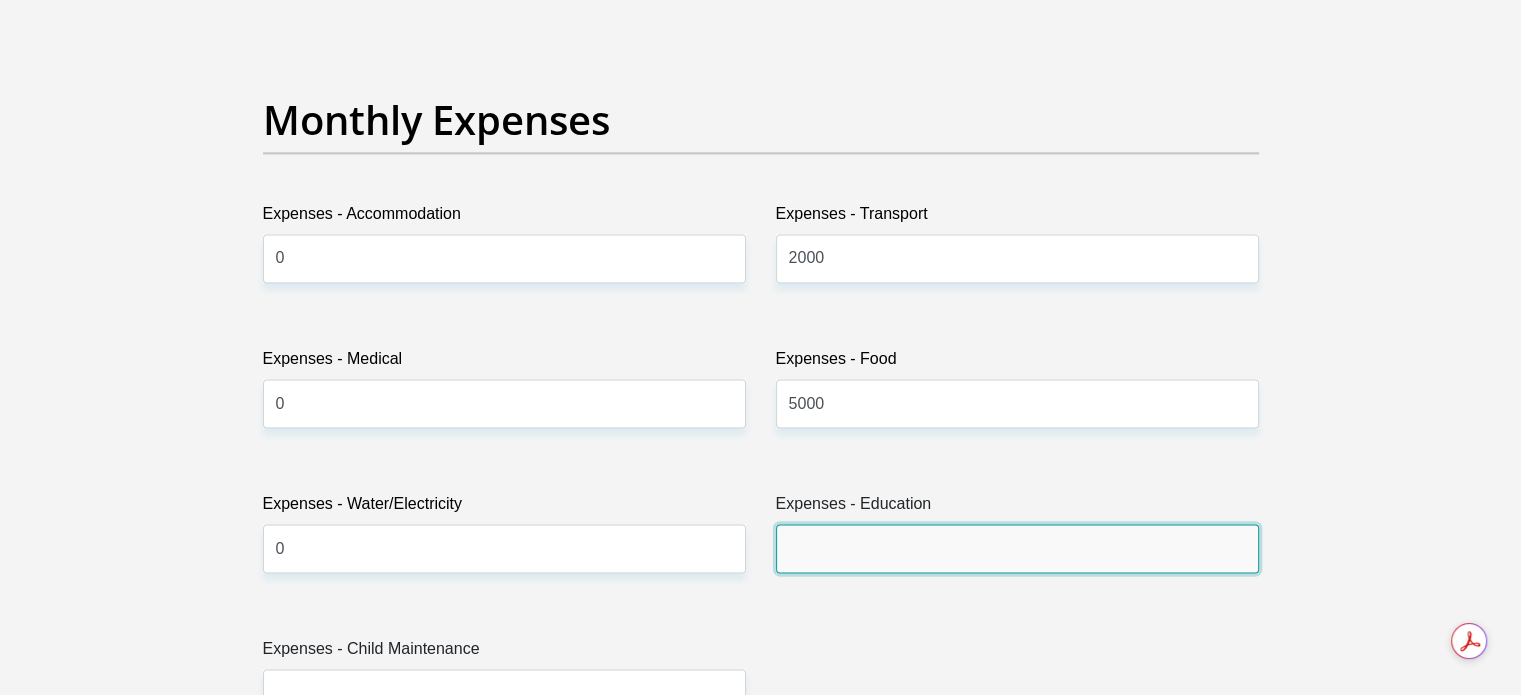 click on "Expenses - Education" at bounding box center [1017, 548] 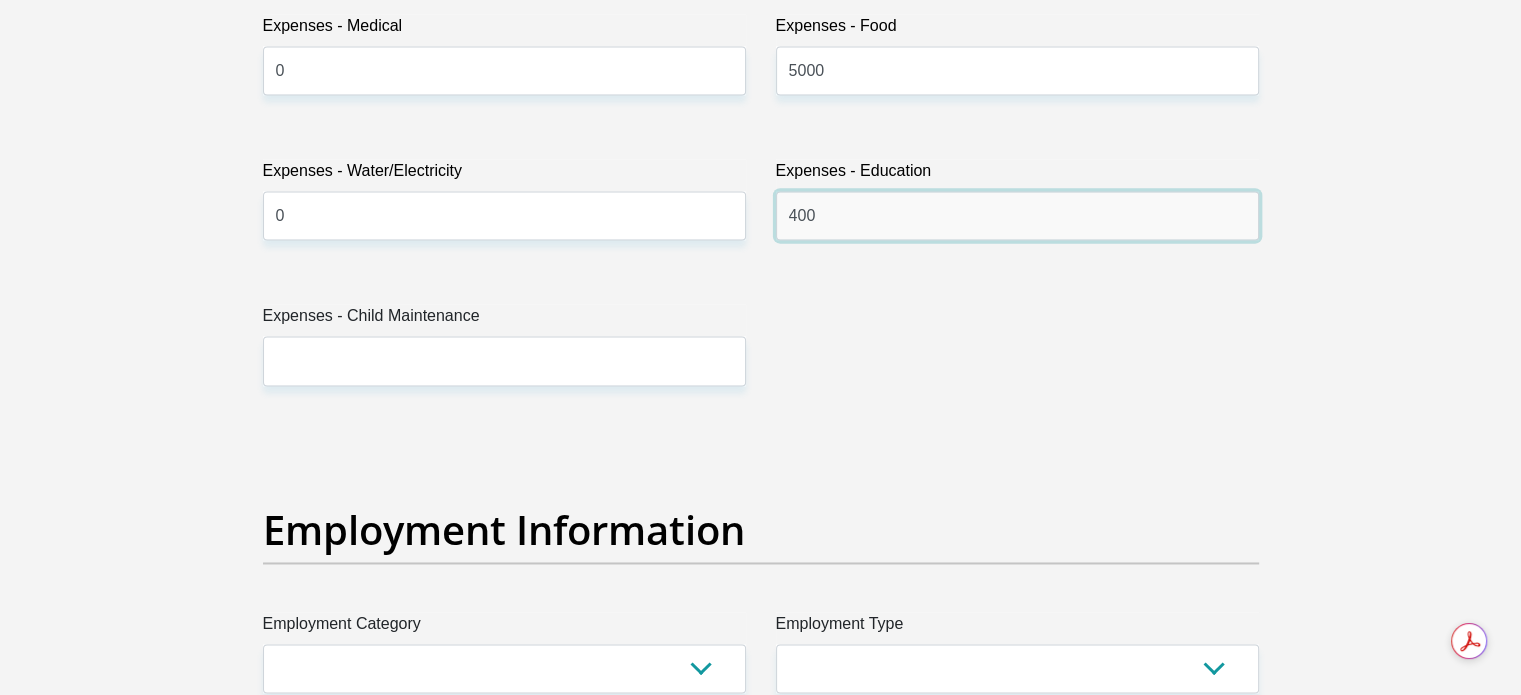scroll, scrollTop: 3169, scrollLeft: 0, axis: vertical 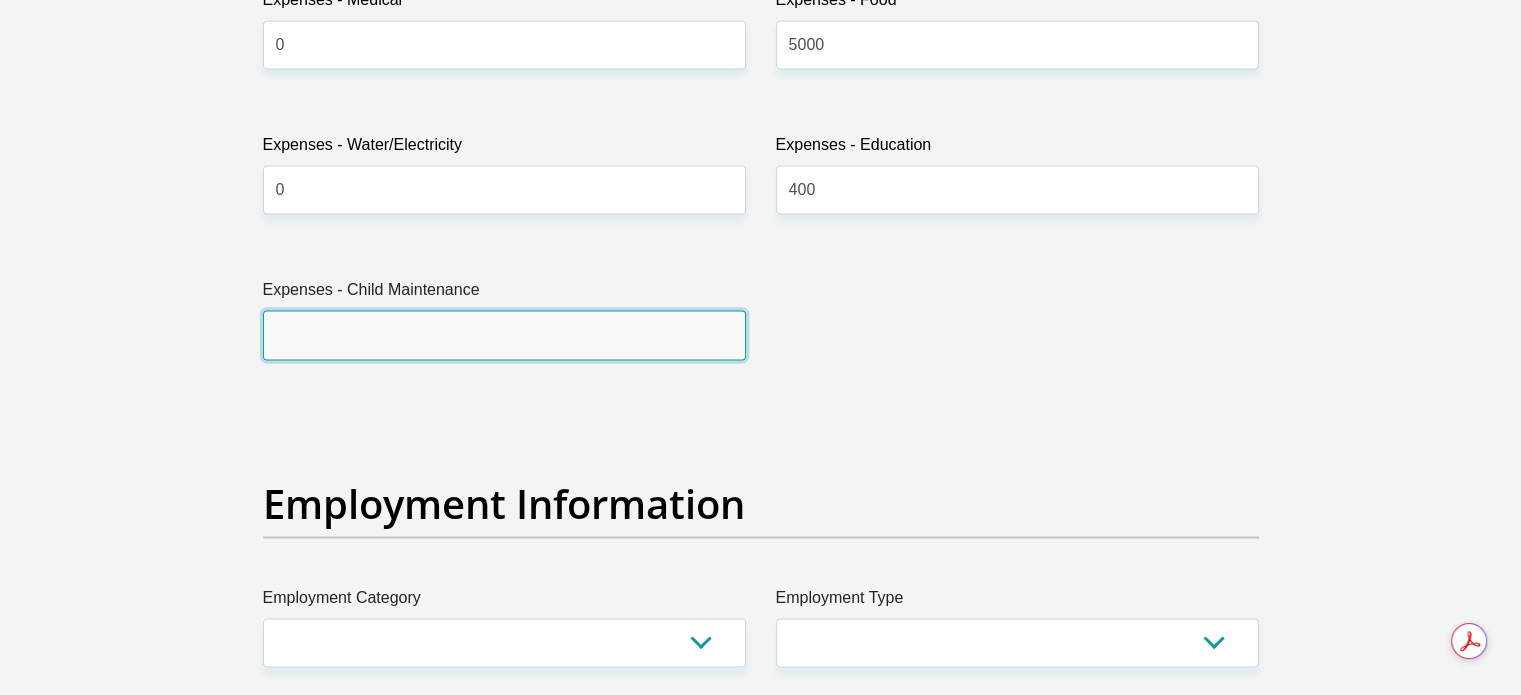 click on "Expenses - Child Maintenance" at bounding box center (504, 334) 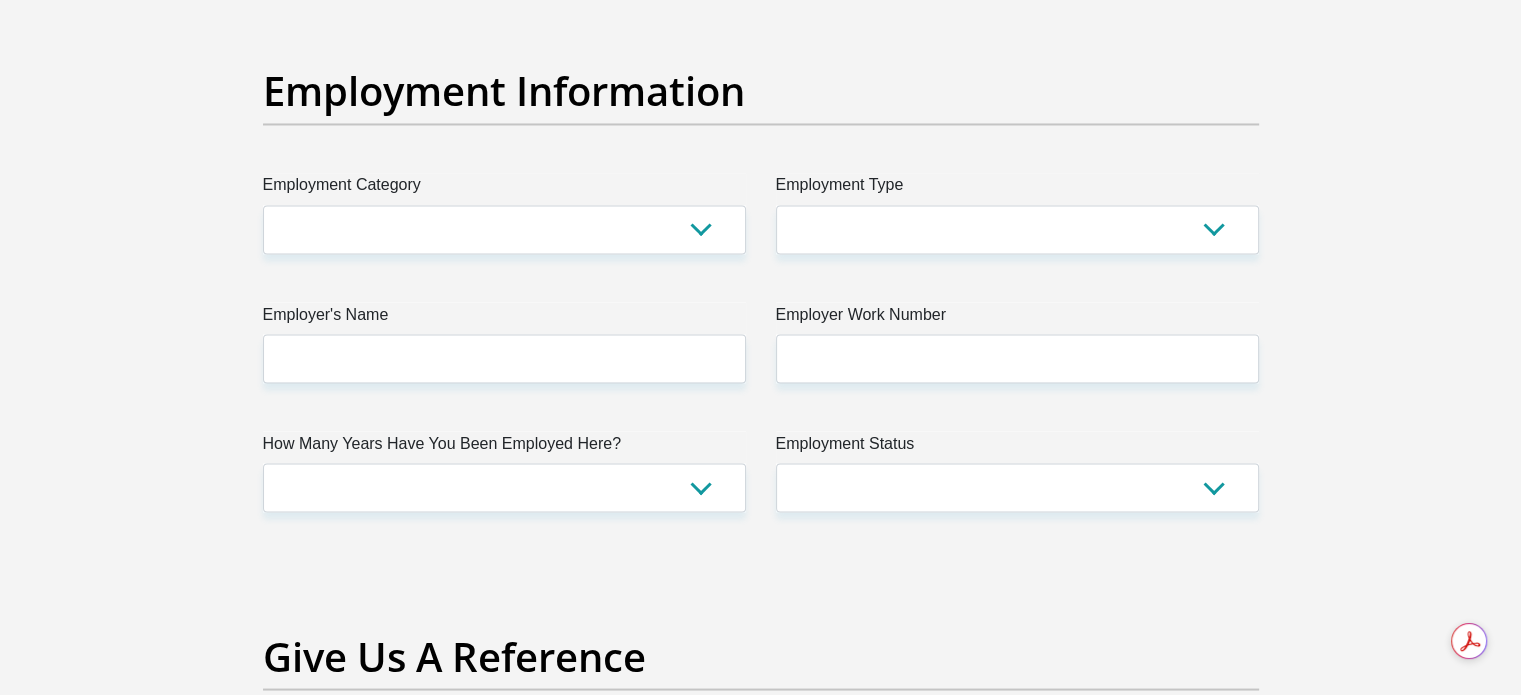 scroll, scrollTop: 3596, scrollLeft: 0, axis: vertical 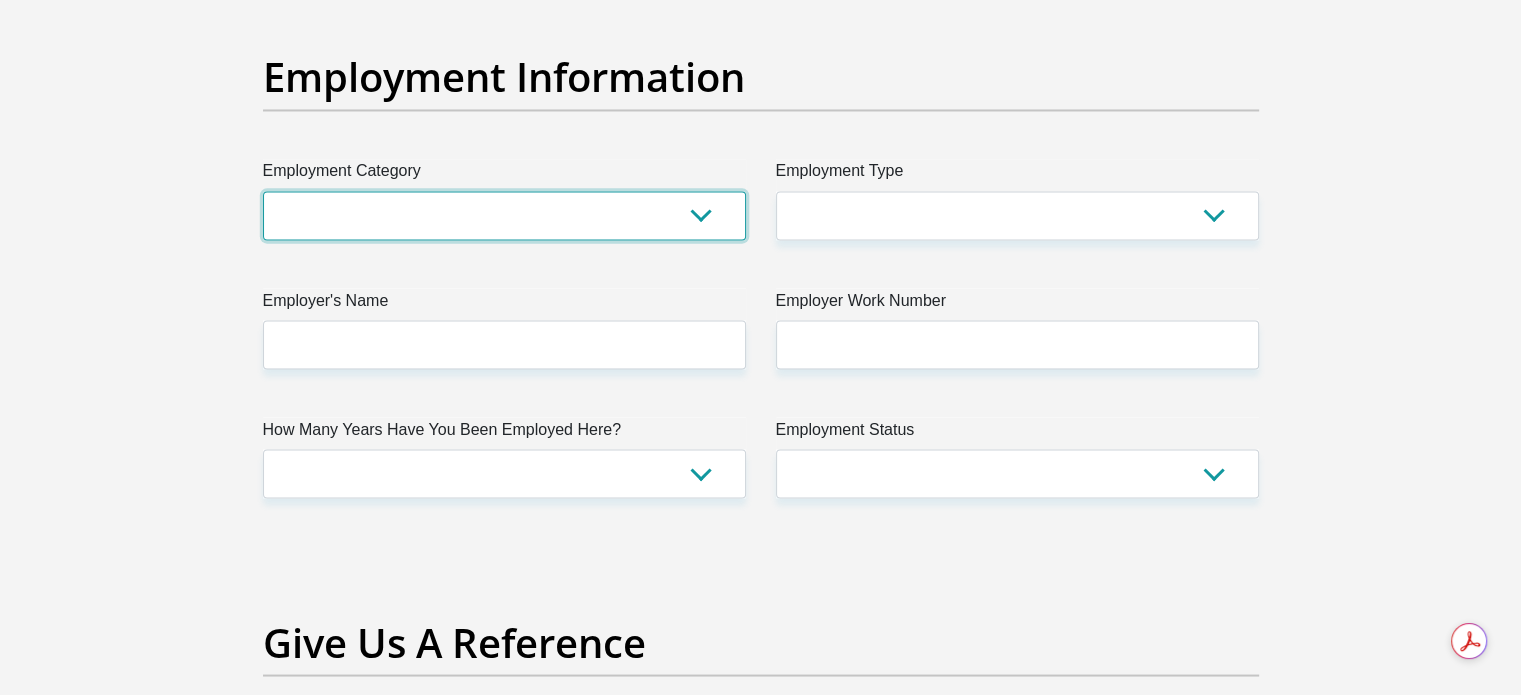 click on "AGRICULTURE
ALCOHOL & TOBACCO
CONSTRUCTION MATERIALS
METALLURGY
EQUIPMENT FOR RENEWABLE ENERGY
SPECIALIZED CONTRACTORS
CAR
GAMING (INCL. INTERNET
OTHER WHOLESALE
UNLICENSED PHARMACEUTICALS
CURRENCY EXCHANGE HOUSES
OTHER FINANCIAL INSTITUTIONS & INSURANCE
REAL ESTATE AGENTS
OIL & GAS
OTHER MATERIALS (E.G. IRON ORE)
PRECIOUS STONES & PRECIOUS METALS
POLITICAL ORGANIZATIONS
RELIGIOUS ORGANIZATIONS(NOT SECTS)
ACTI. HAVING BUSINESS DEAL WITH PUBLIC ADMINISTRATION
LAUNDROMATS" at bounding box center (504, 215) 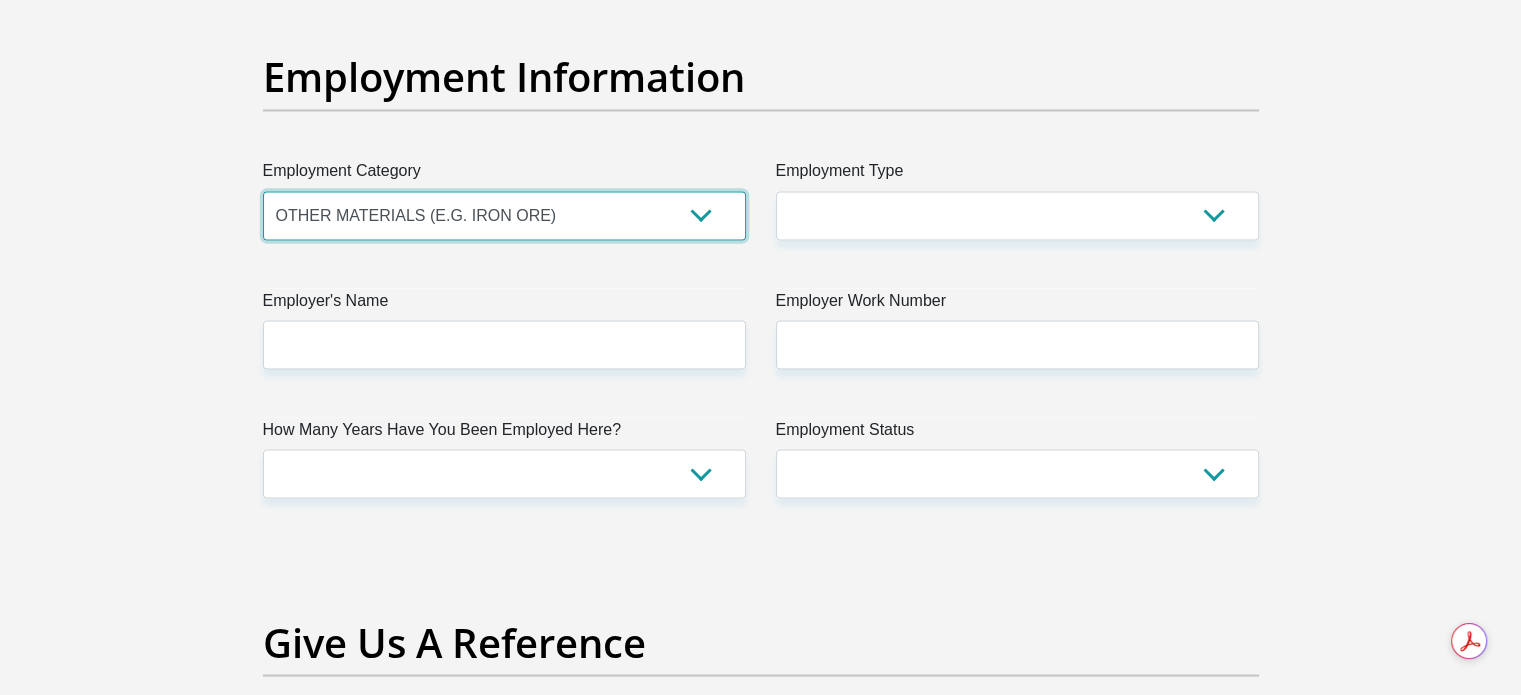 click on "AGRICULTURE
ALCOHOL & TOBACCO
CONSTRUCTION MATERIALS
METALLURGY
EQUIPMENT FOR RENEWABLE ENERGY
SPECIALIZED CONTRACTORS
CAR
GAMING (INCL. INTERNET
OTHER WHOLESALE
UNLICENSED PHARMACEUTICALS
CURRENCY EXCHANGE HOUSES
OTHER FINANCIAL INSTITUTIONS & INSURANCE
REAL ESTATE AGENTS
OIL & GAS
OTHER MATERIALS (E.G. IRON ORE)
PRECIOUS STONES & PRECIOUS METALS
POLITICAL ORGANIZATIONS
RELIGIOUS ORGANIZATIONS(NOT SECTS)
ACTI. HAVING BUSINESS DEAL WITH PUBLIC ADMINISTRATION
LAUNDROMATS" at bounding box center (504, 215) 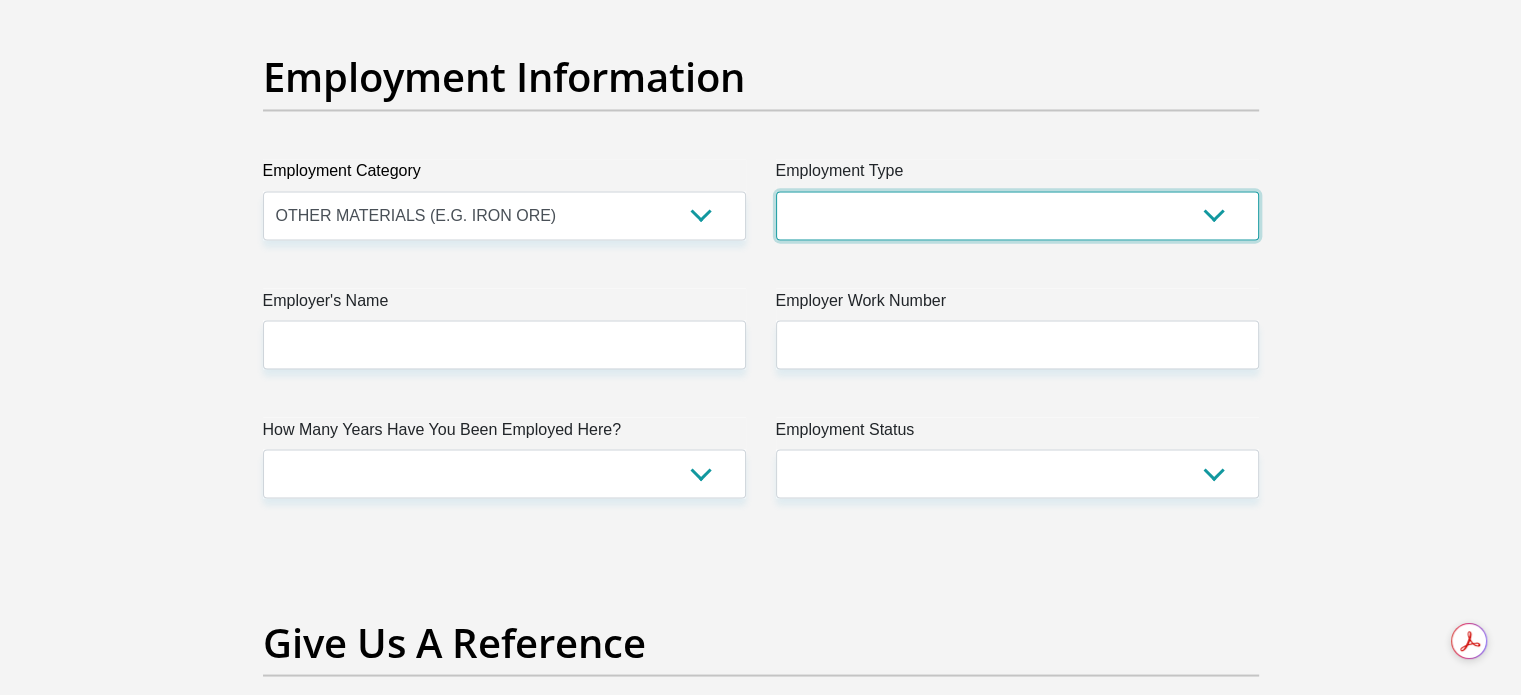 click on "College/Lecturer
Craft Seller
Creative
Driver
Executive
Farmer
Forces - Non Commissioned
Forces - Officer
Hawker
Housewife
Labourer
Licenced Professional
Manager
Miner
Non Licenced Professional
Office Staff/Clerk
Outside Worker
Pensioner
Permanent Teacher
Production/Manufacturing
Sales
Self-Employed
Semi-Professional Worker
Service Industry  Social Worker  Student" at bounding box center [1017, 215] 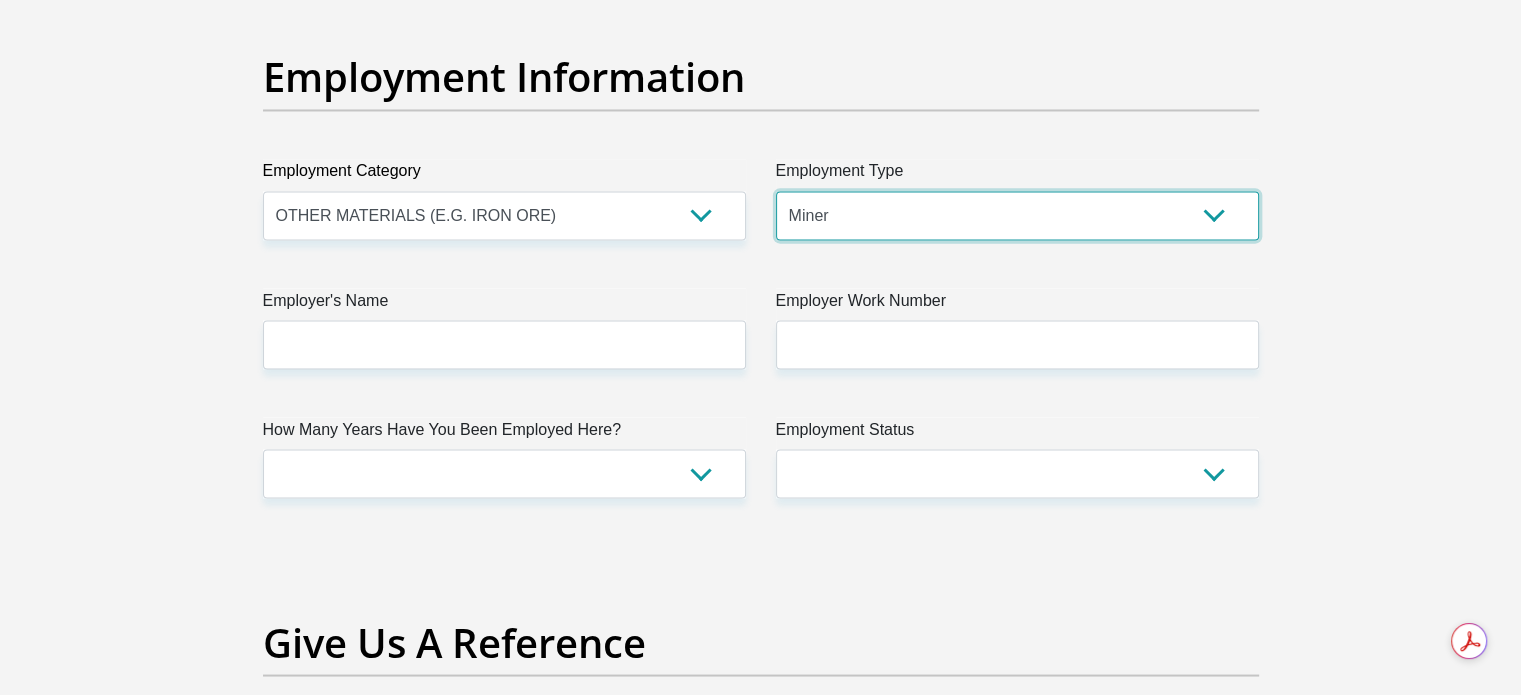 click on "College/Lecturer
Craft Seller
Creative
Driver
Executive
Farmer
Forces - Non Commissioned
Forces - Officer
Hawker
Housewife
Labourer
Licenced Professional
Manager
Miner
Non Licenced Professional
Office Staff/Clerk
Outside Worker
Pensioner
Permanent Teacher
Production/Manufacturing
Sales
Self-Employed
Semi-Professional Worker
Service Industry  Social Worker  Student" at bounding box center [1017, 215] 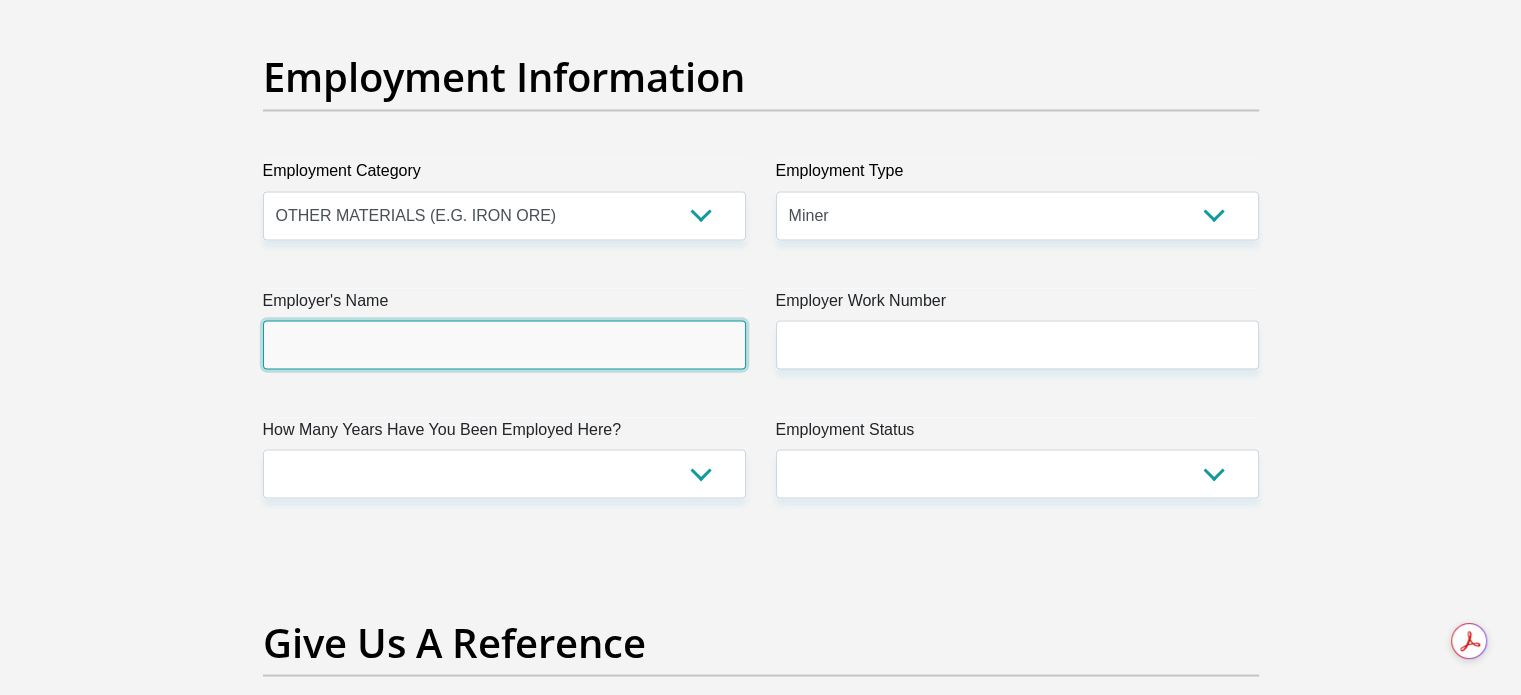 click on "Employer's Name" at bounding box center (504, 344) 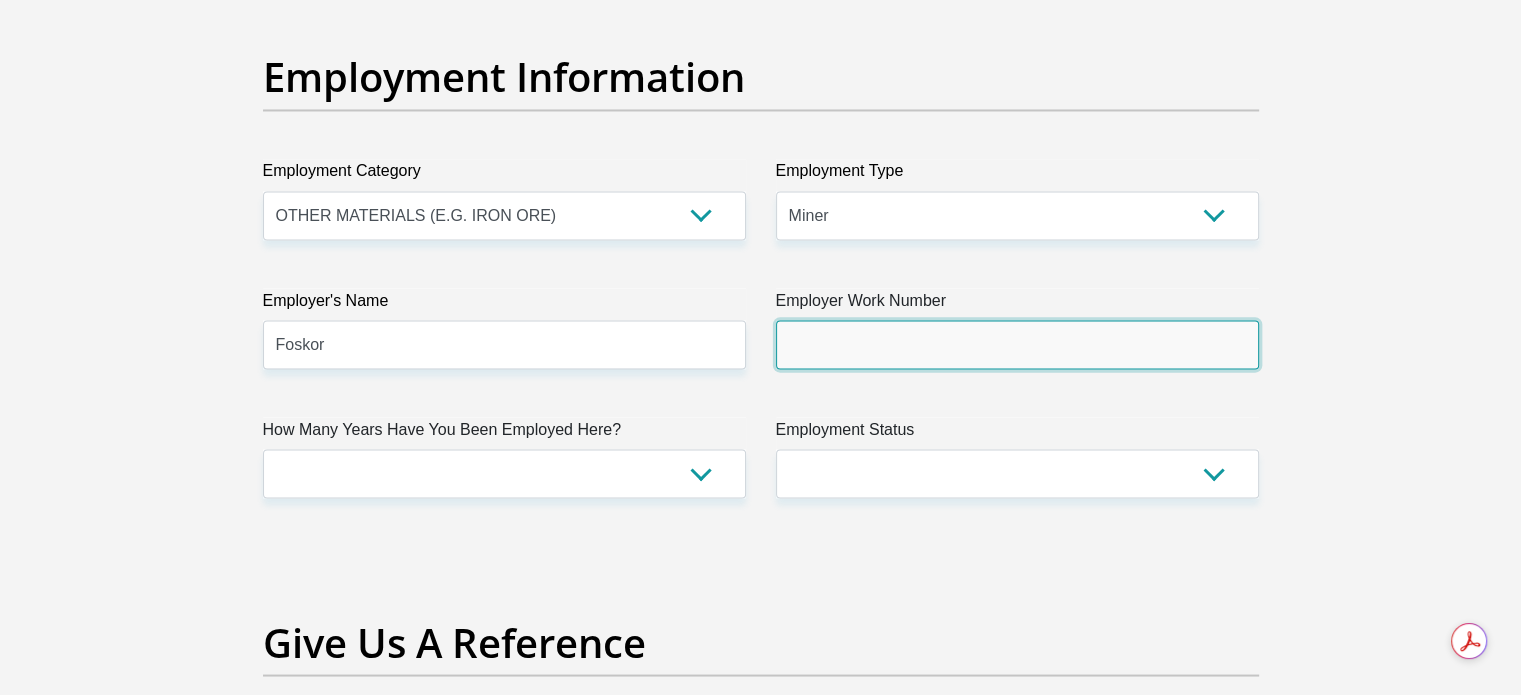 click on "Employer Work Number" at bounding box center [1017, 344] 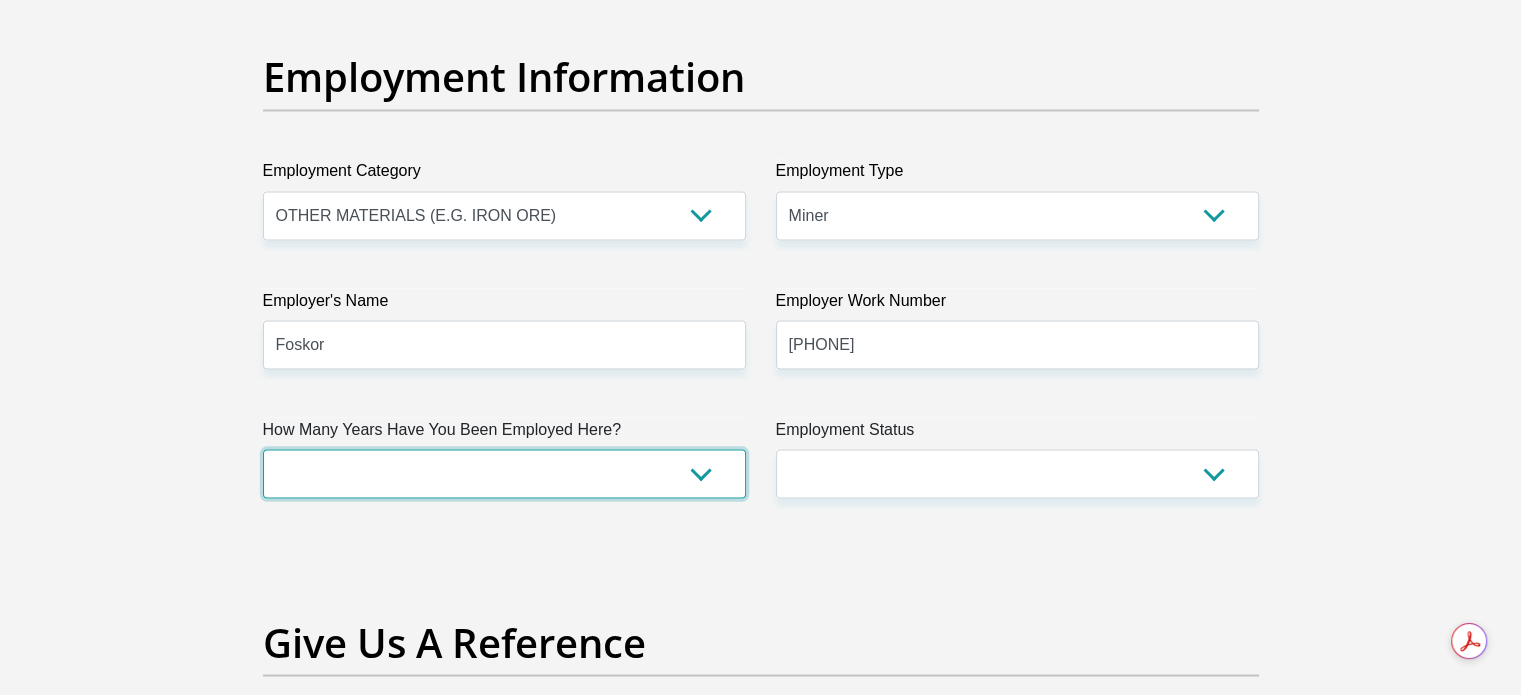 click on "less than 1 year
1-3 years
3-5 years
5+ years" at bounding box center [504, 473] 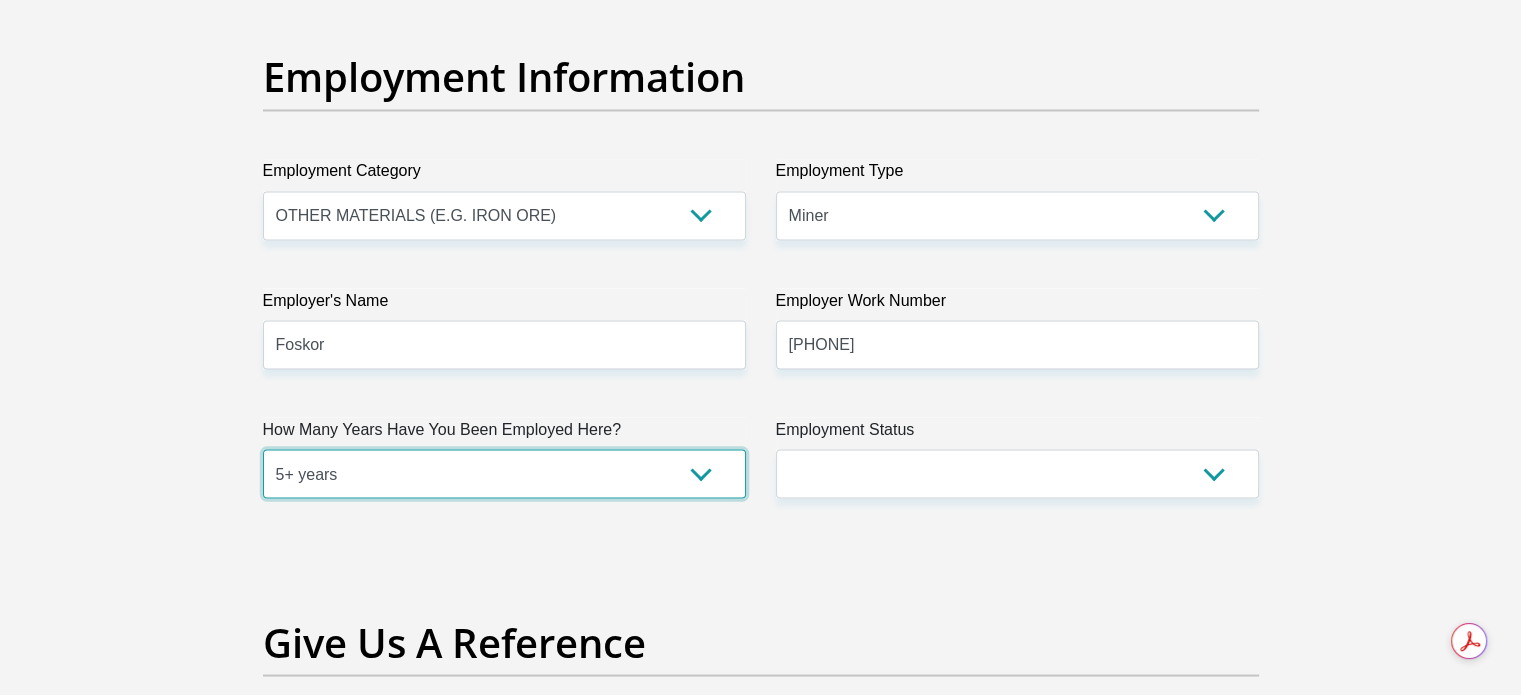 click on "less than 1 year
1-3 years
3-5 years
5+ years" at bounding box center (504, 473) 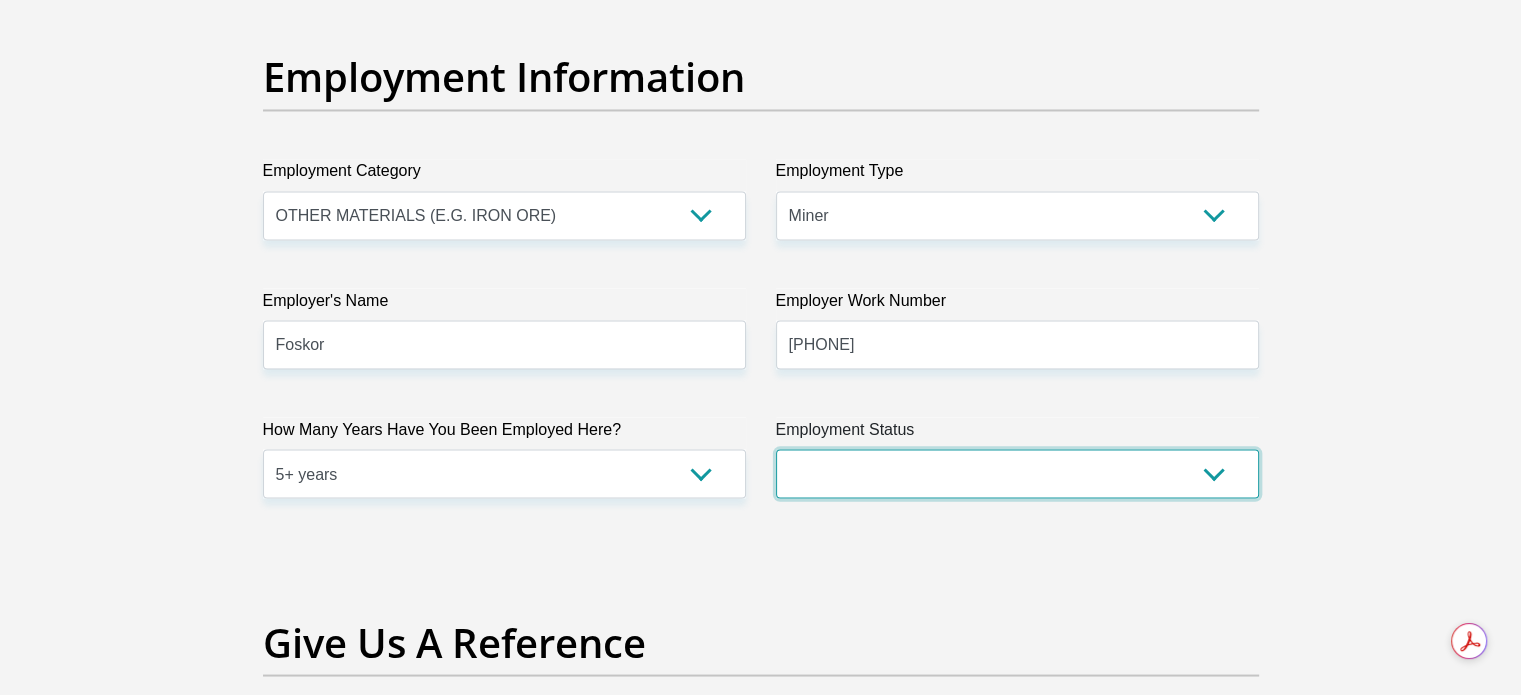 click on "Permanent/Full-time
Part-time/Casual
Contract Worker
Self-Employed
Housewife
Retired
Student
Medically Boarded
Disability
Unemployed" at bounding box center [1017, 473] 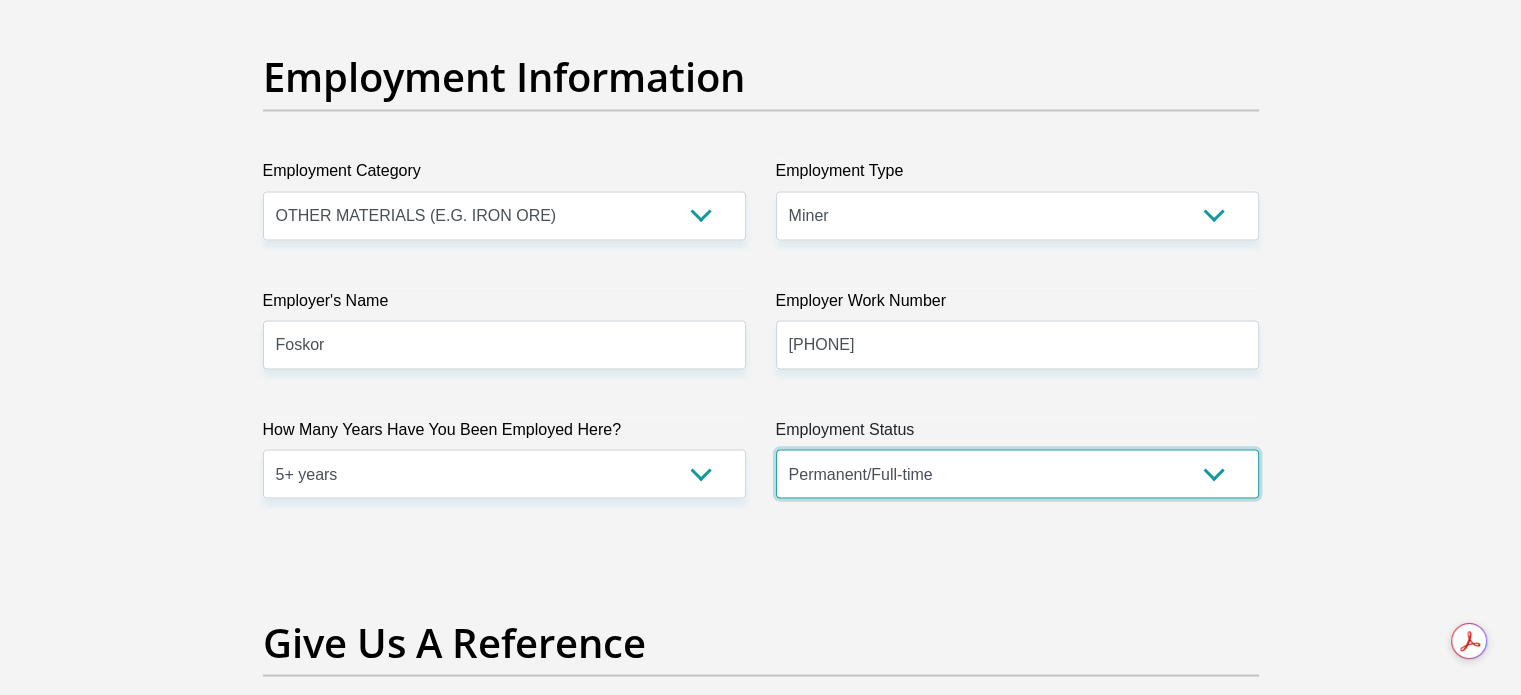 click on "Permanent/Full-time
Part-time/Casual
Contract Worker
Self-Employed
Housewife
Retired
Student
Medically Boarded
Disability
Unemployed" at bounding box center [1017, 473] 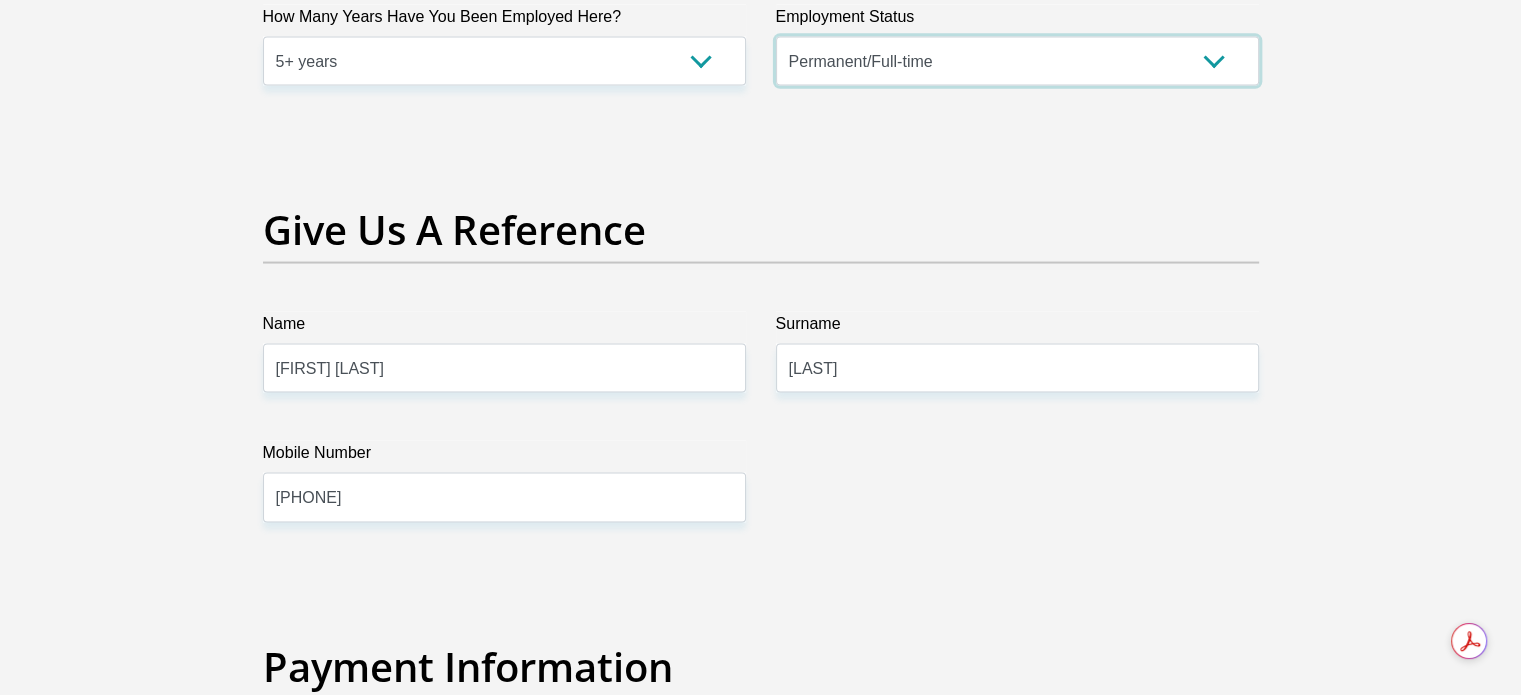 scroll, scrollTop: 4128, scrollLeft: 0, axis: vertical 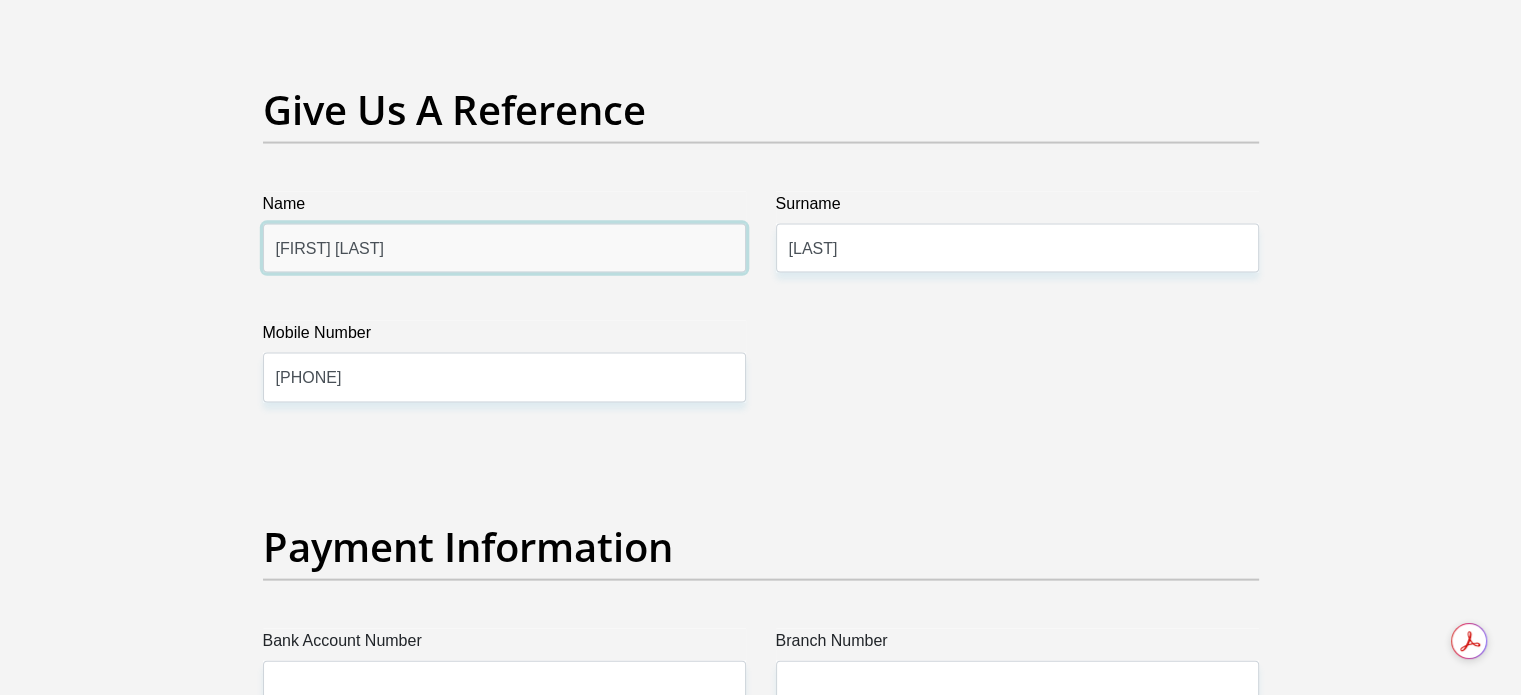 click on "KHULUMA JAMES" at bounding box center (504, 248) 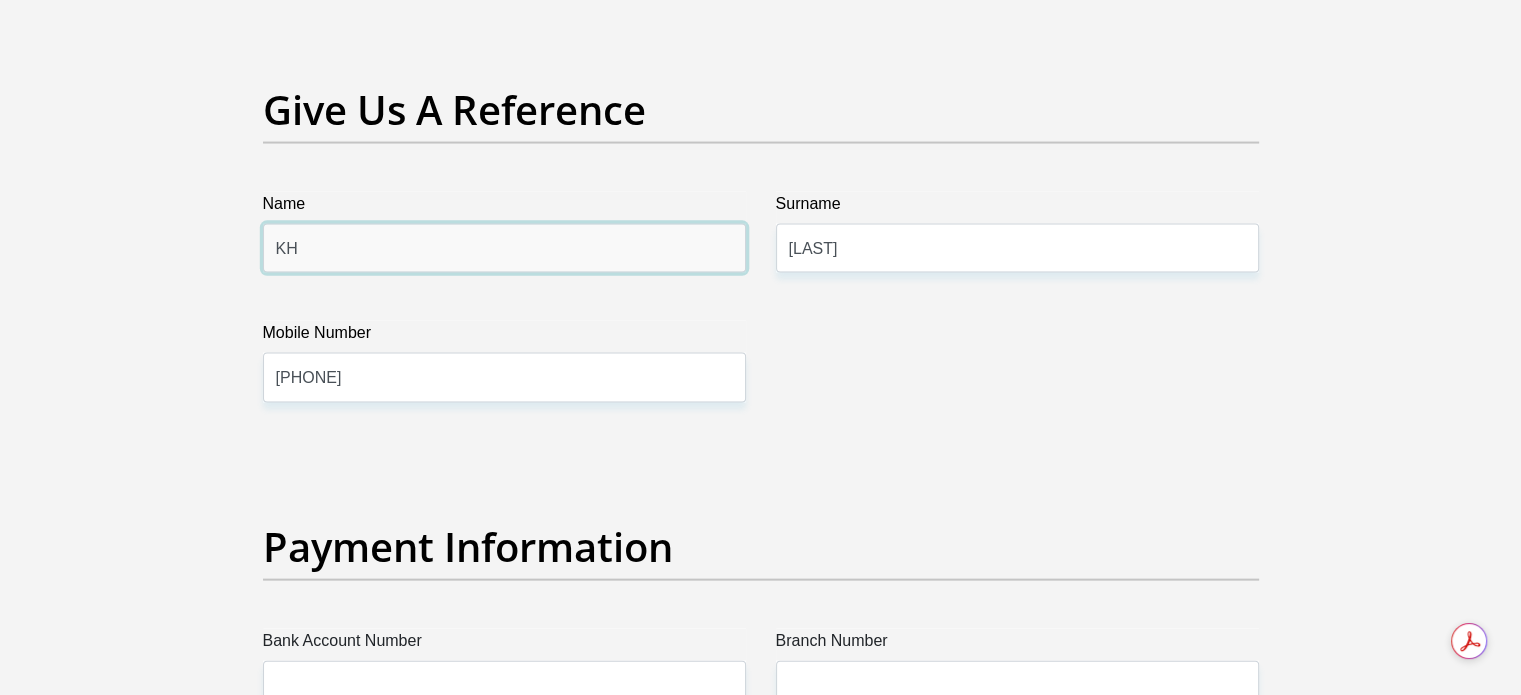 type on "K" 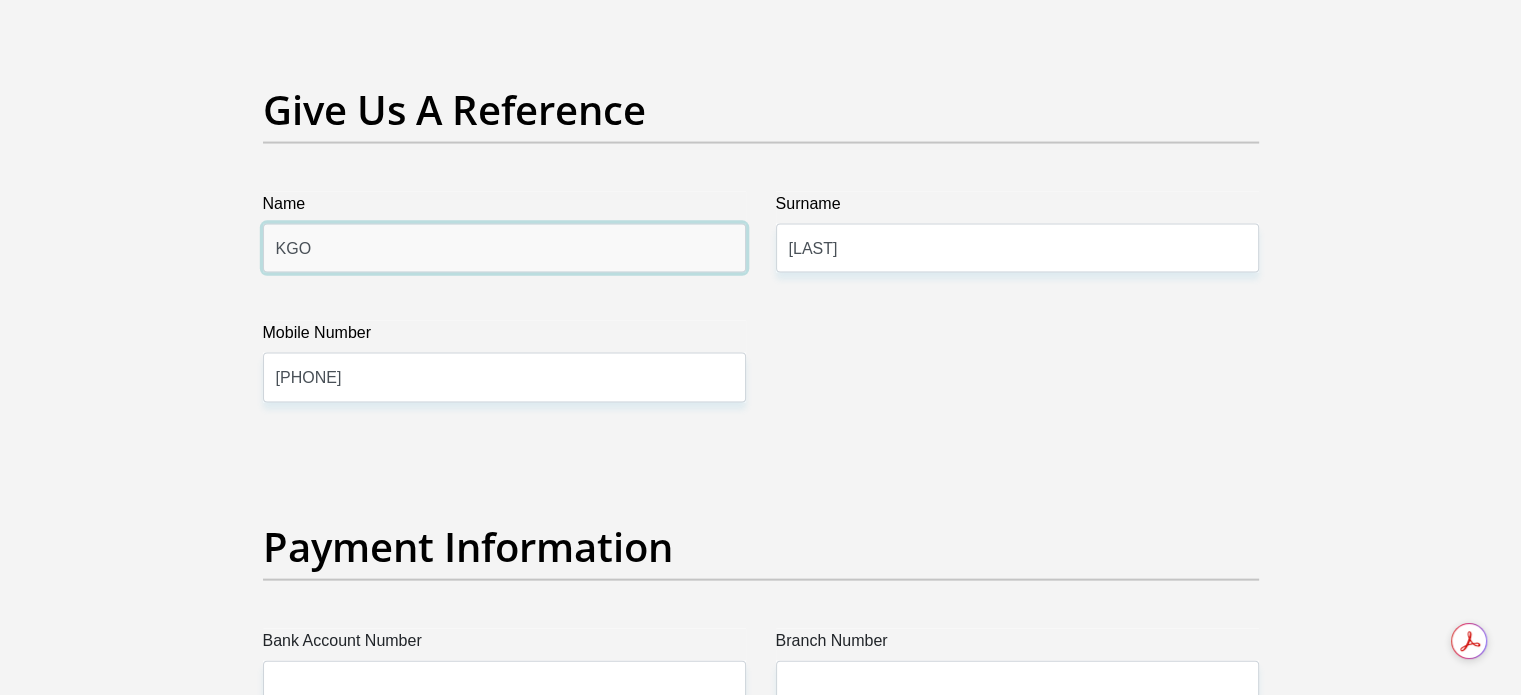 type on "KGOTLELELO" 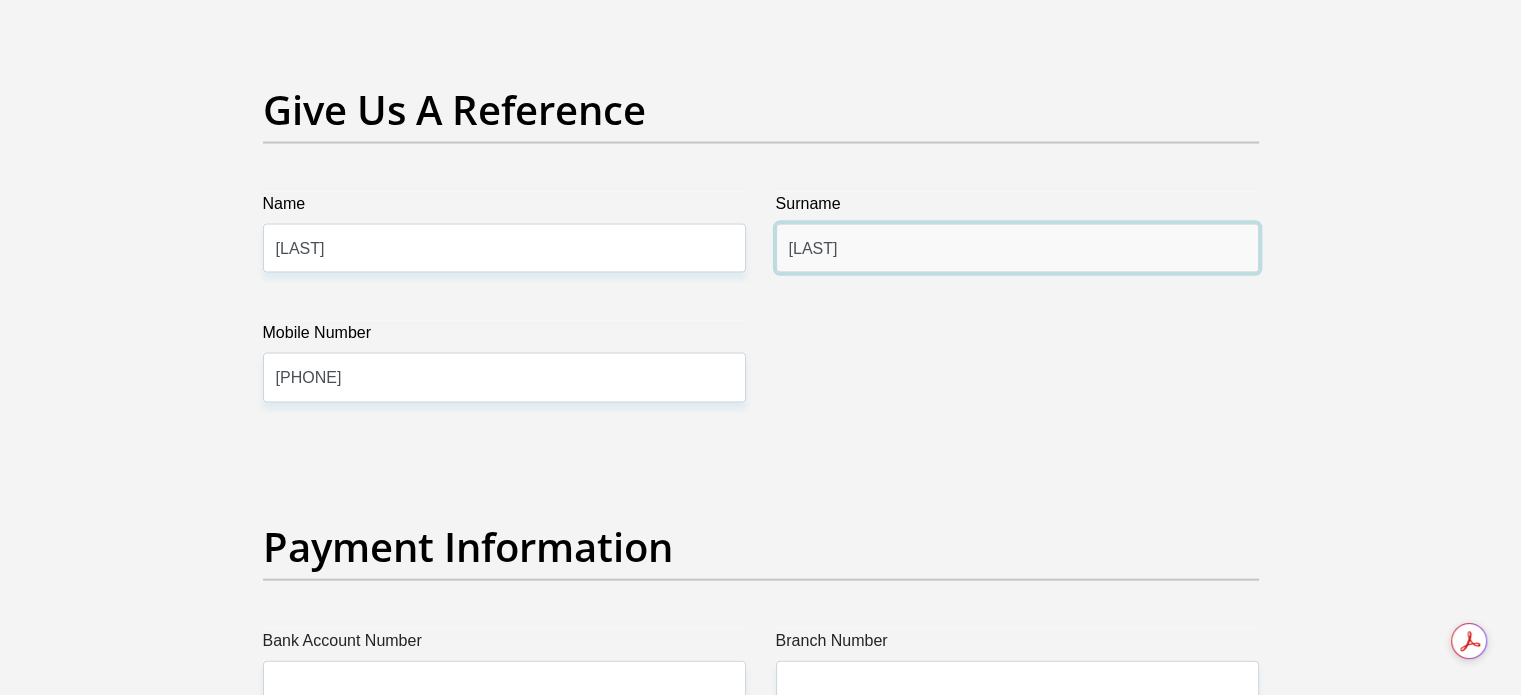 click on "SITHOLE" at bounding box center (1017, 248) 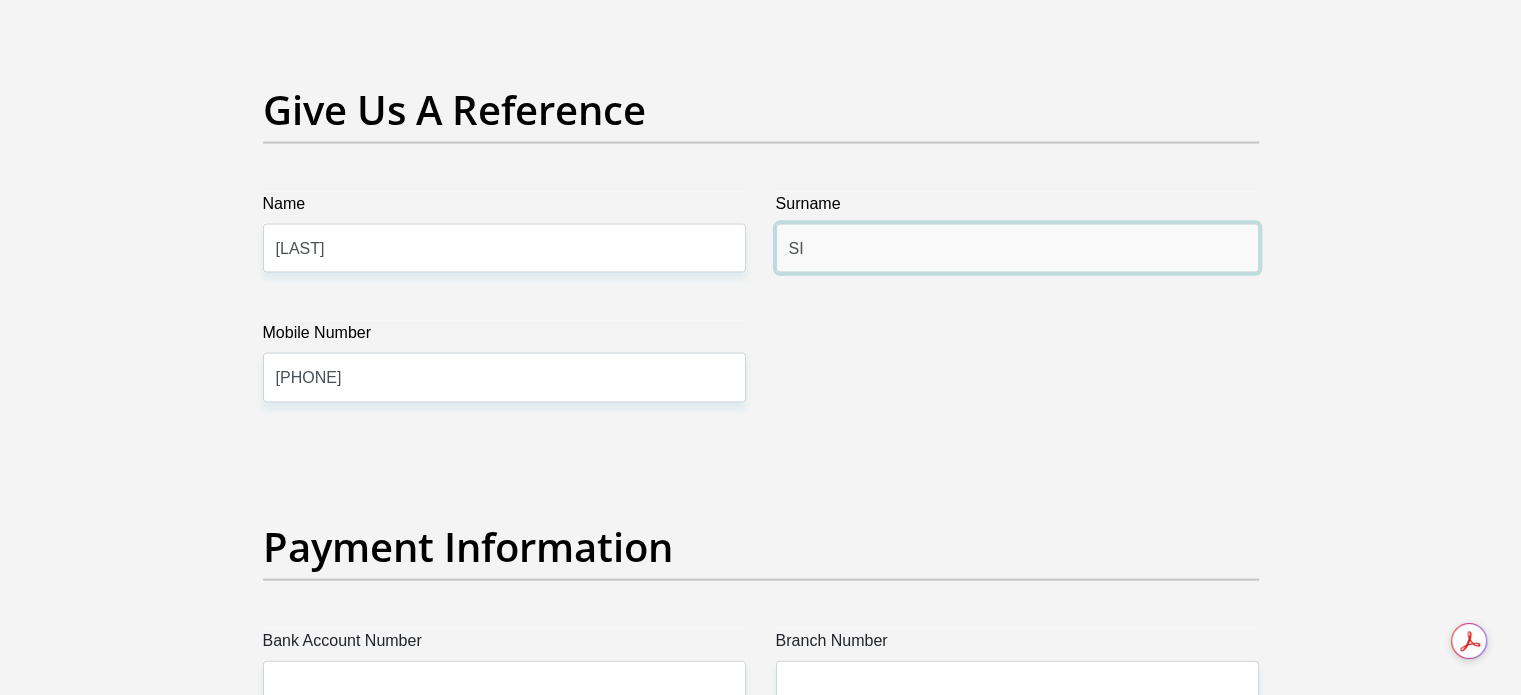 type on "S" 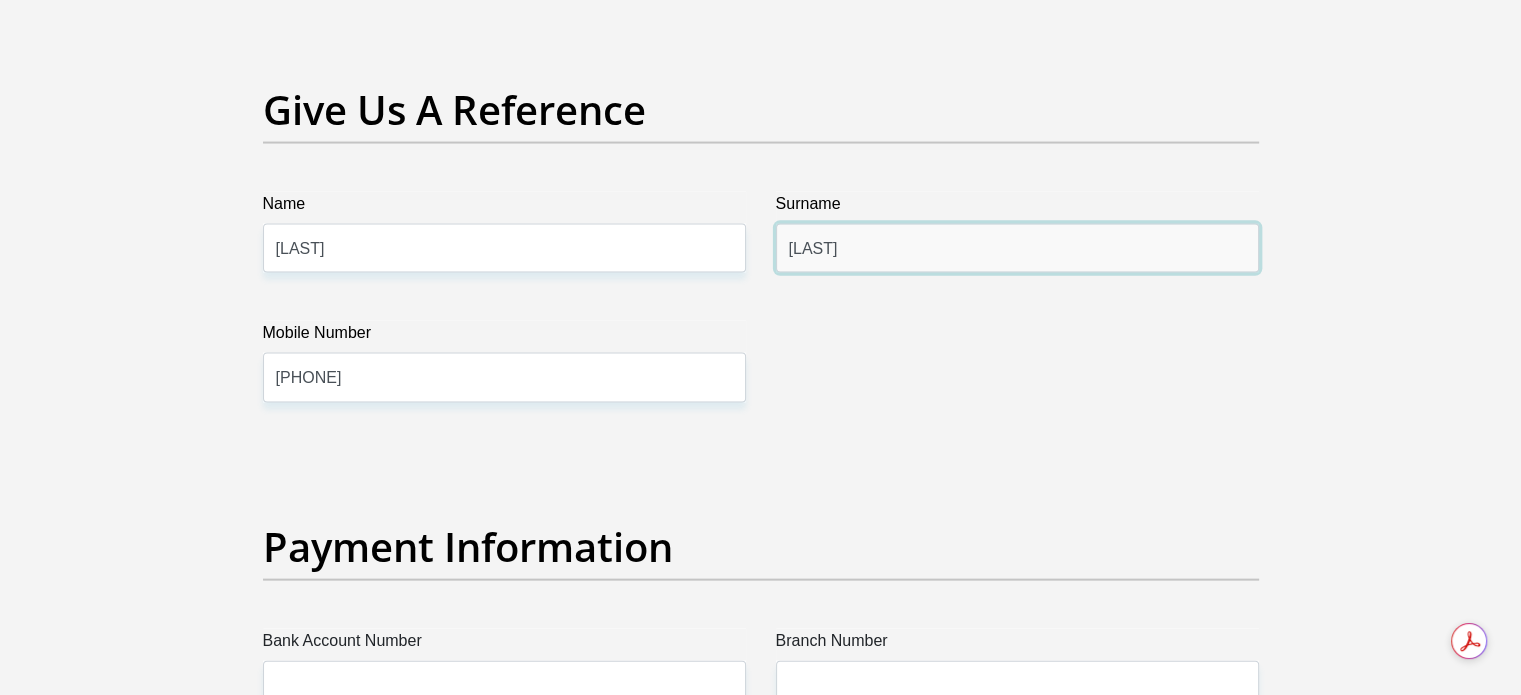 type on "KUMALO" 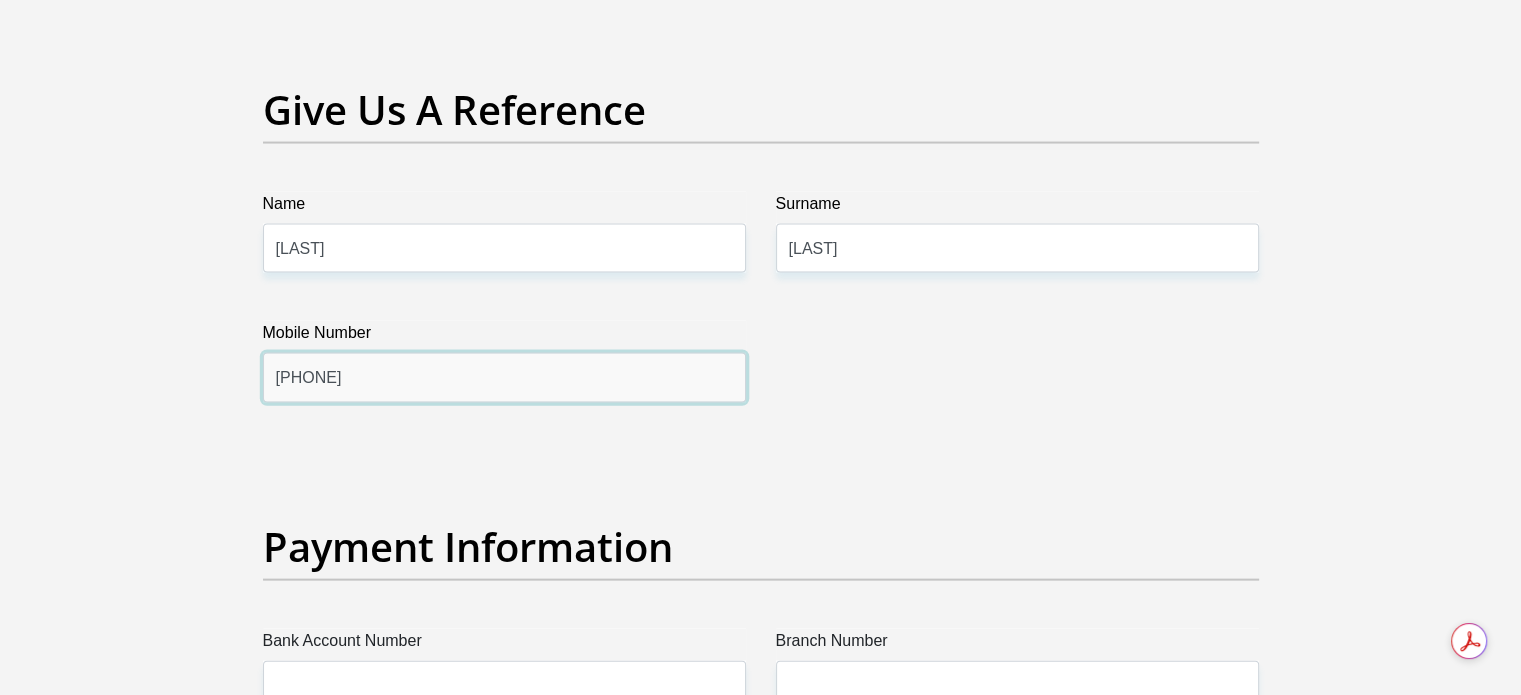 click on "0837320767" at bounding box center (504, 377) 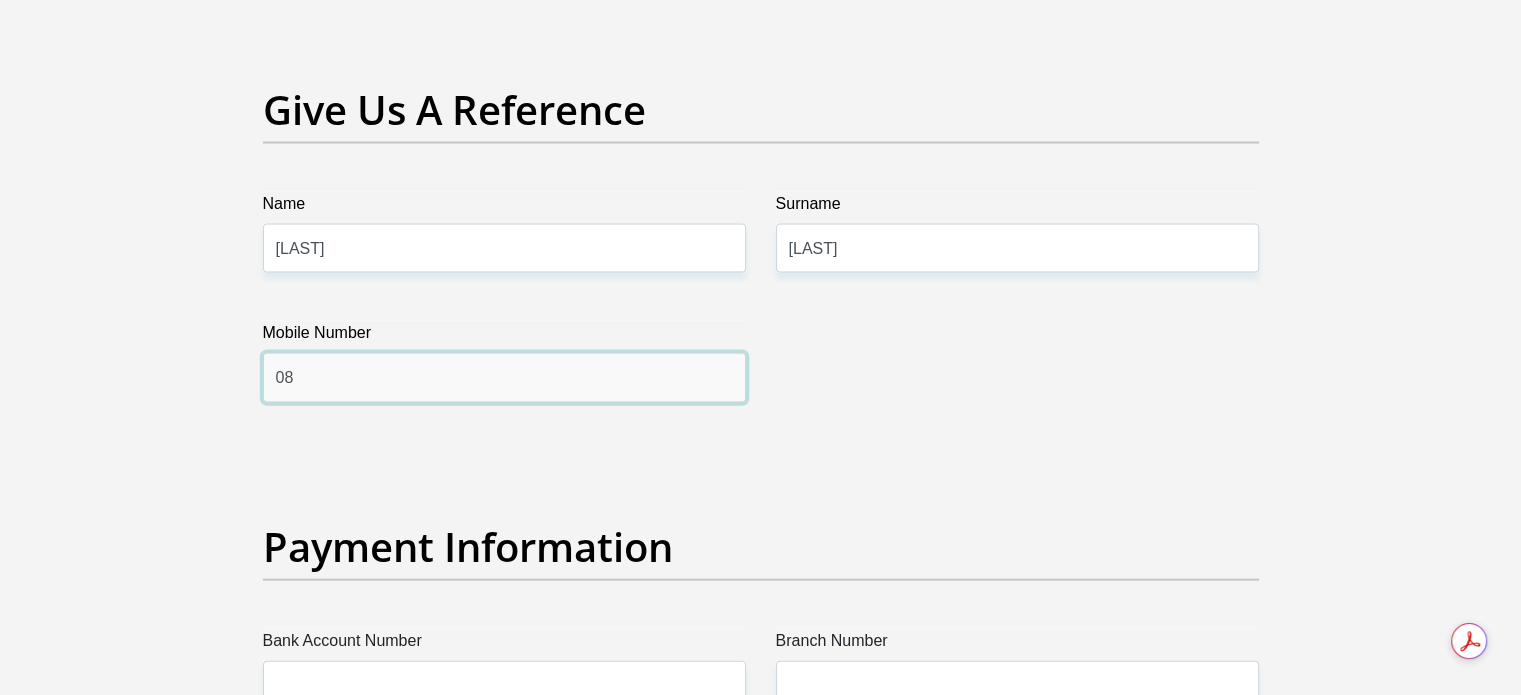 type on "0" 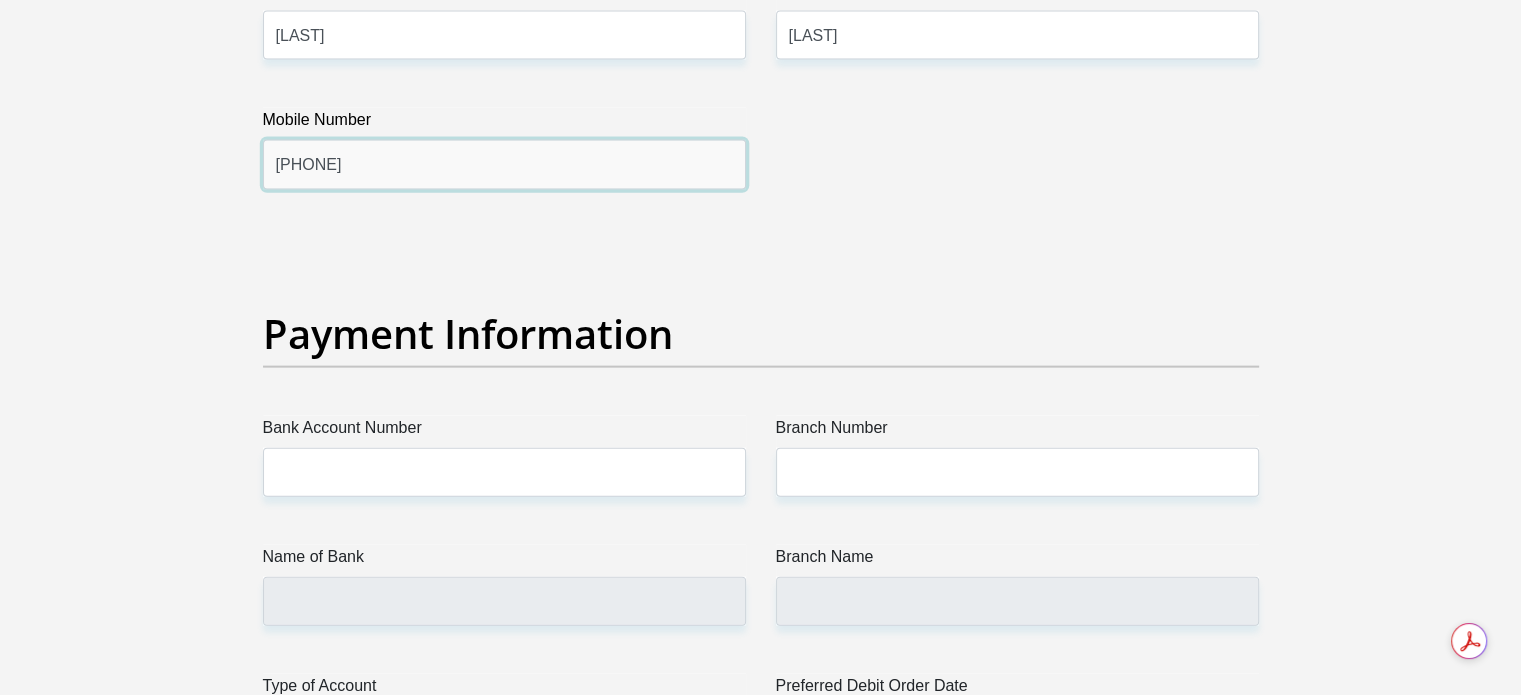 scroll, scrollTop: 4475, scrollLeft: 0, axis: vertical 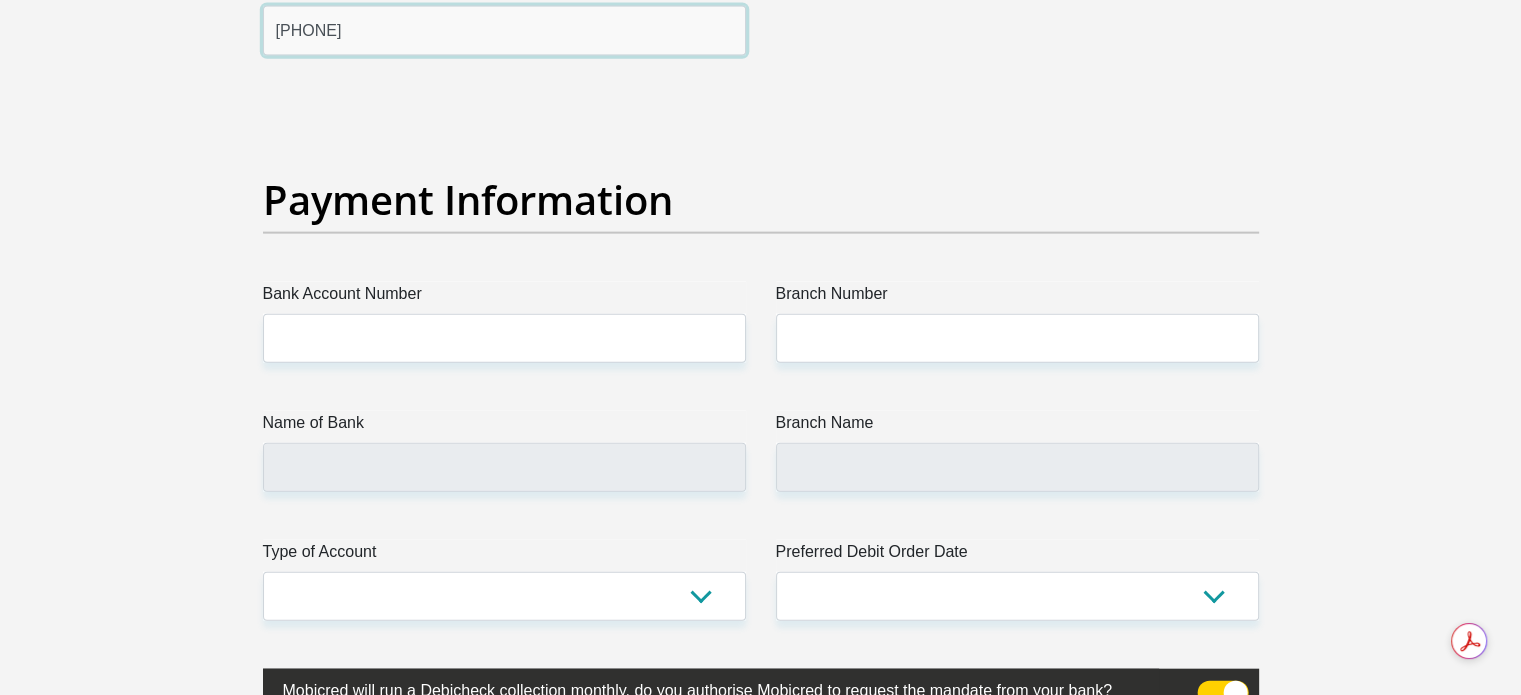 type on "0637857320" 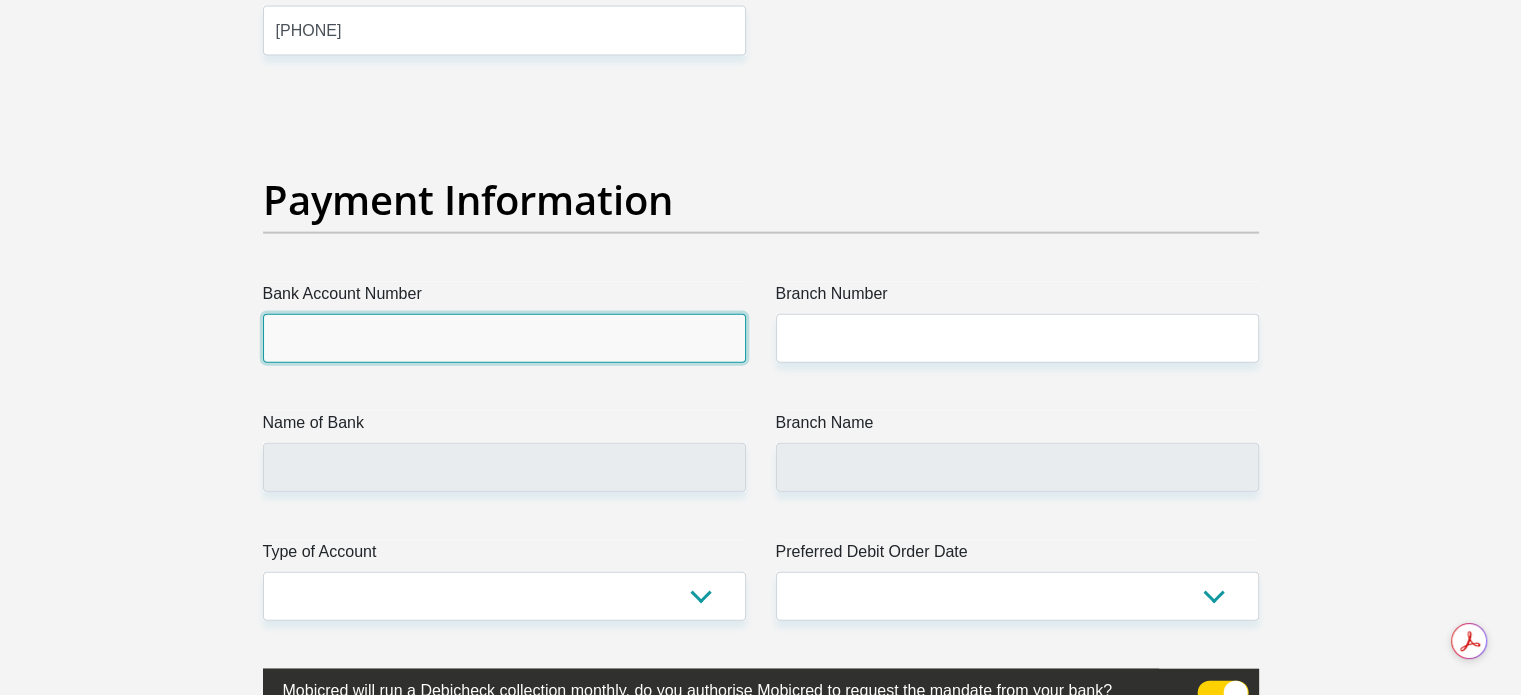 click on "Bank Account Number" at bounding box center [504, 338] 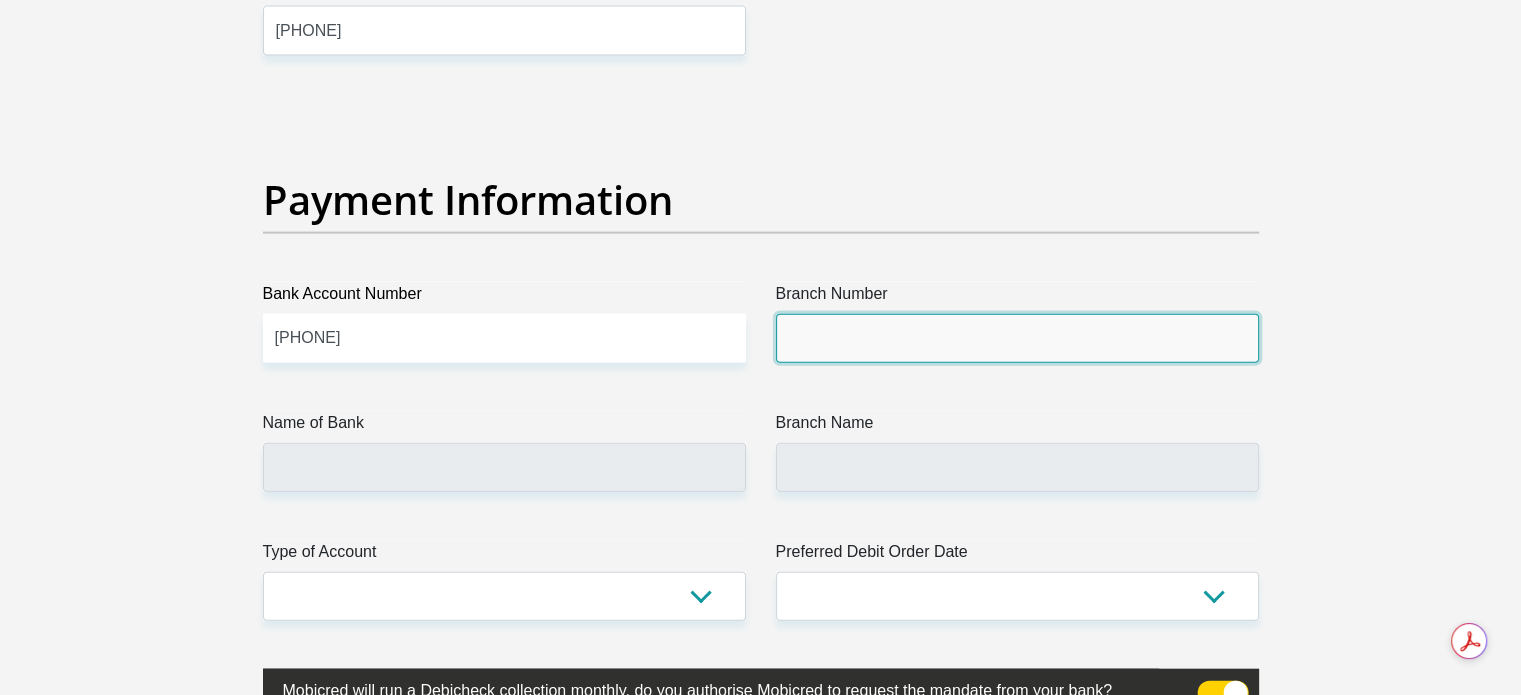 click on "Branch Number" at bounding box center [1017, 338] 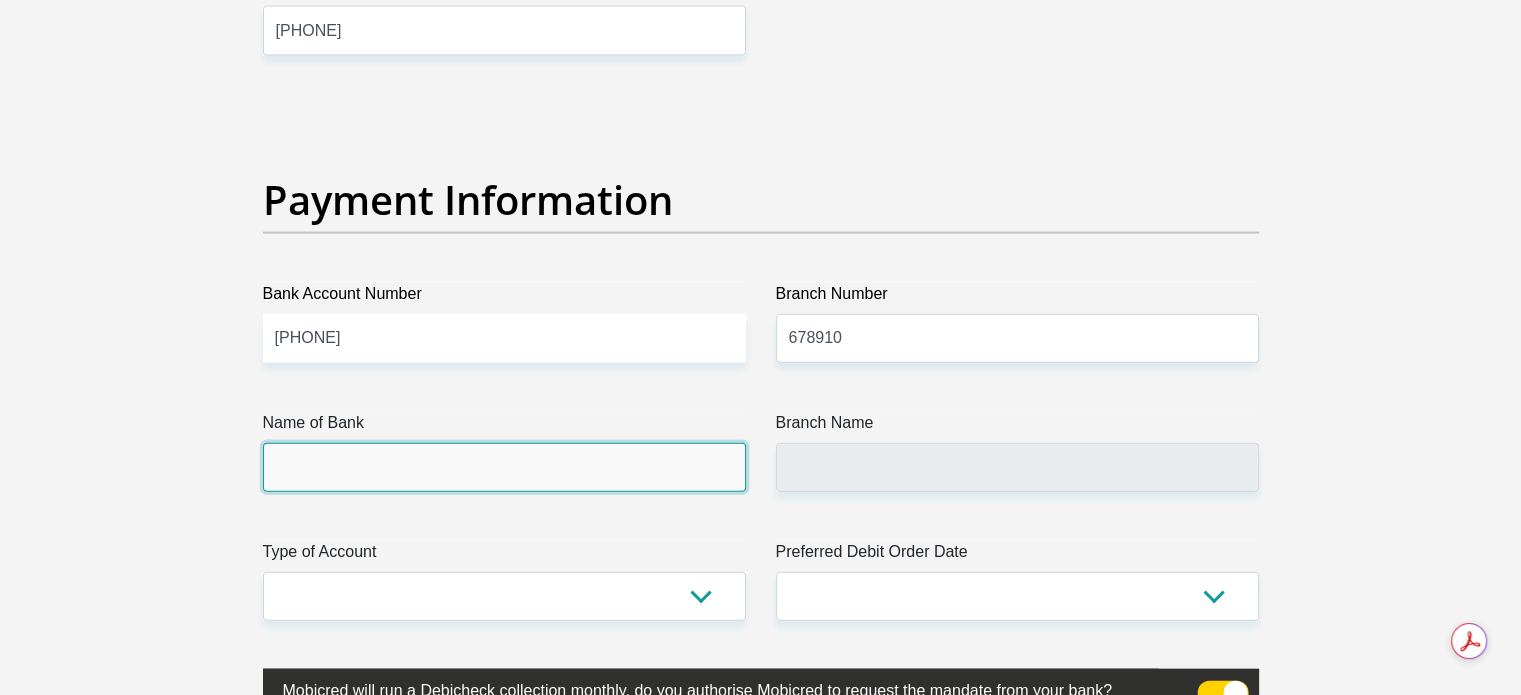 type on "TYME BANK LIMITED" 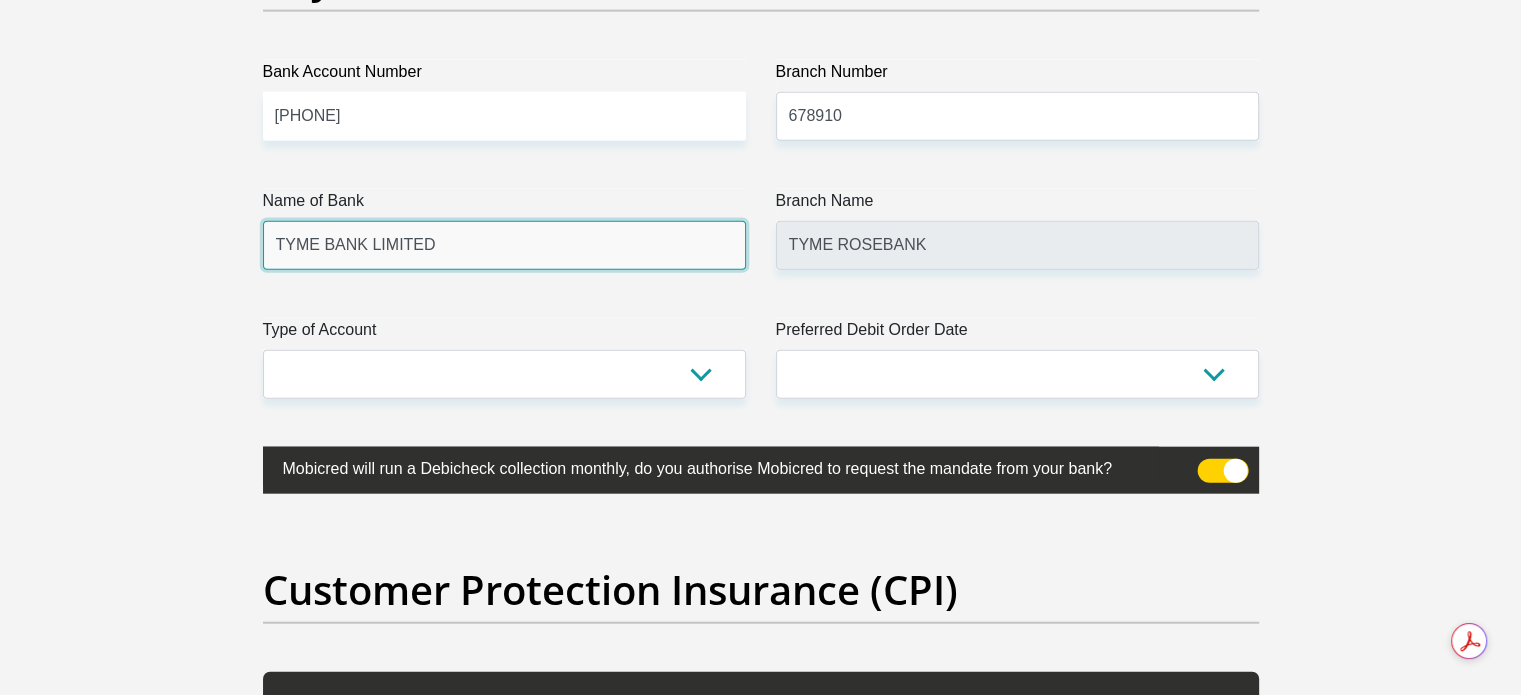 scroll, scrollTop: 4714, scrollLeft: 0, axis: vertical 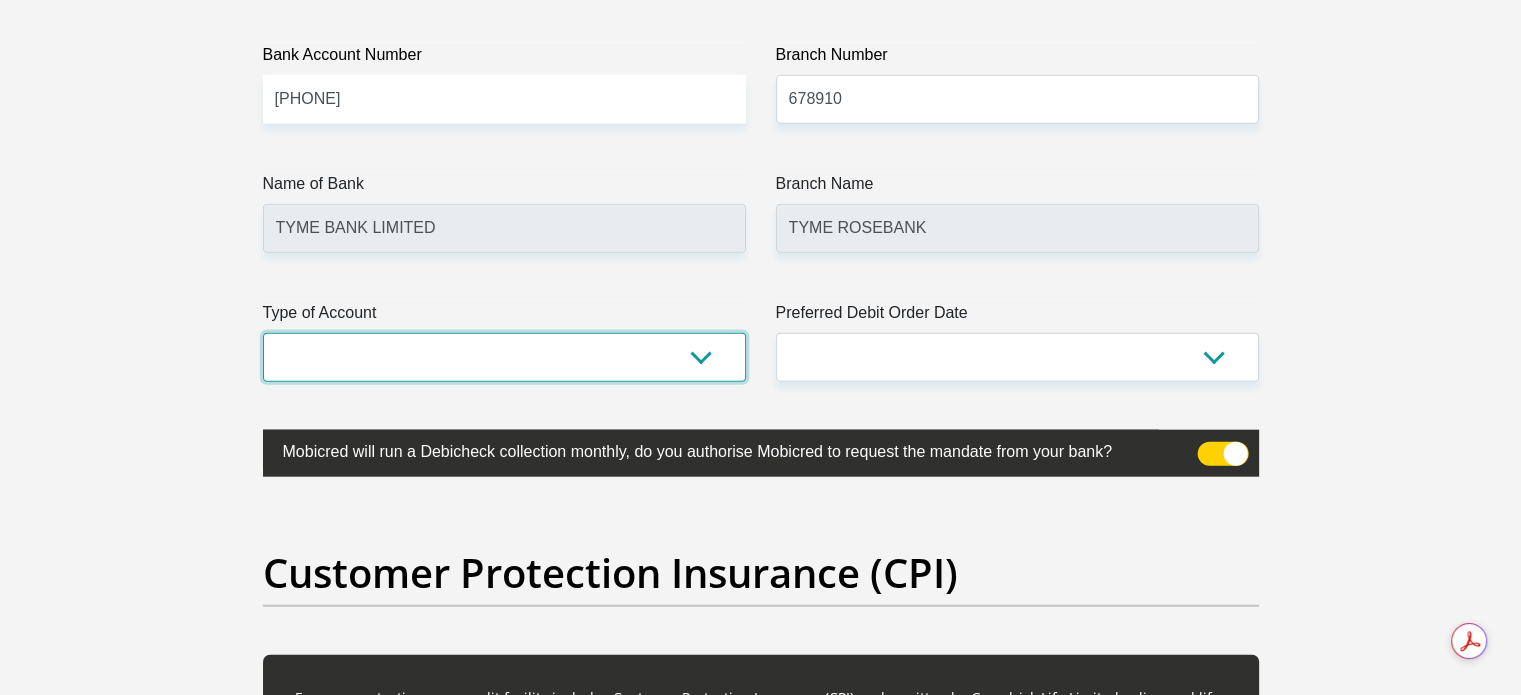 click on "Cheque
Savings" at bounding box center [504, 357] 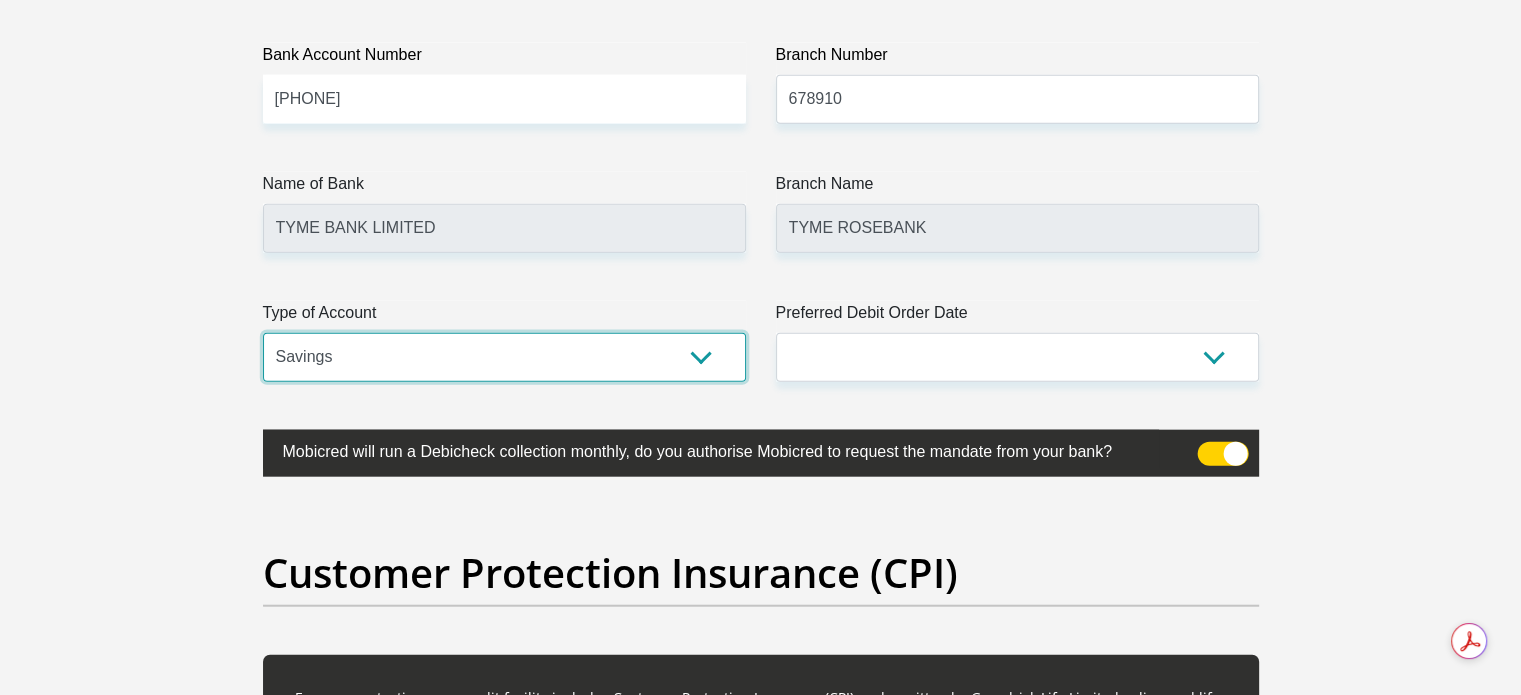 click on "Cheque
Savings" at bounding box center (504, 357) 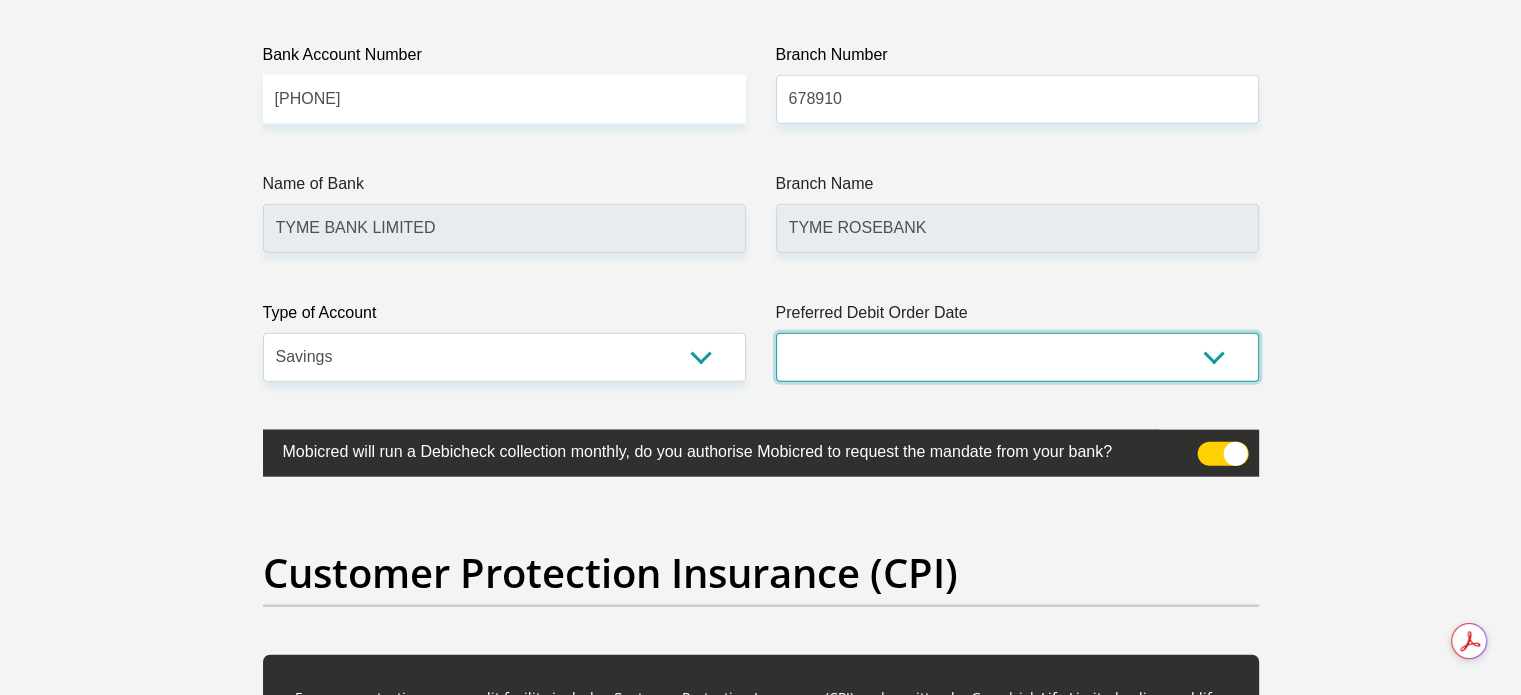 click on "1st
2nd
3rd
4th
5th
7th
18th
19th
20th
21st
22nd
23rd
24th
25th
26th
27th
28th
29th
30th" at bounding box center [1017, 357] 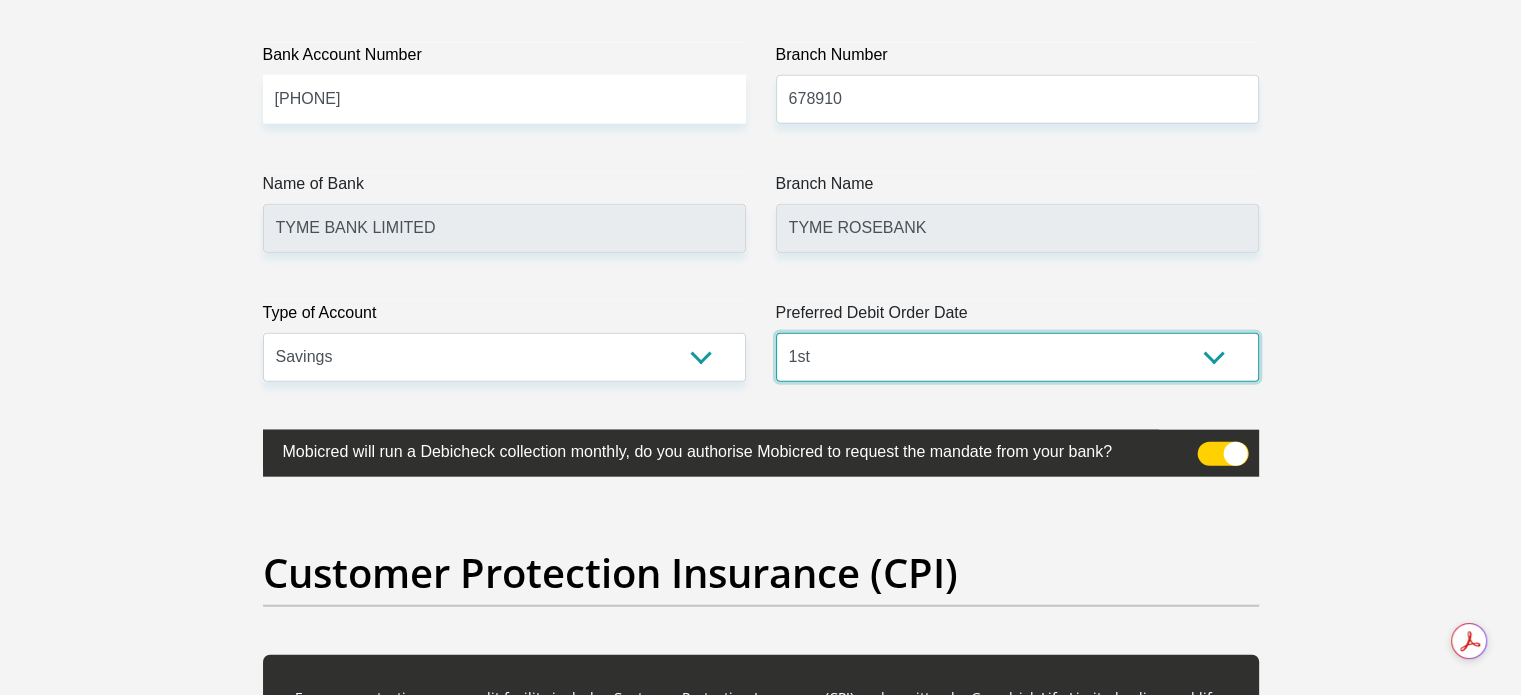 click on "1st
2nd
3rd
4th
5th
7th
18th
19th
20th
21st
22nd
23rd
24th
25th
26th
27th
28th
29th
30th" at bounding box center [1017, 357] 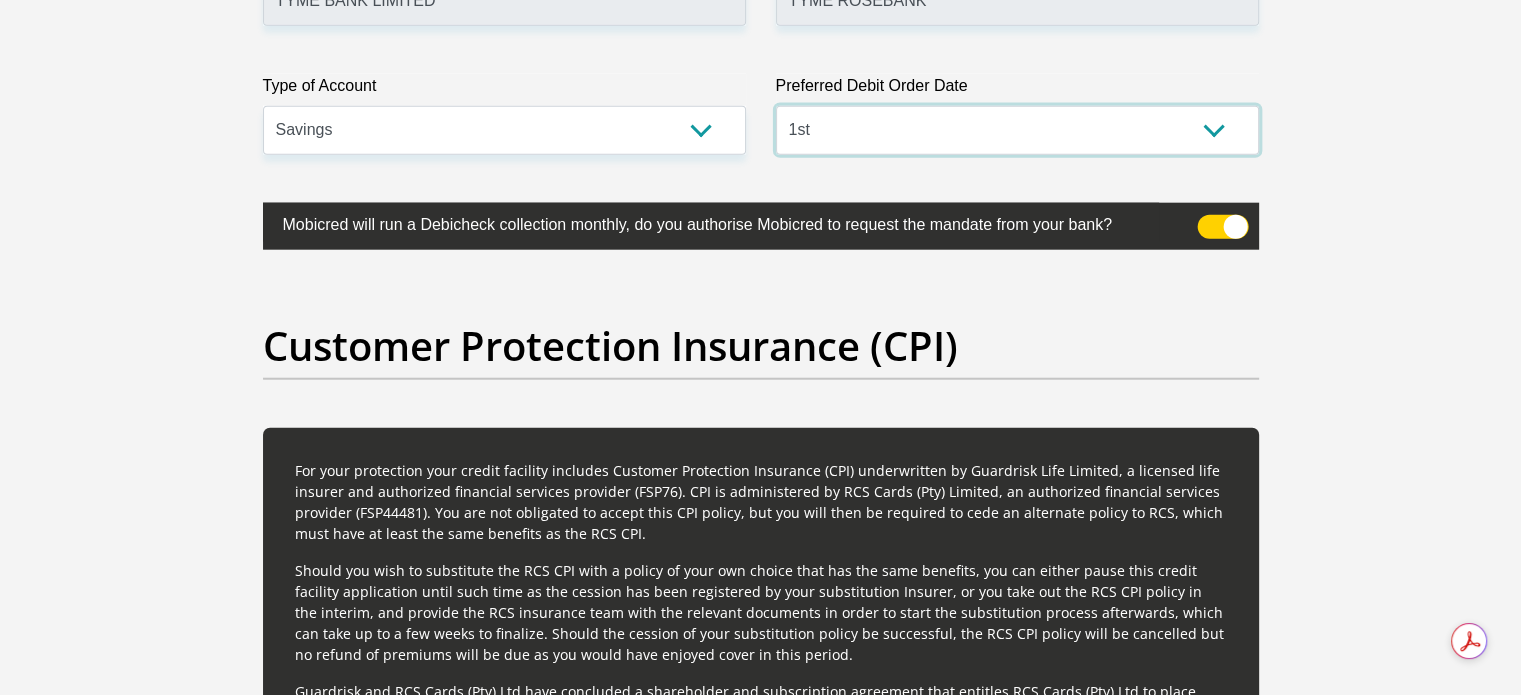 scroll, scrollTop: 4981, scrollLeft: 0, axis: vertical 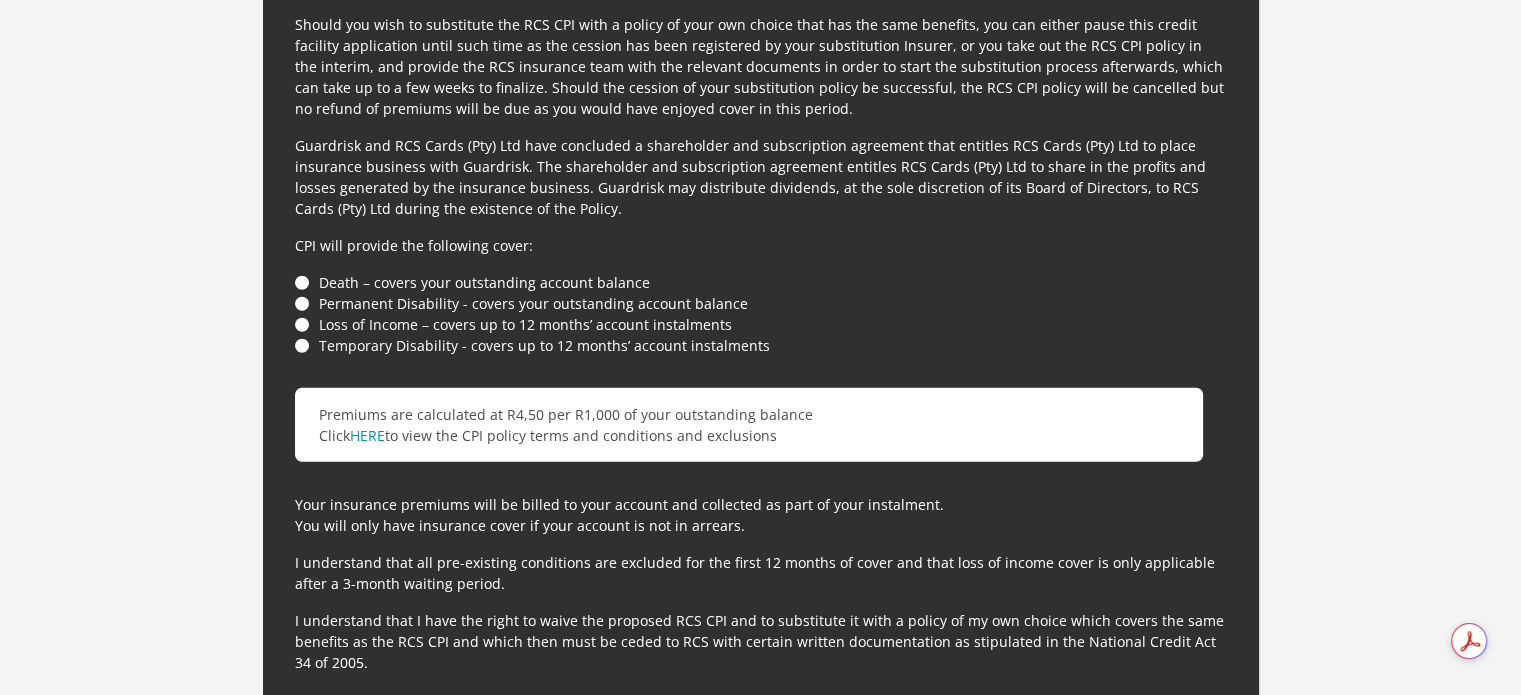 click on "Death – covers your outstanding account balance" at bounding box center [761, 282] 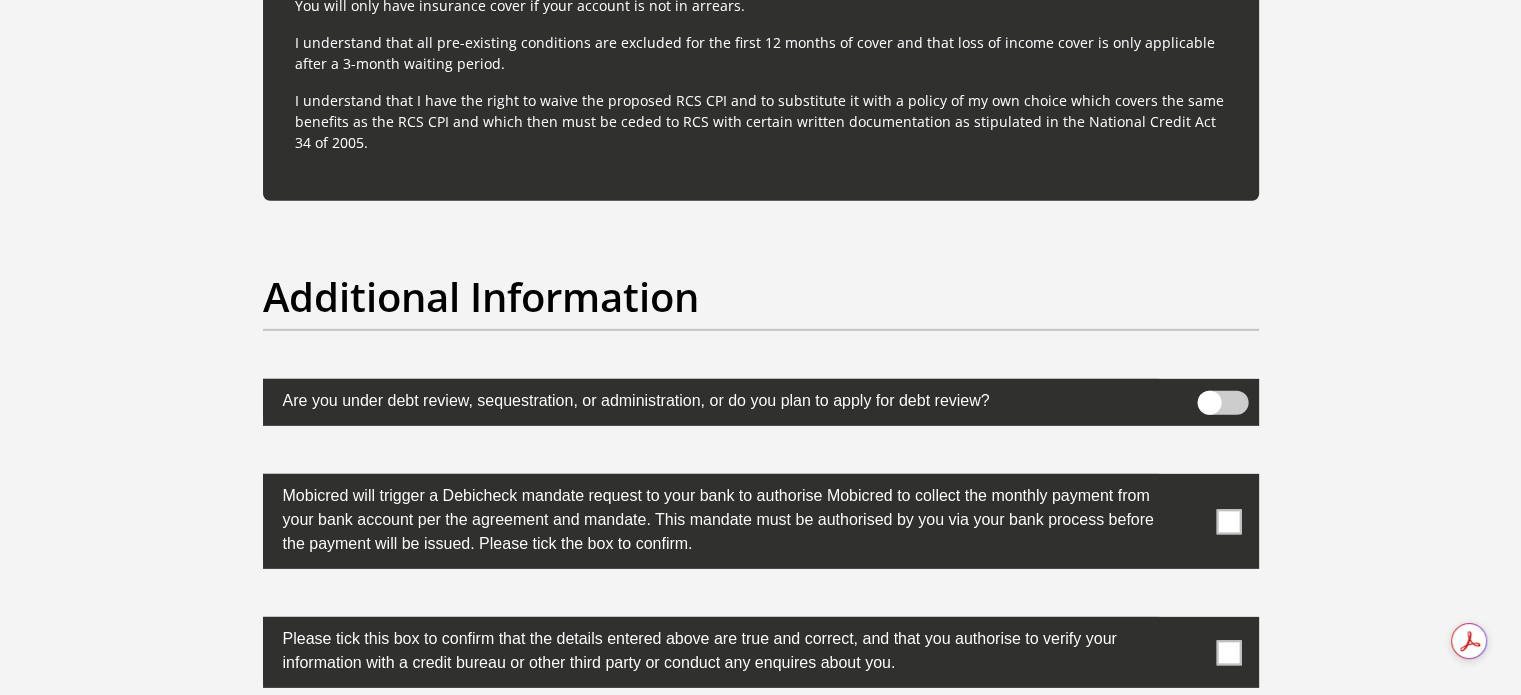 scroll, scrollTop: 6140, scrollLeft: 0, axis: vertical 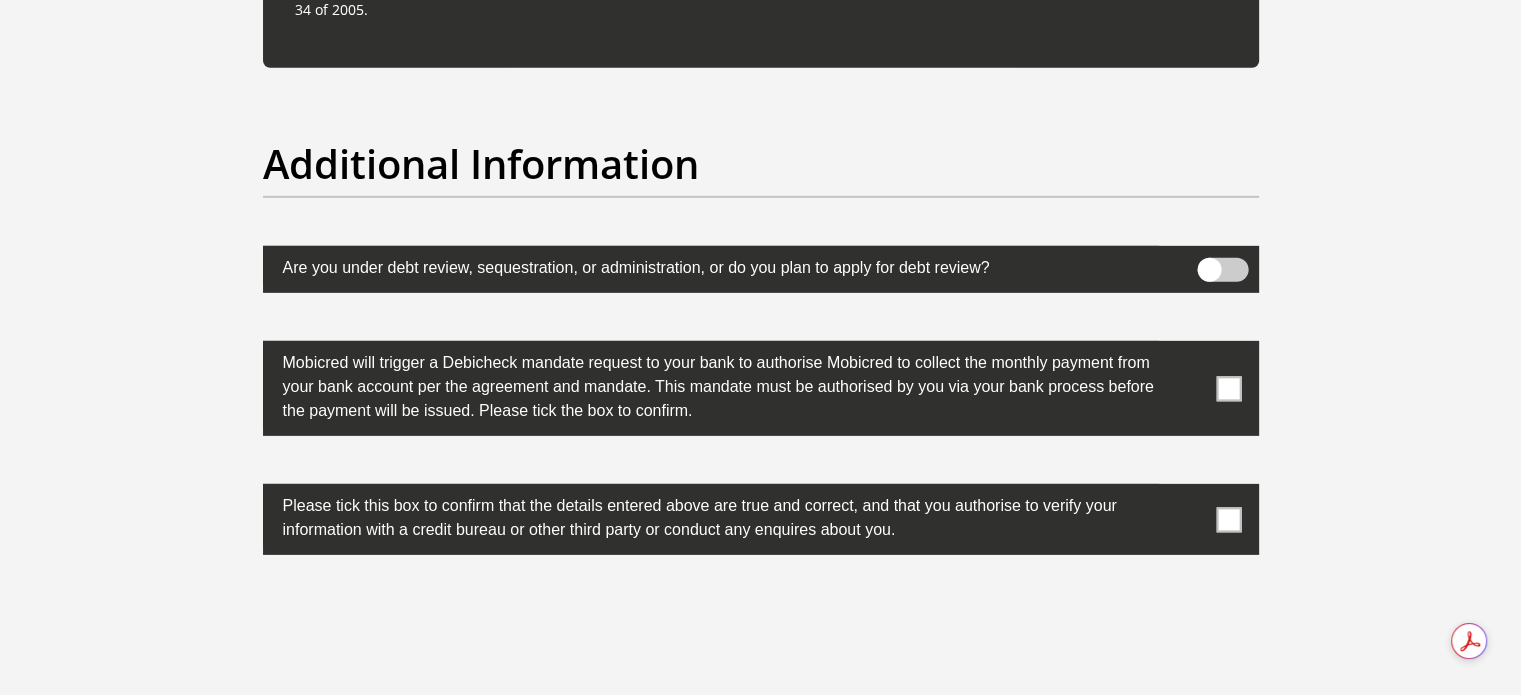 click at bounding box center (1228, 388) 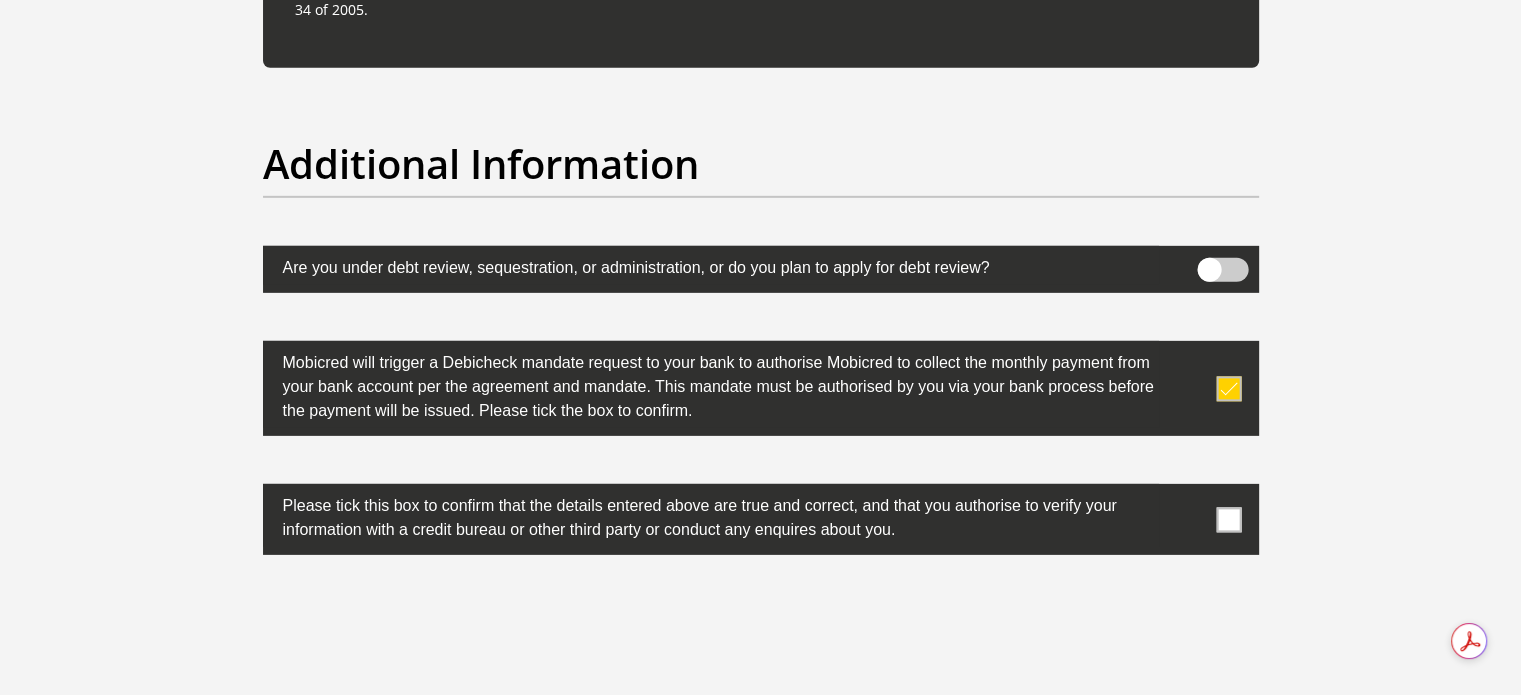 click at bounding box center (1228, 519) 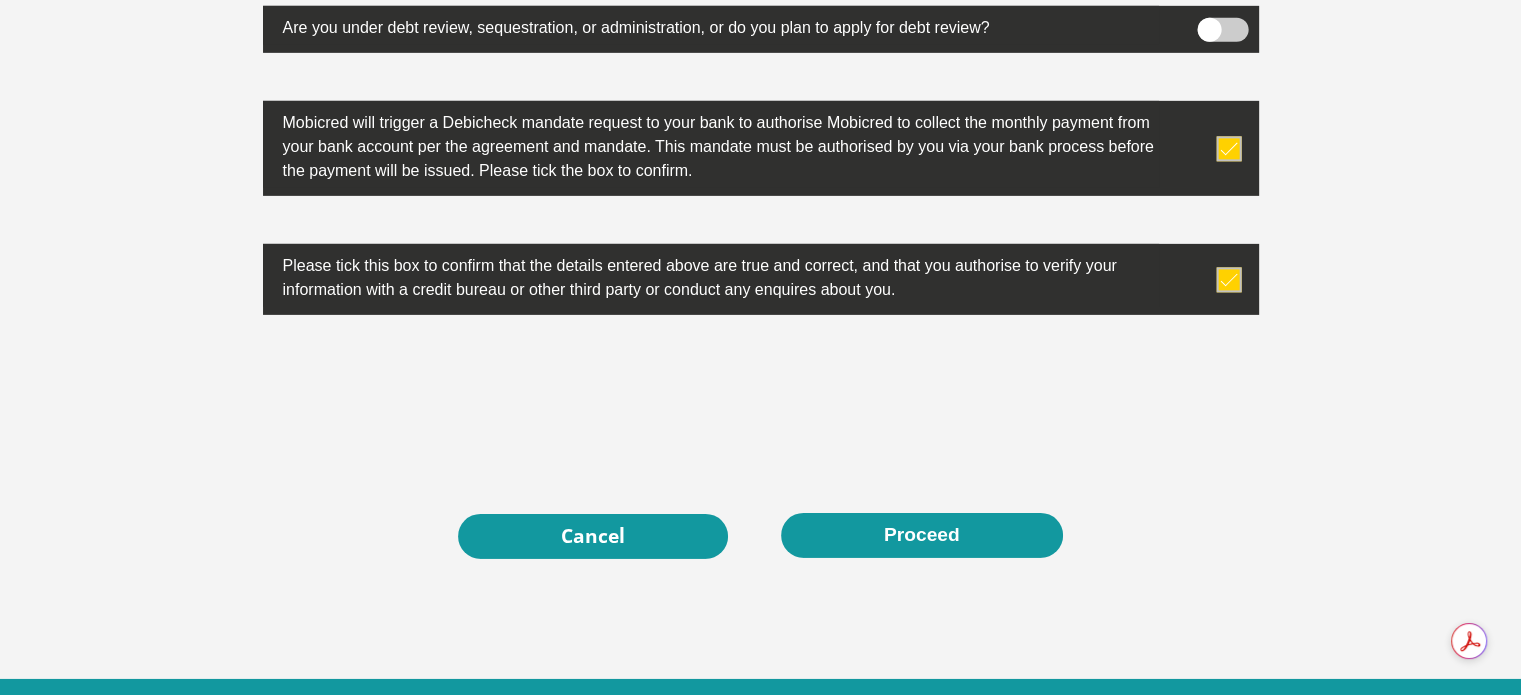 scroll, scrollTop: 6476, scrollLeft: 0, axis: vertical 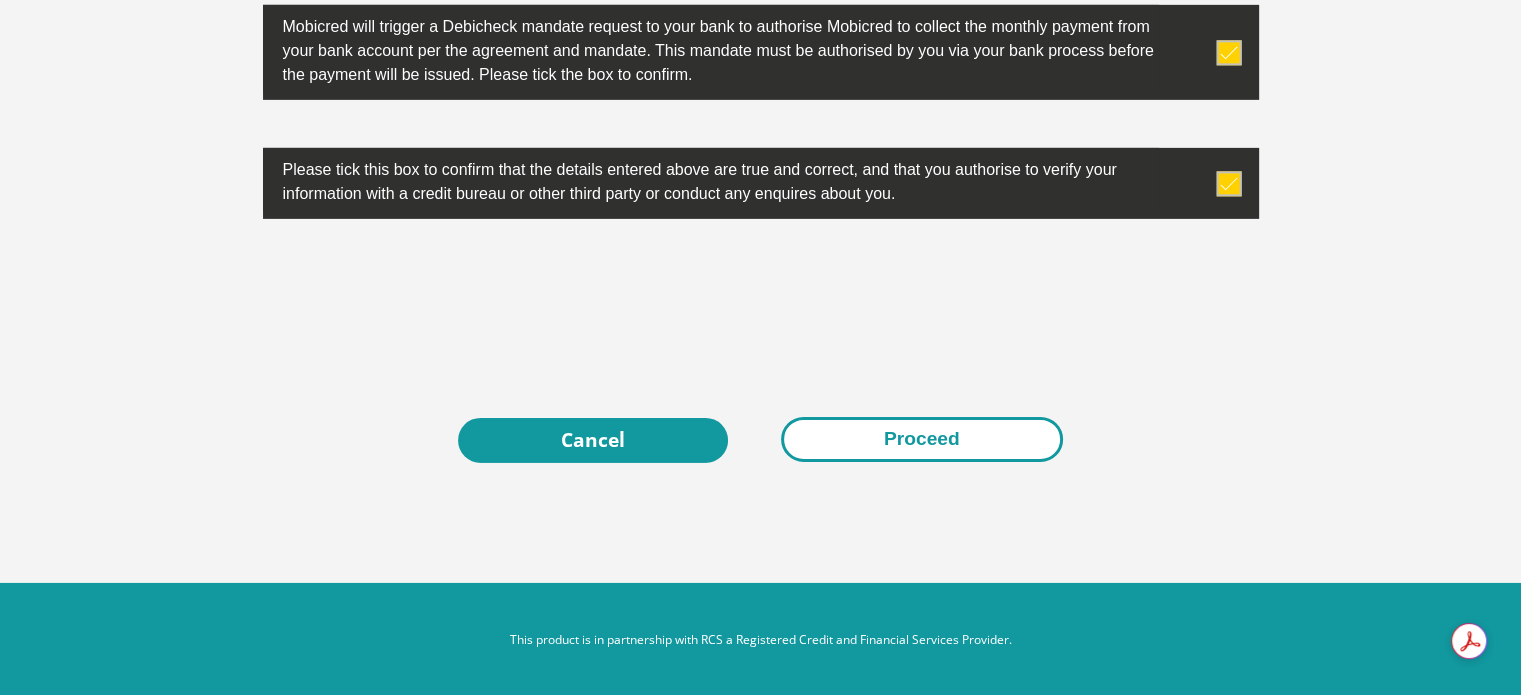 click on "Proceed" at bounding box center (922, 439) 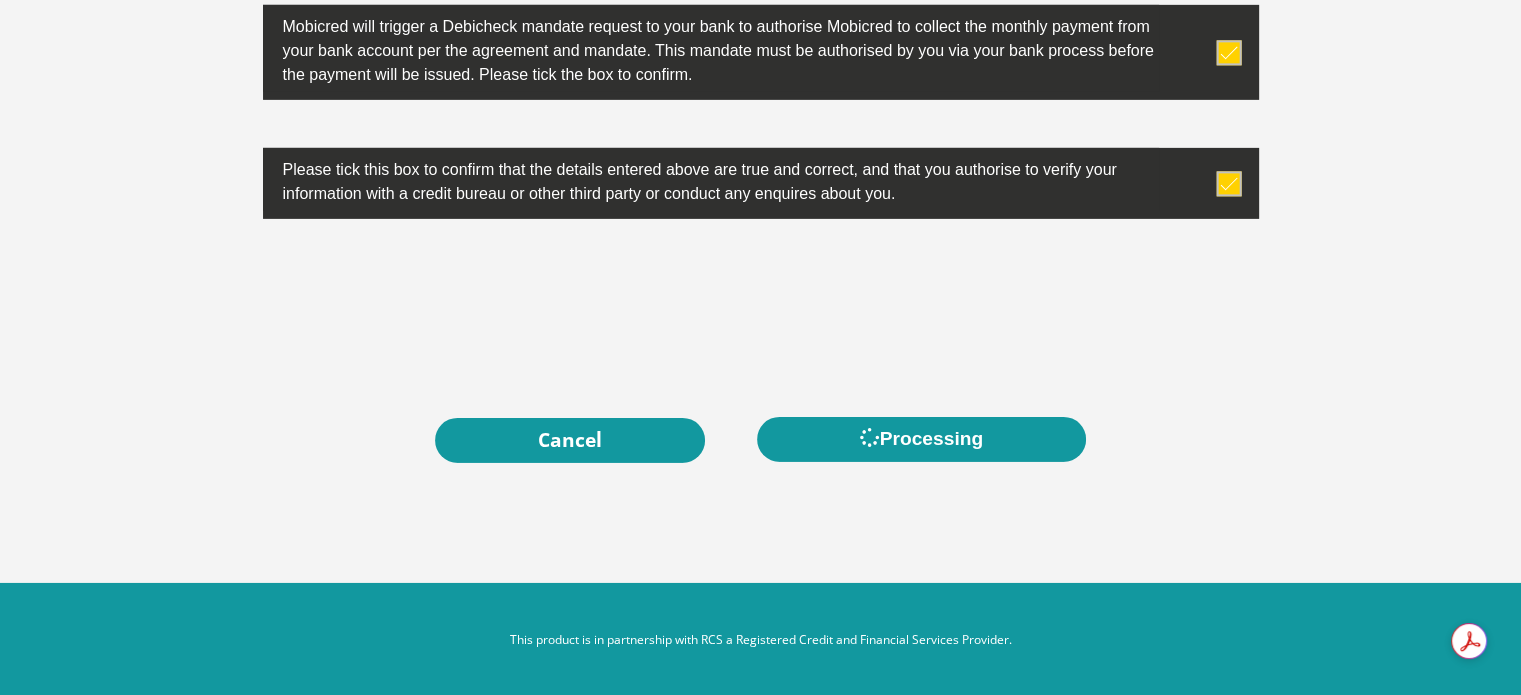 scroll, scrollTop: 0, scrollLeft: 0, axis: both 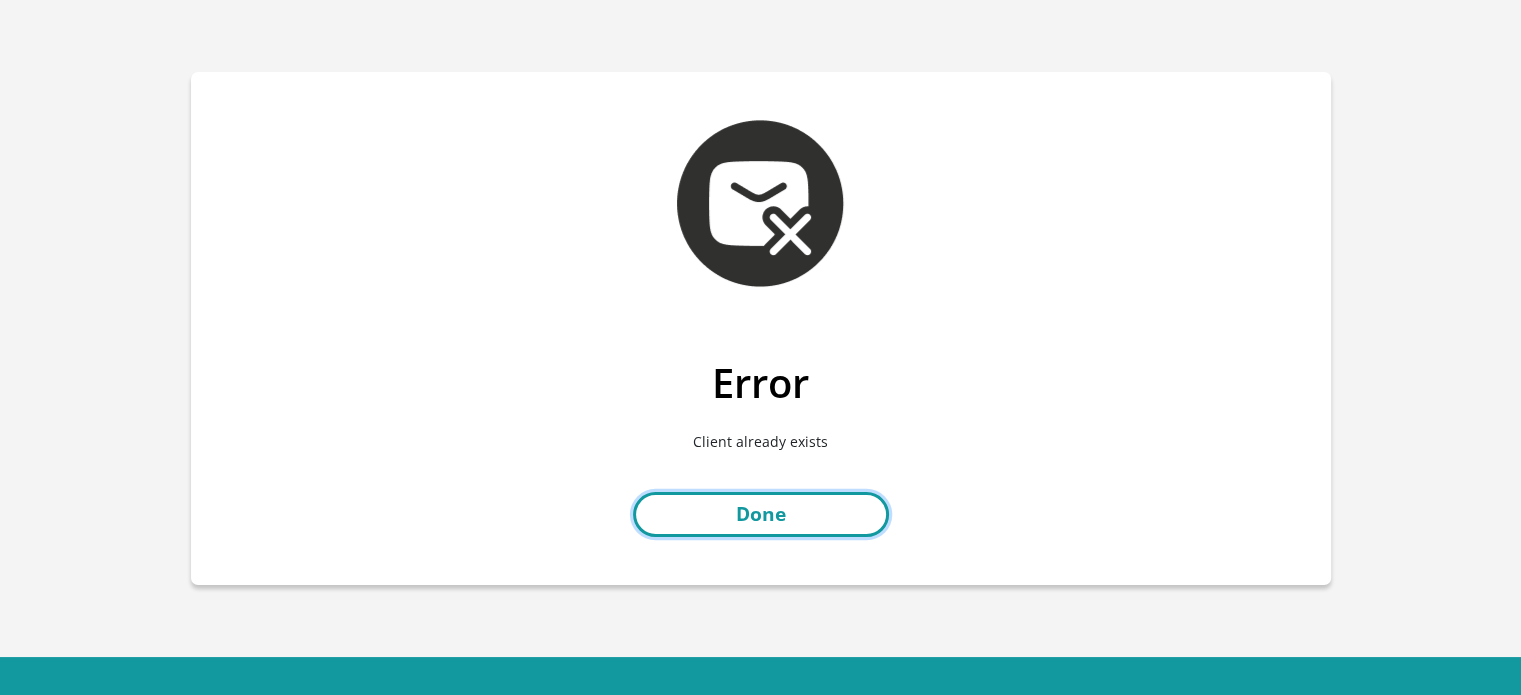 click on "Done" at bounding box center (761, 514) 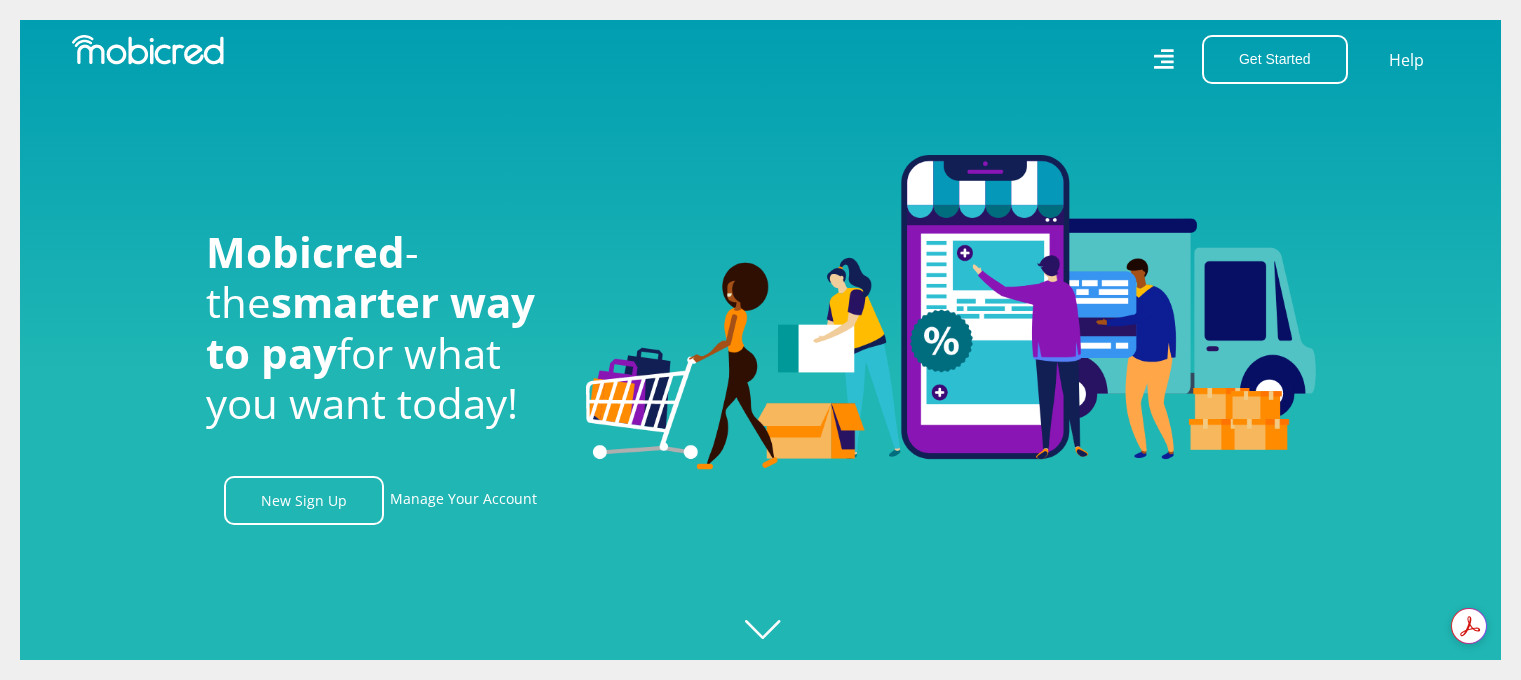 scroll, scrollTop: 0, scrollLeft: 0, axis: both 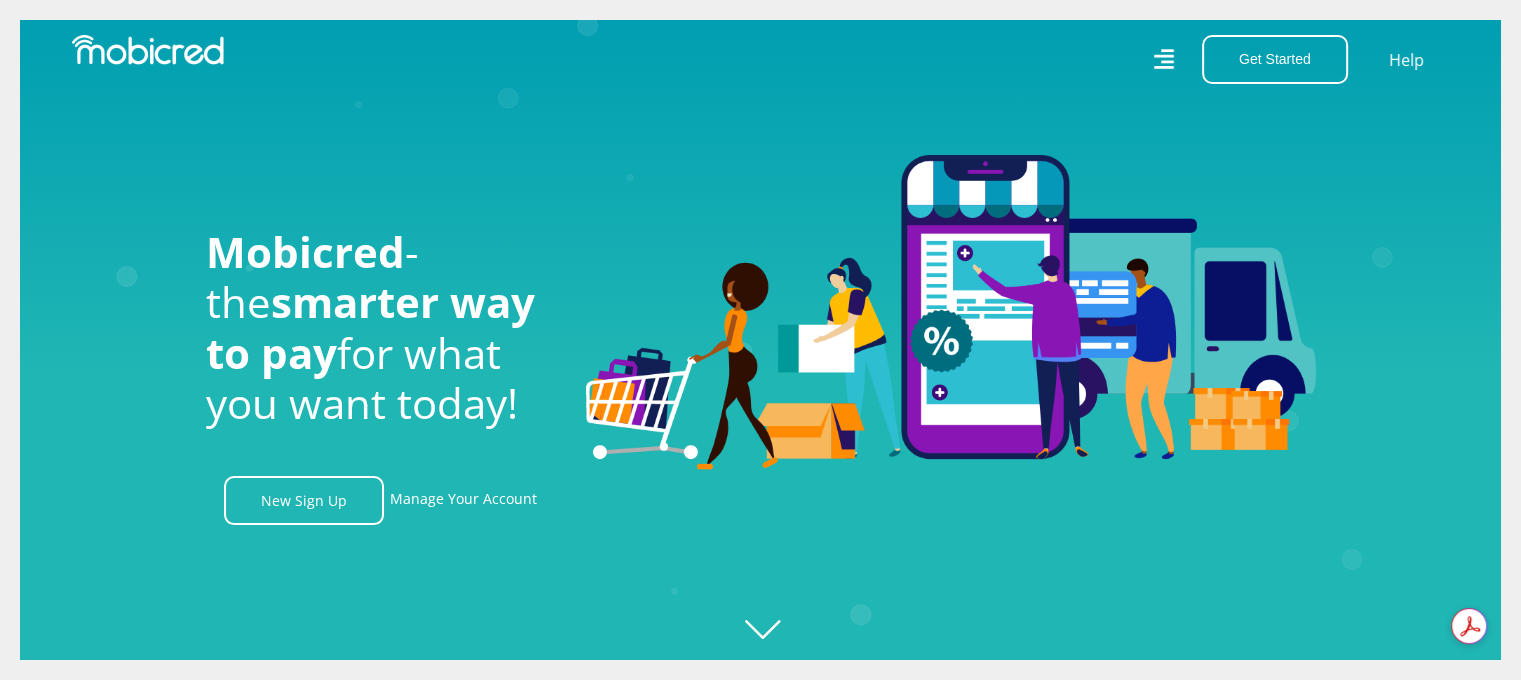 click on "Created with Raphaël 2.3.0" 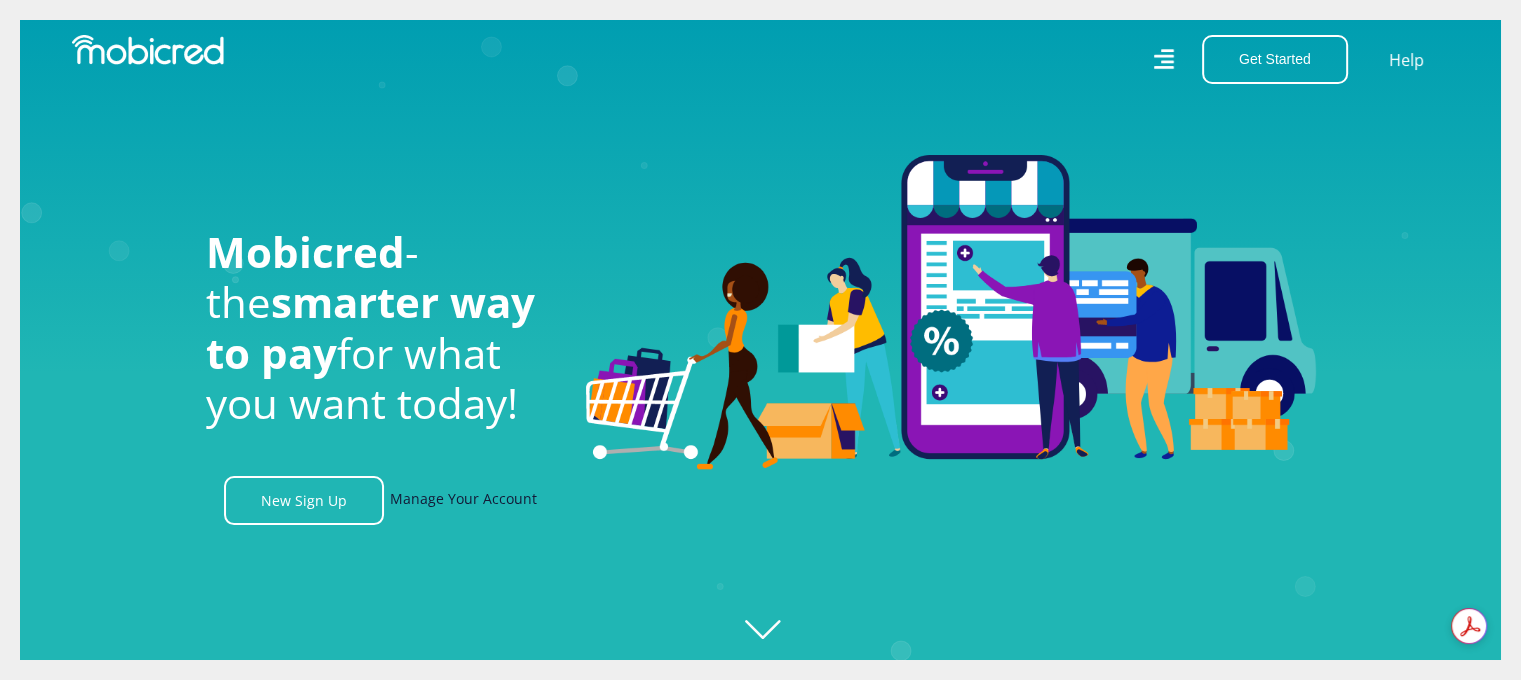 scroll, scrollTop: 0, scrollLeft: 2564, axis: horizontal 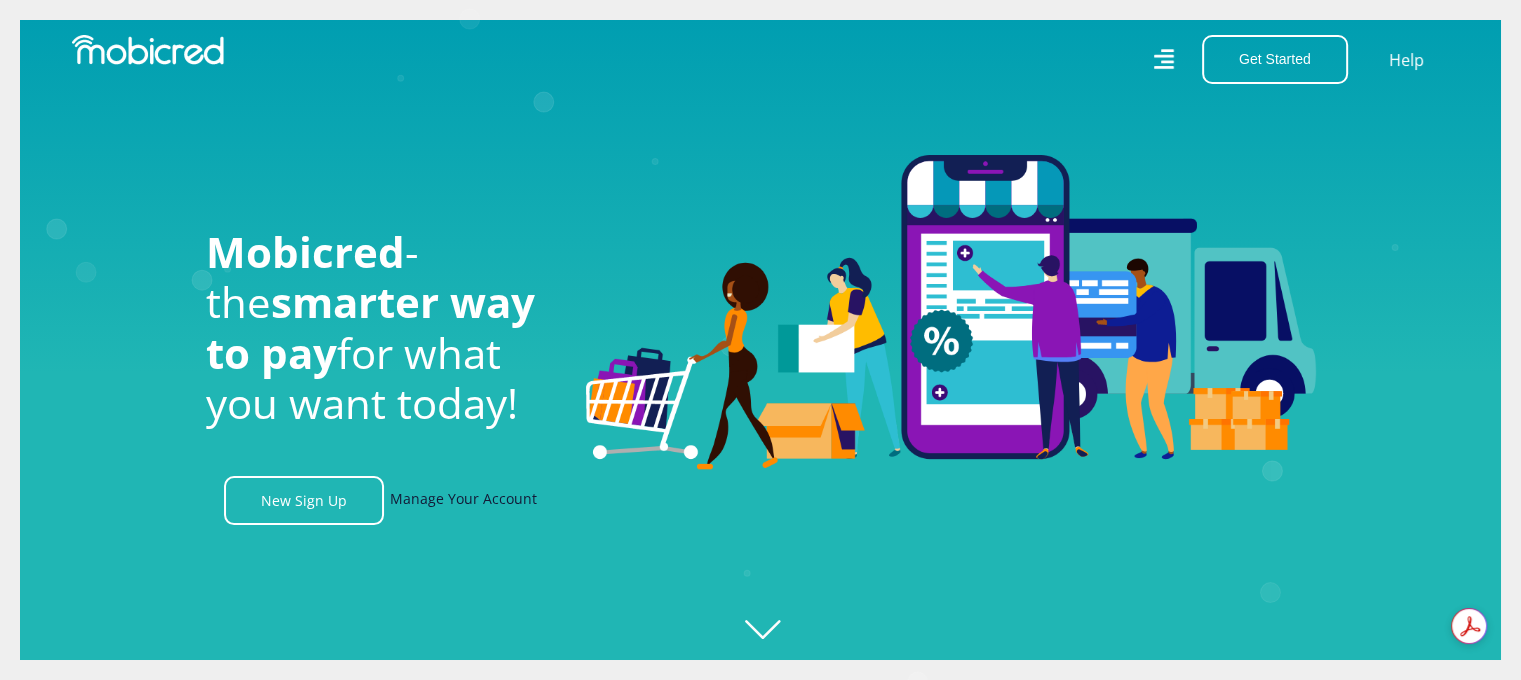 click on "Manage Your Account" at bounding box center (463, 500) 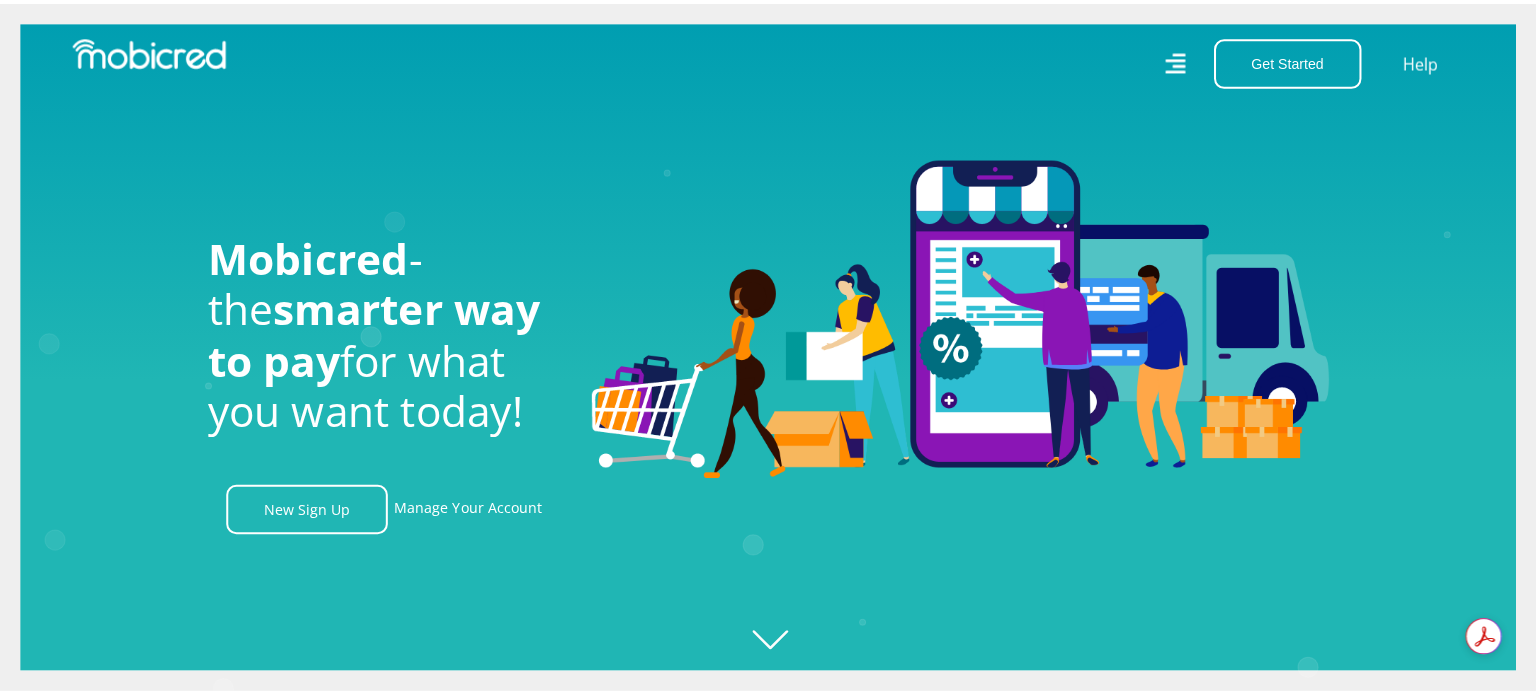 scroll, scrollTop: 0, scrollLeft: 1140, axis: horizontal 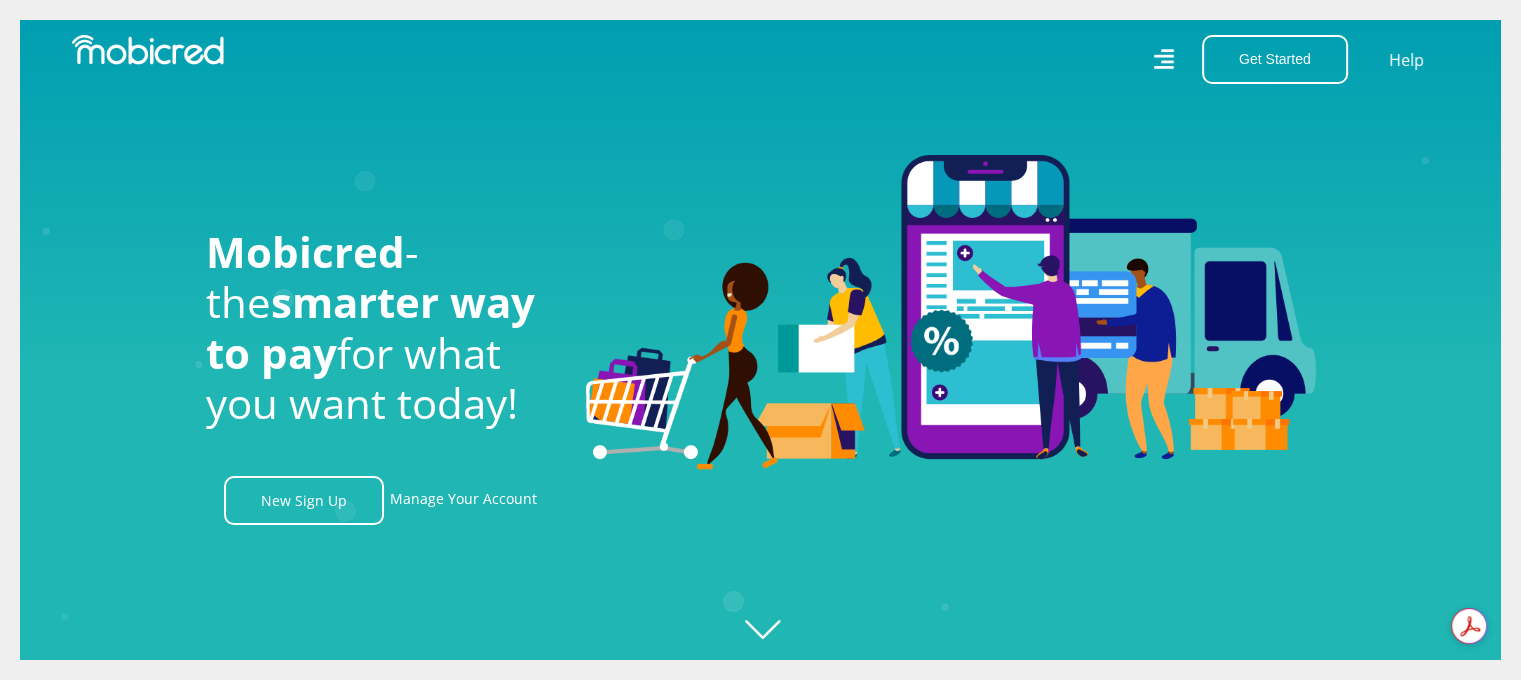 click 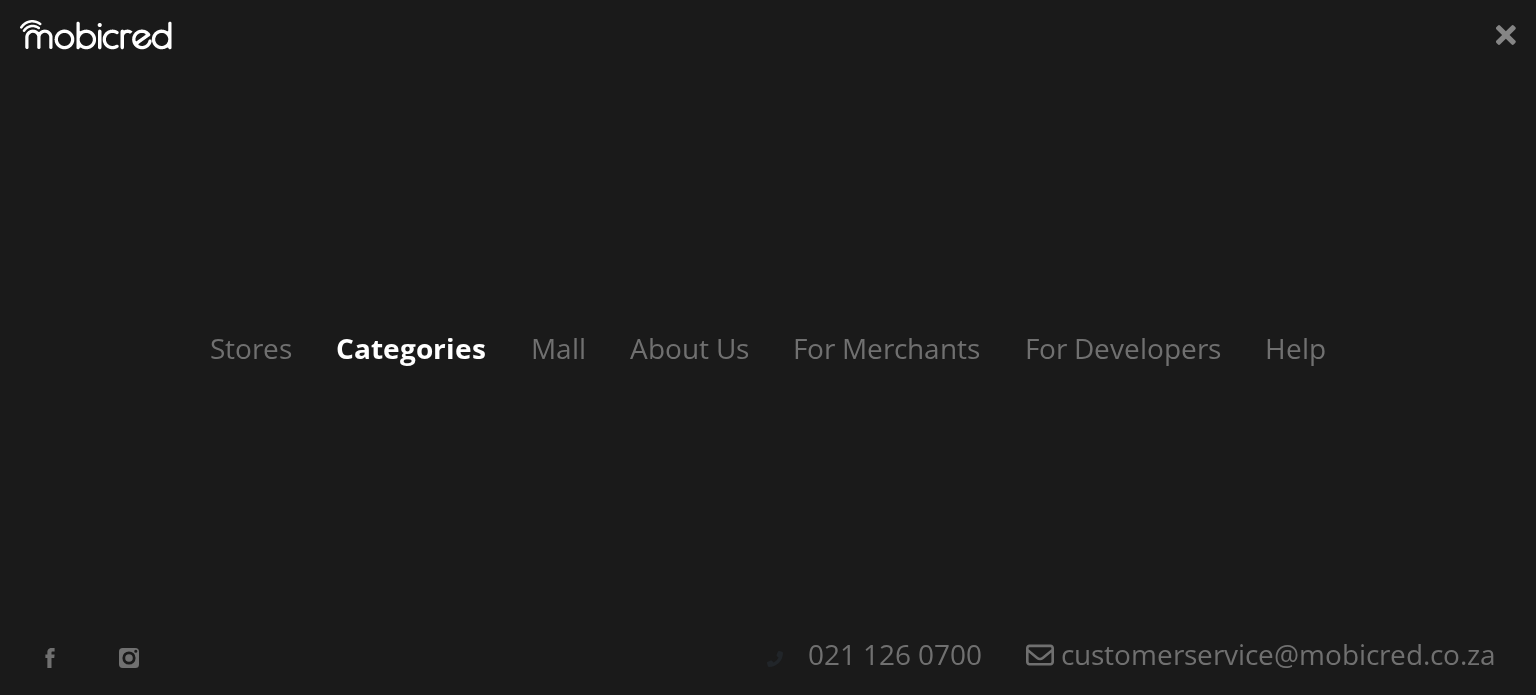 scroll, scrollTop: 0, scrollLeft: 4560, axis: horizontal 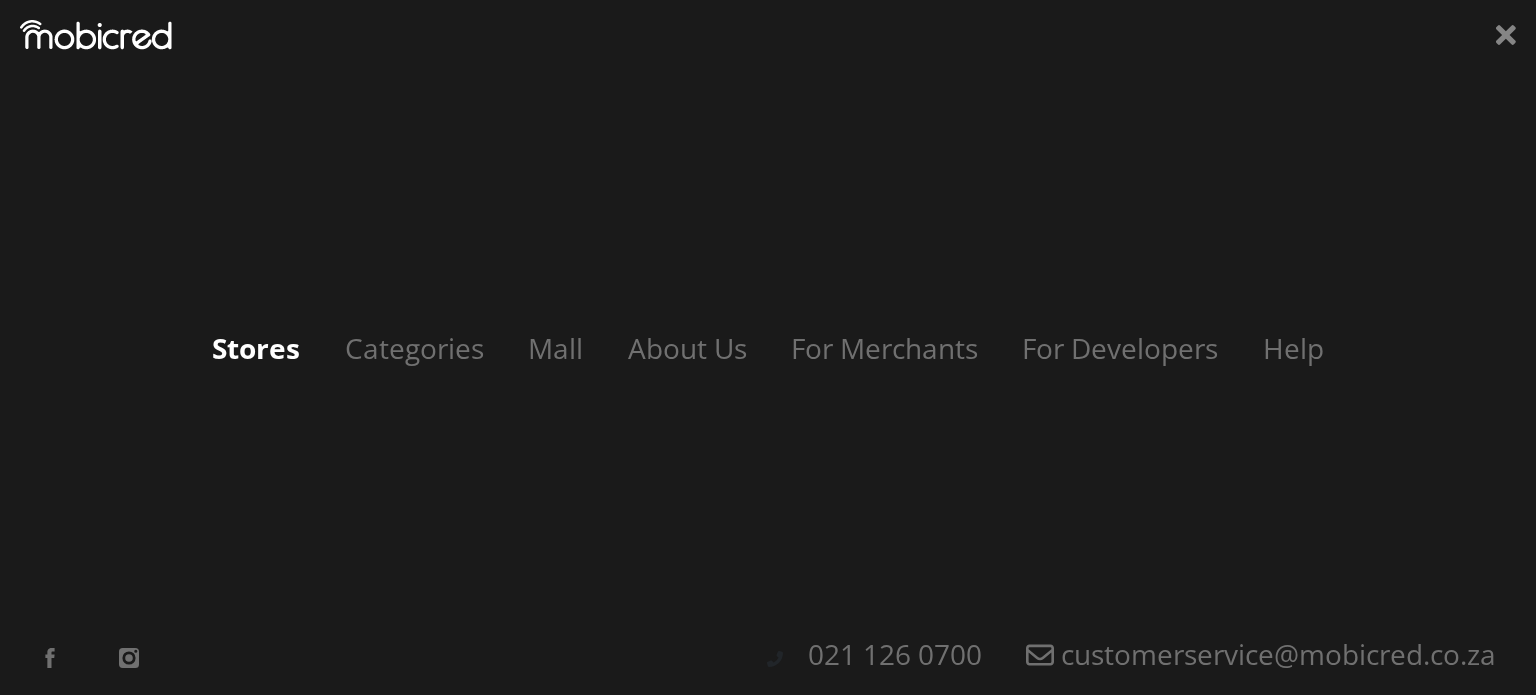 click on "Stores" at bounding box center (256, 348) 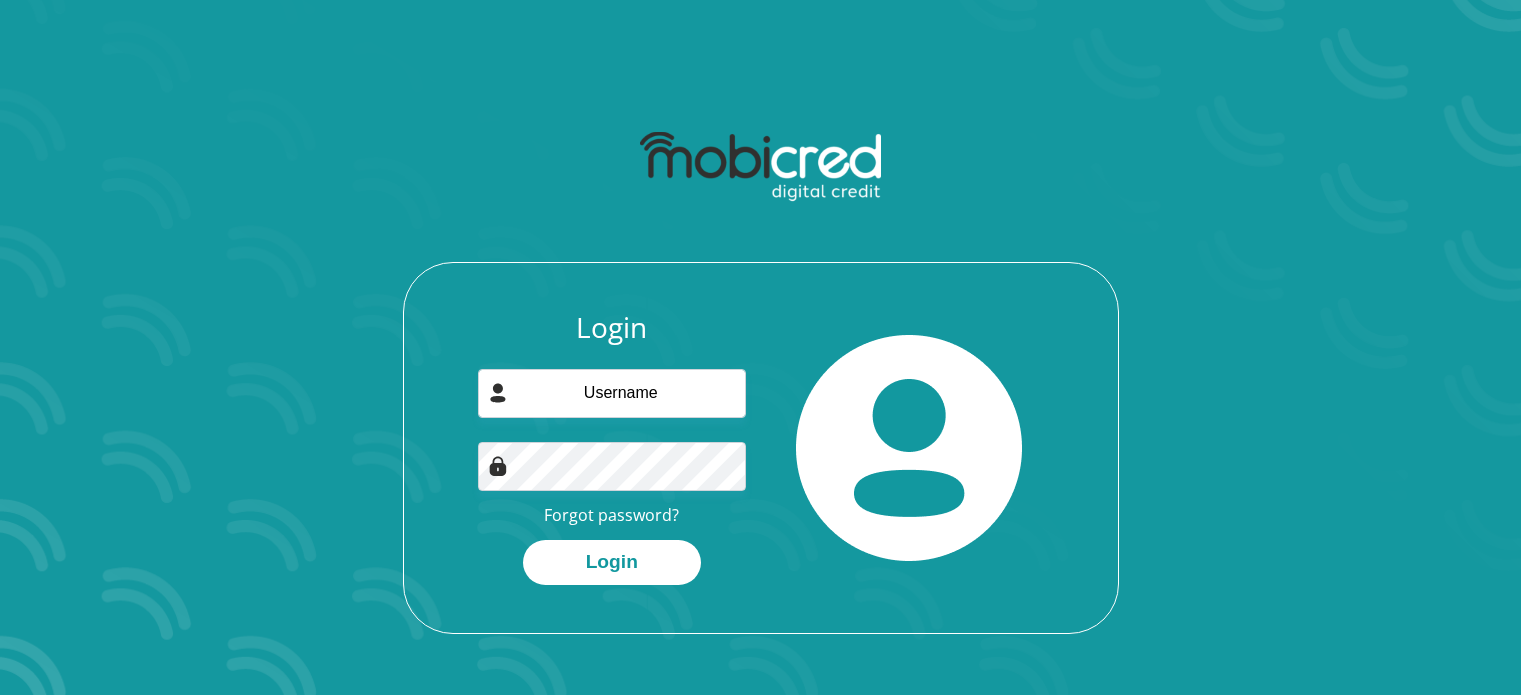scroll, scrollTop: 0, scrollLeft: 0, axis: both 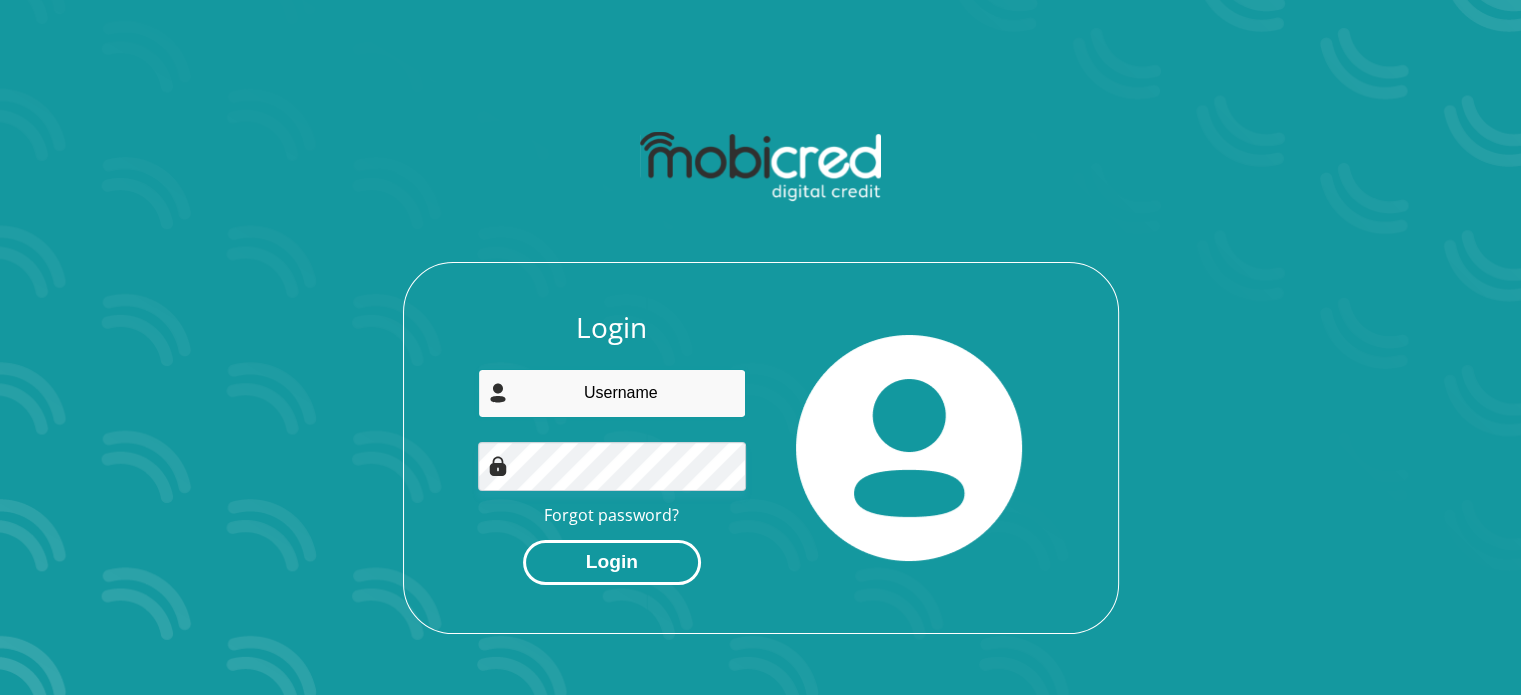 type on "[USERNAME]@example.com" 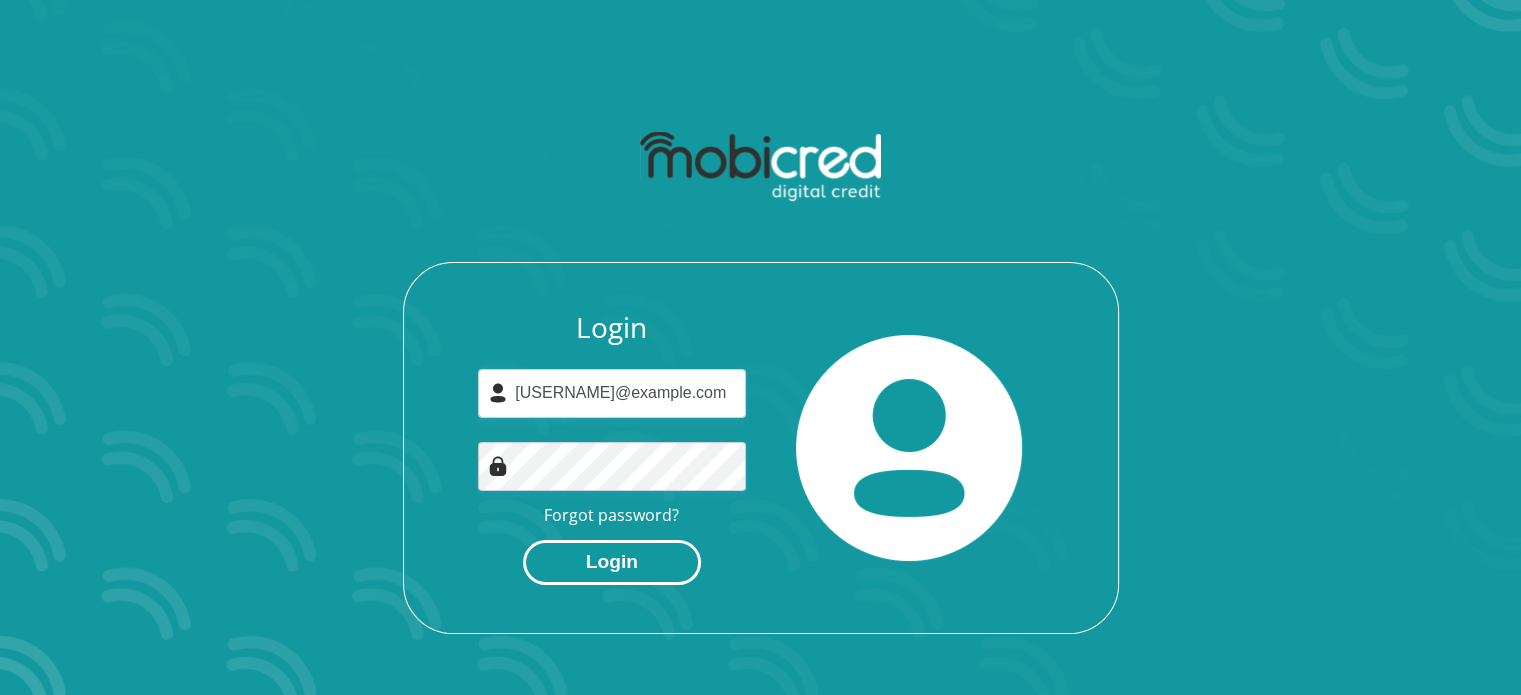 click on "Login" at bounding box center [612, 562] 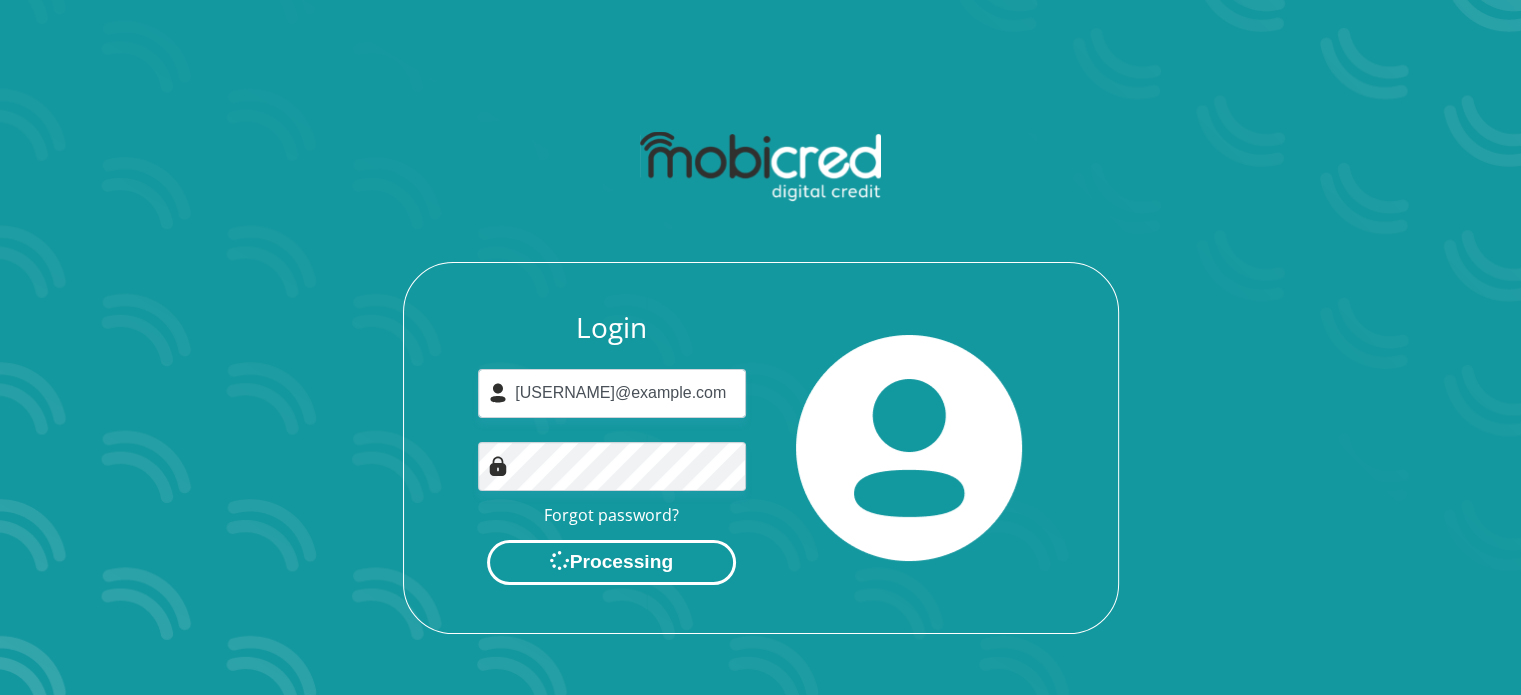 scroll, scrollTop: 0, scrollLeft: 0, axis: both 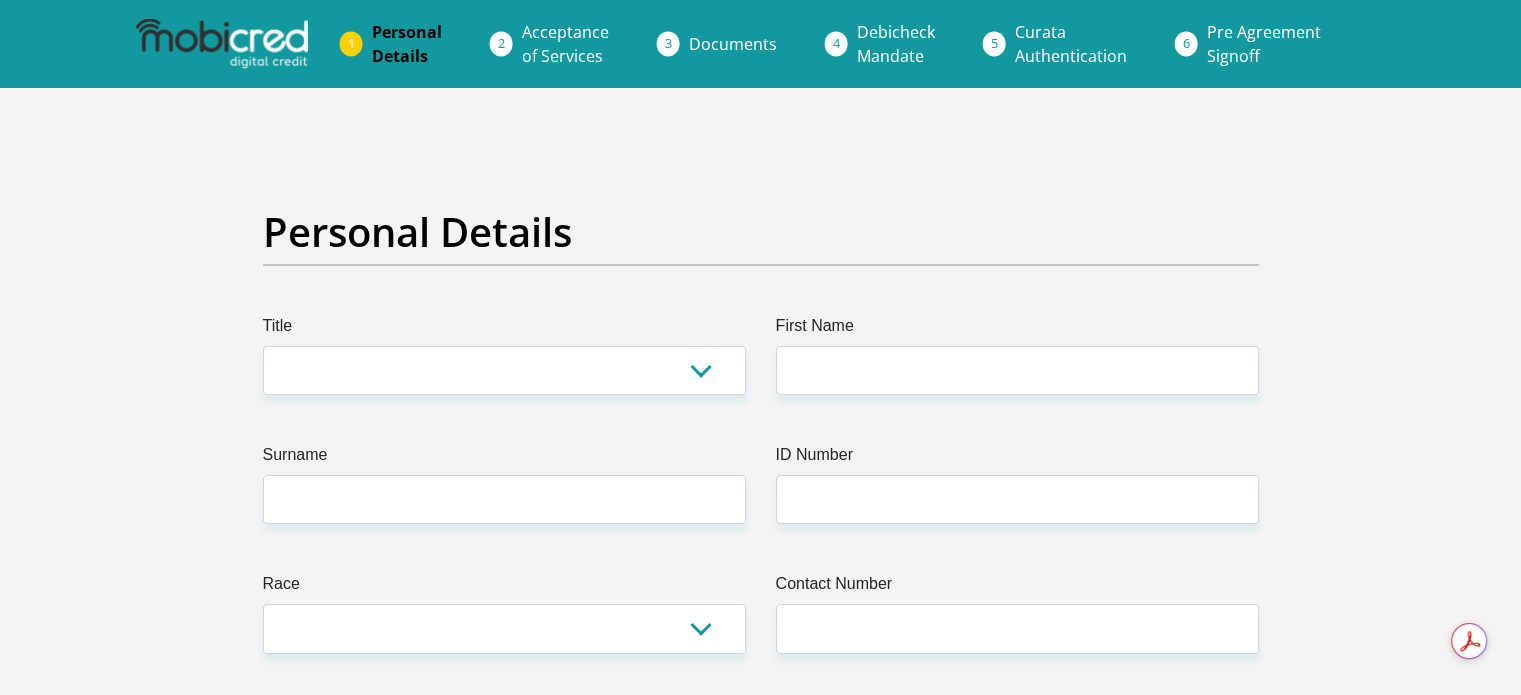 click on "Acceptance  of Services" at bounding box center (565, 44) 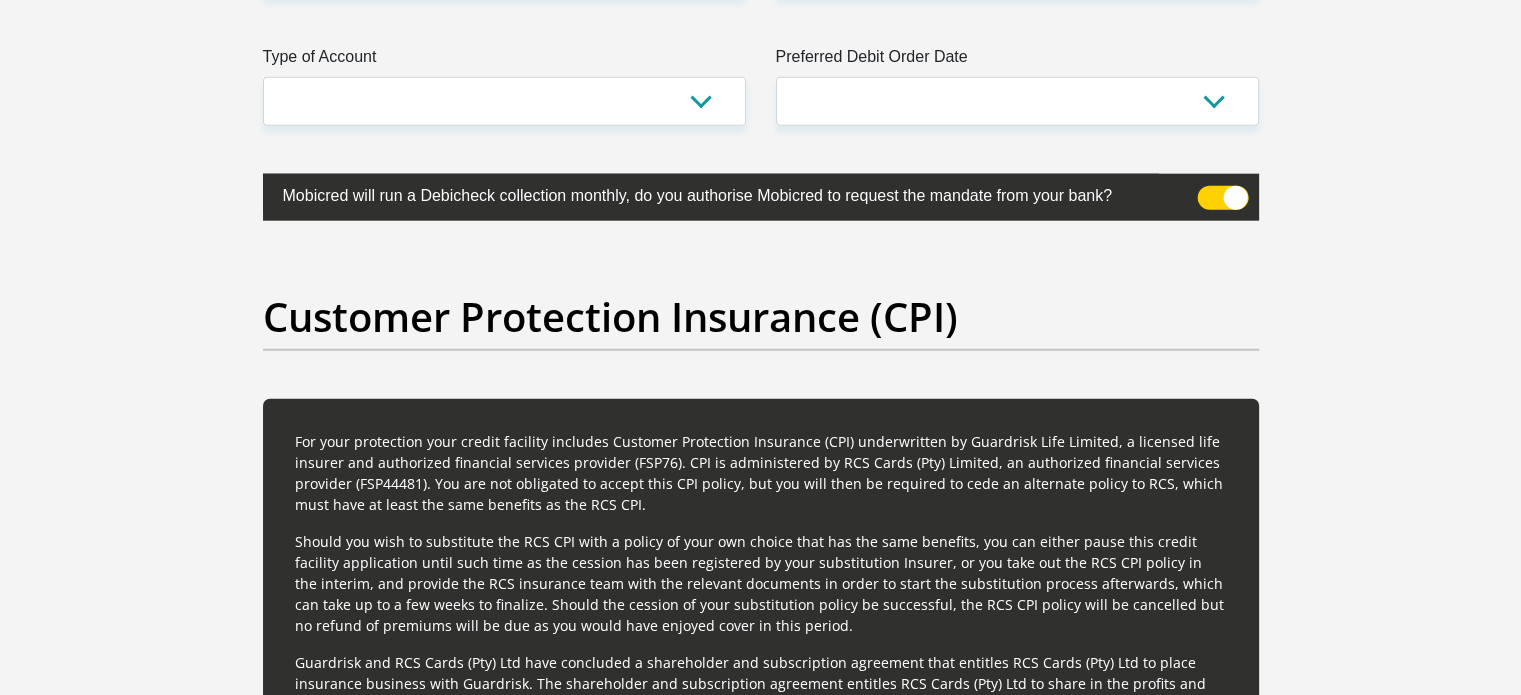 scroll, scrollTop: 4988, scrollLeft: 0, axis: vertical 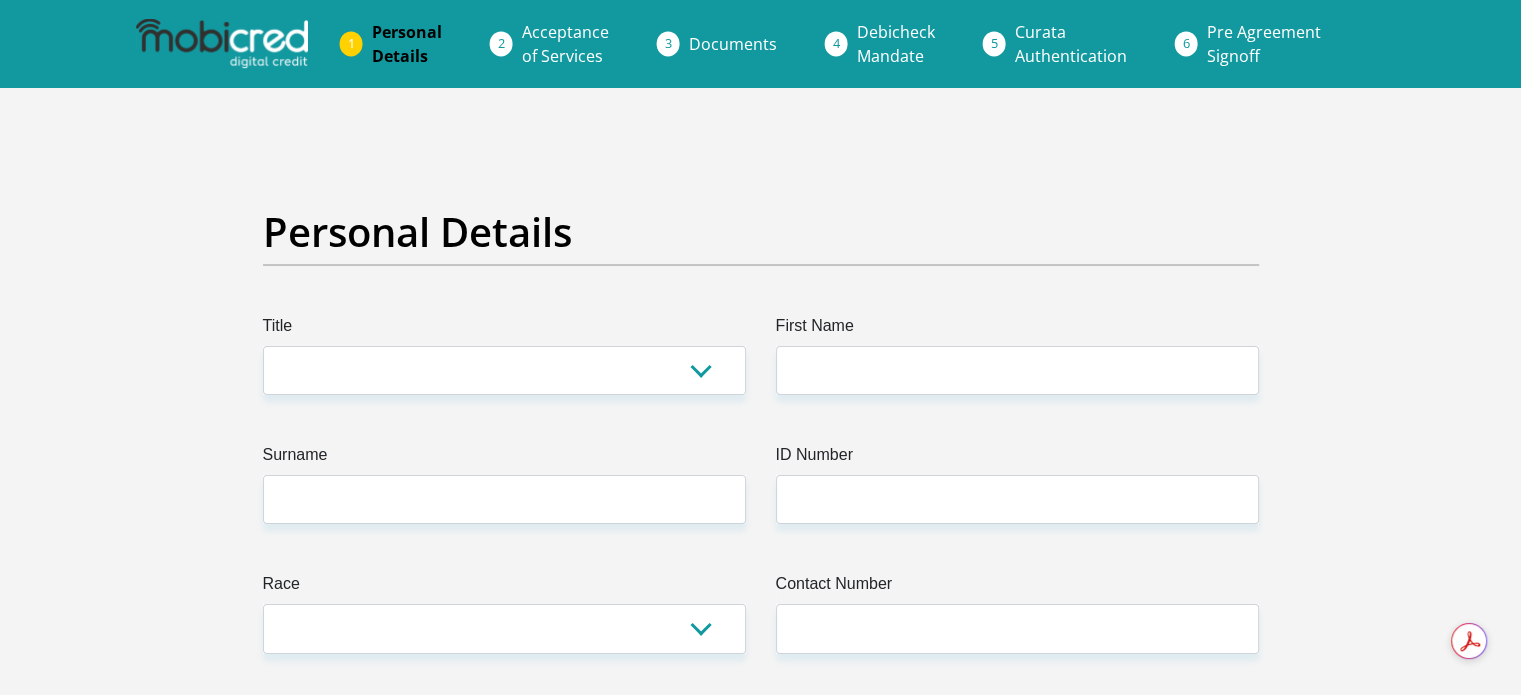 click at bounding box center [222, 44] 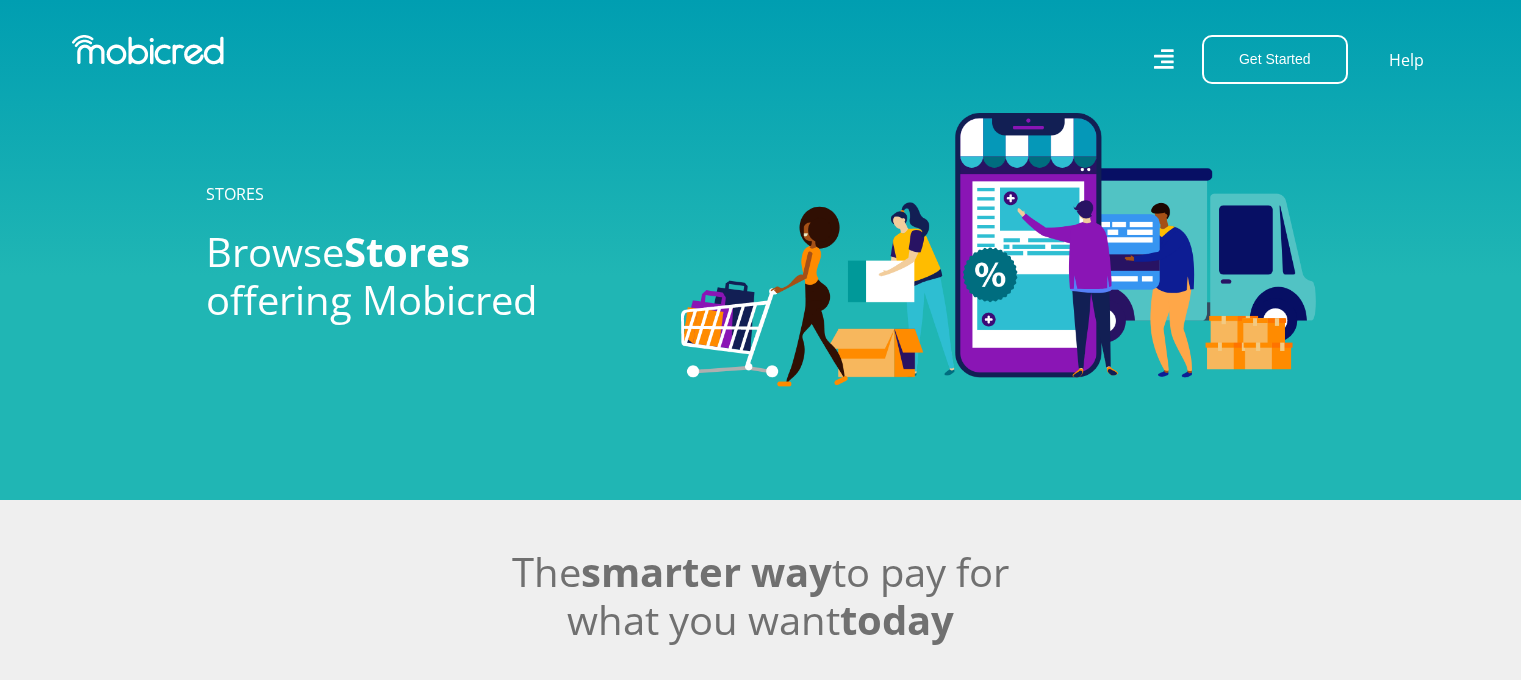 scroll, scrollTop: 0, scrollLeft: 0, axis: both 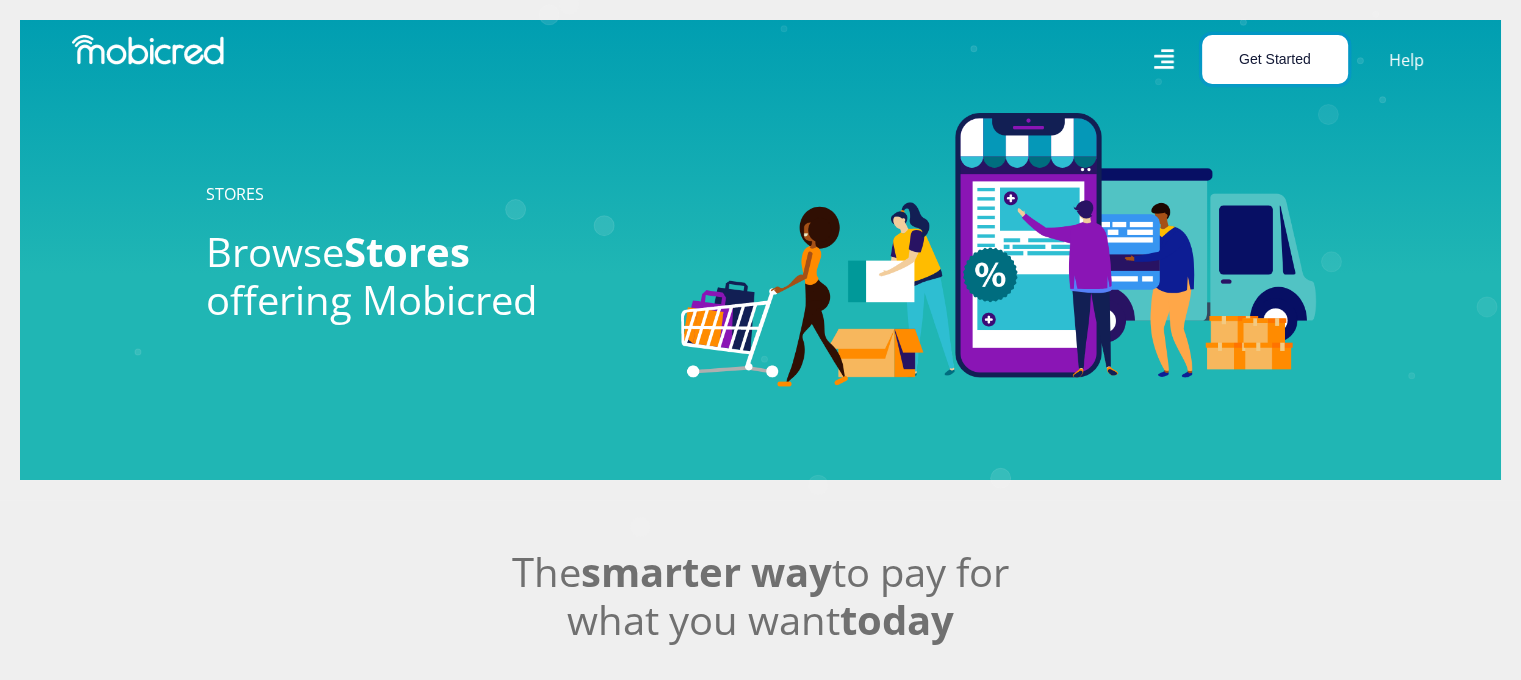 click on "Get Started" at bounding box center (1275, 59) 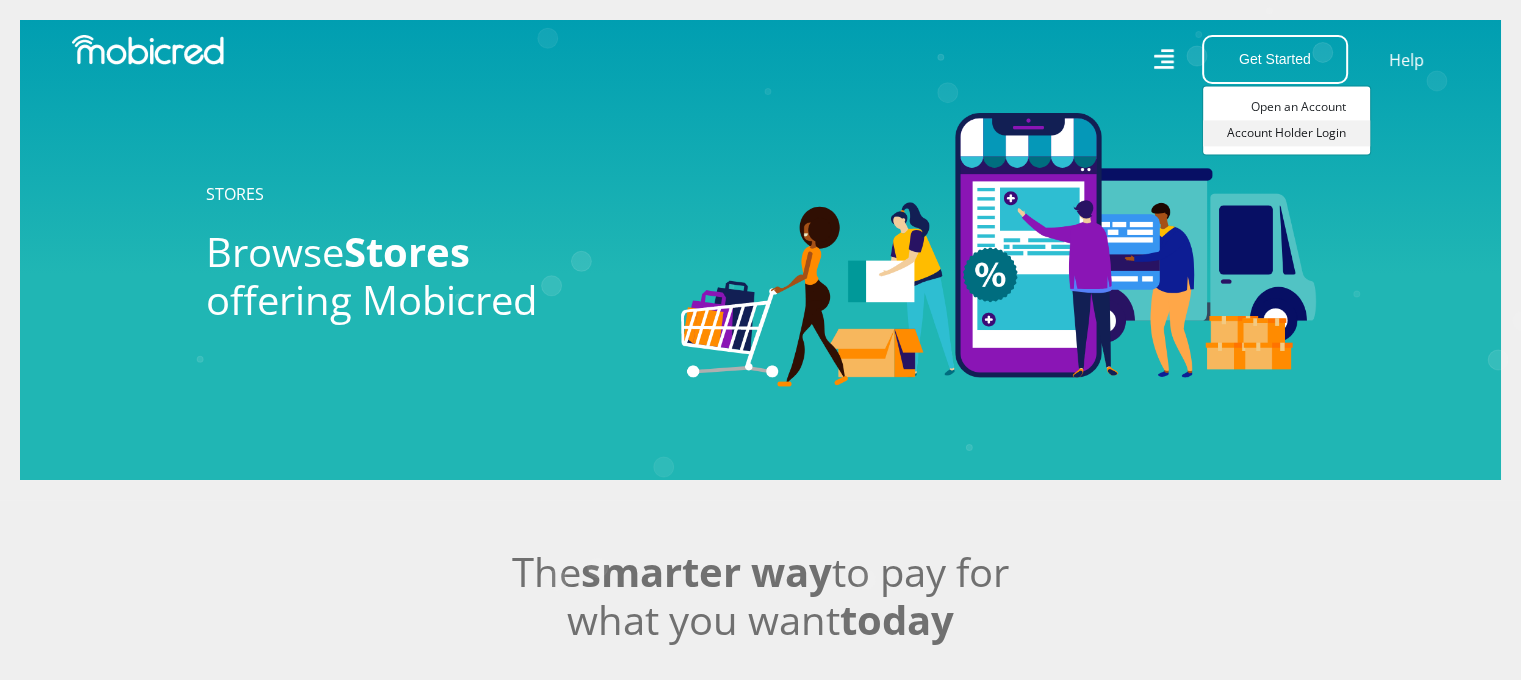 click on "Account Holder Login" at bounding box center [1286, 133] 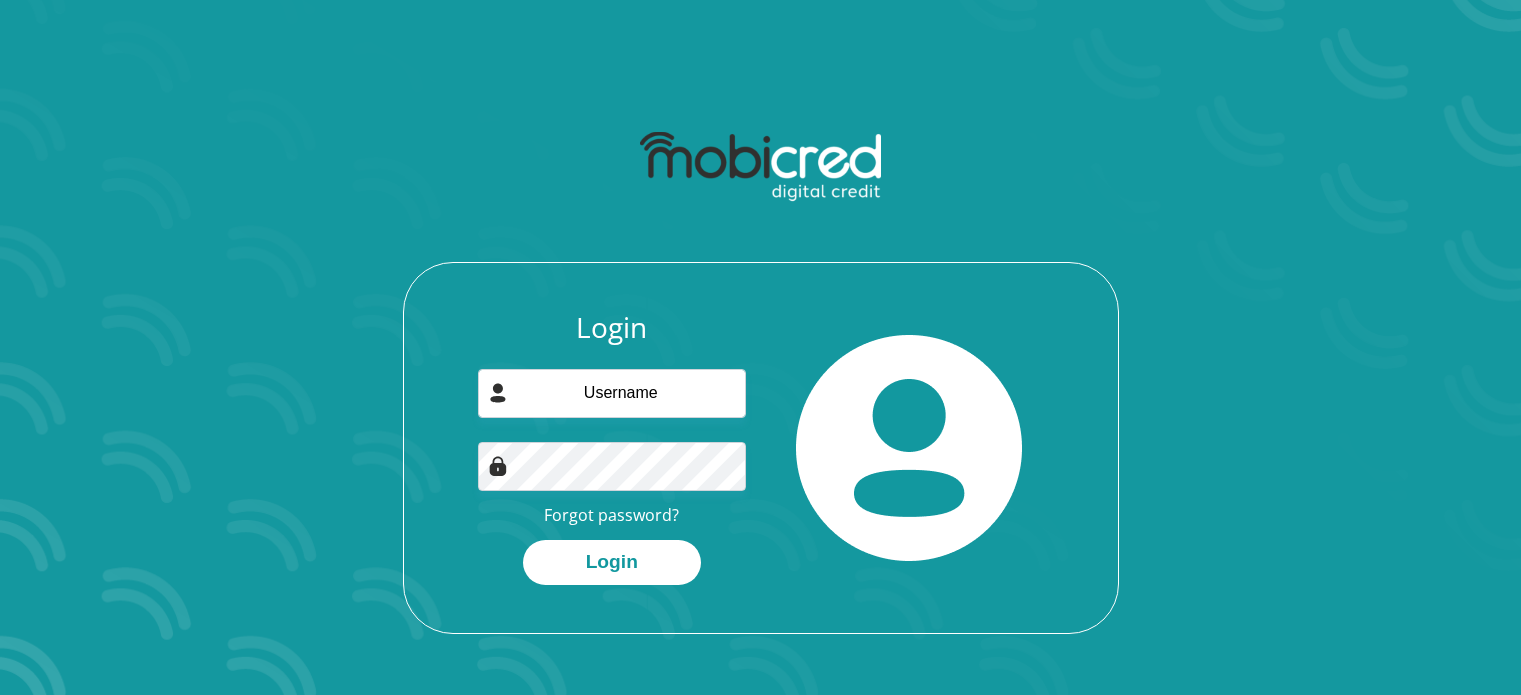scroll, scrollTop: 0, scrollLeft: 0, axis: both 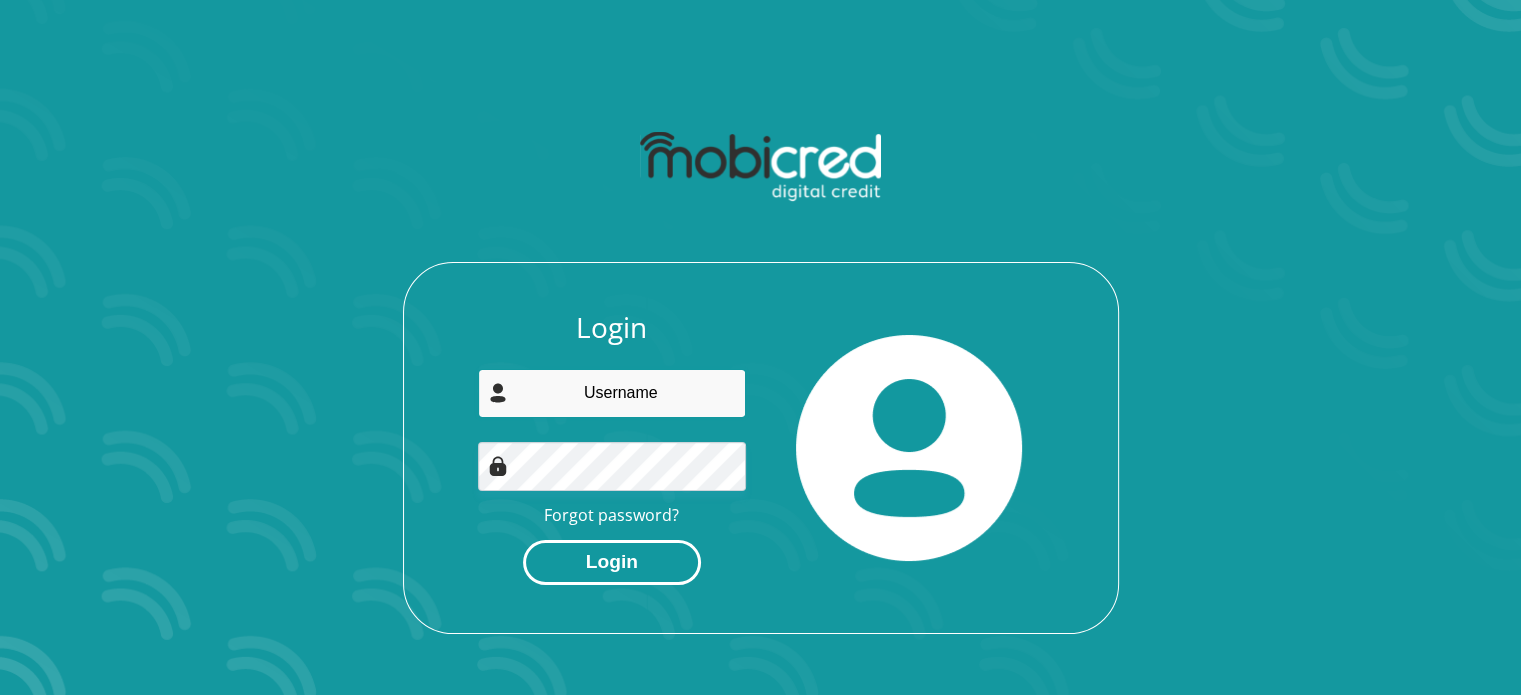 type on "[USERNAME]@example.com" 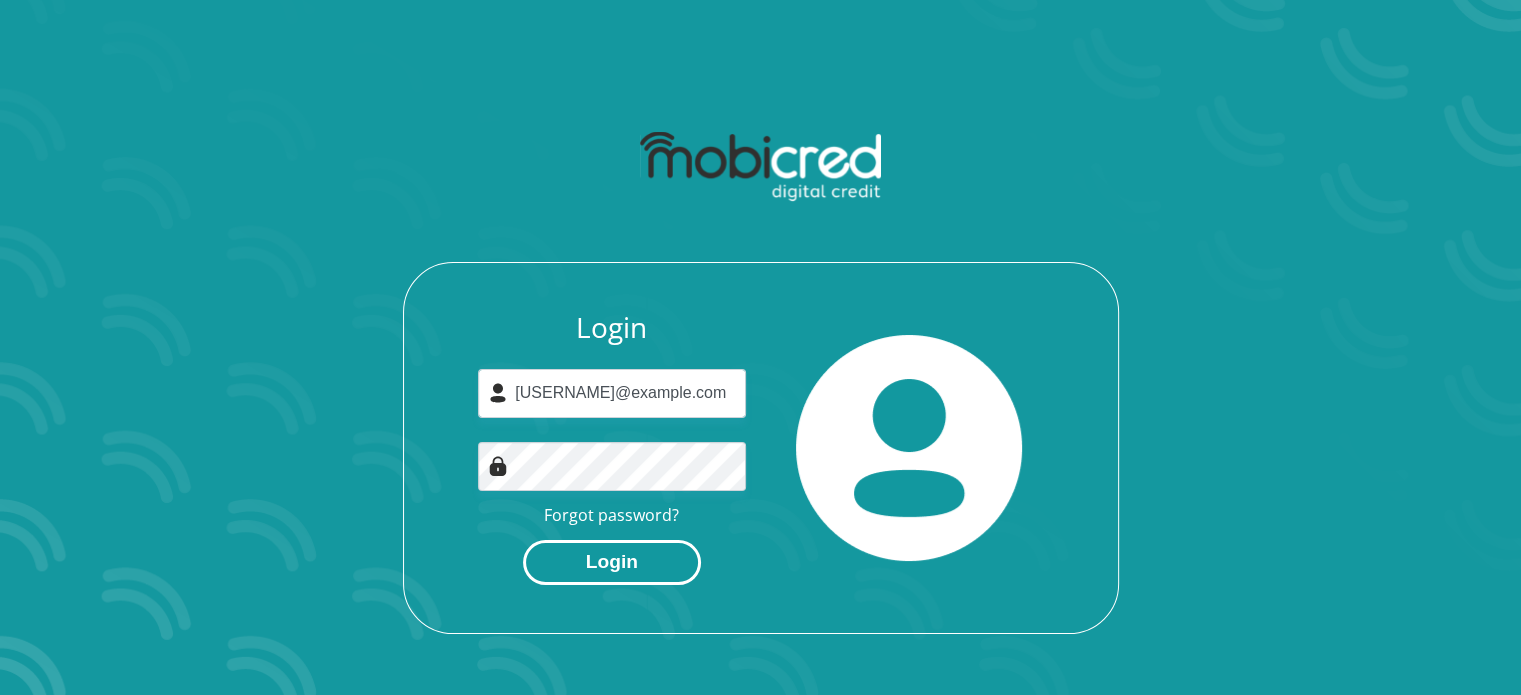 click on "Login" at bounding box center [612, 562] 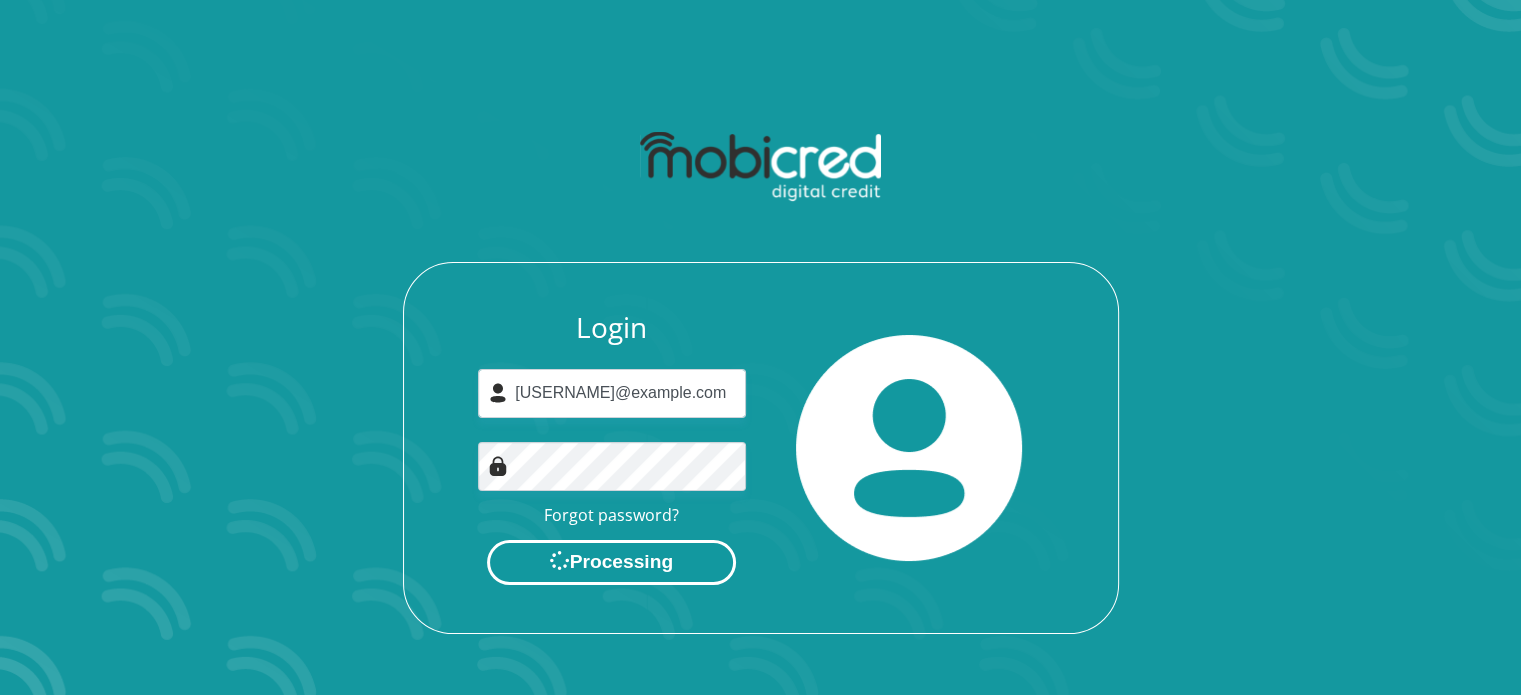 scroll, scrollTop: 0, scrollLeft: 0, axis: both 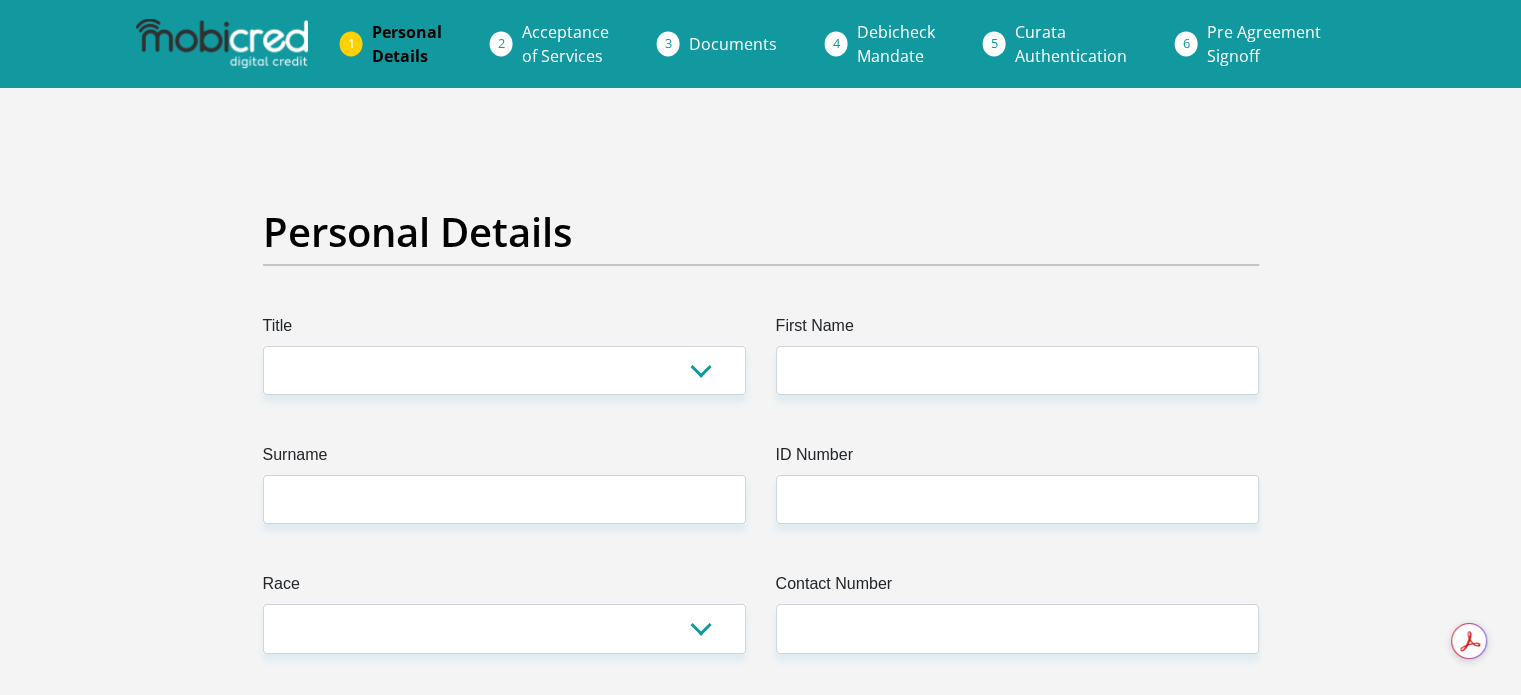 click at bounding box center (222, 44) 